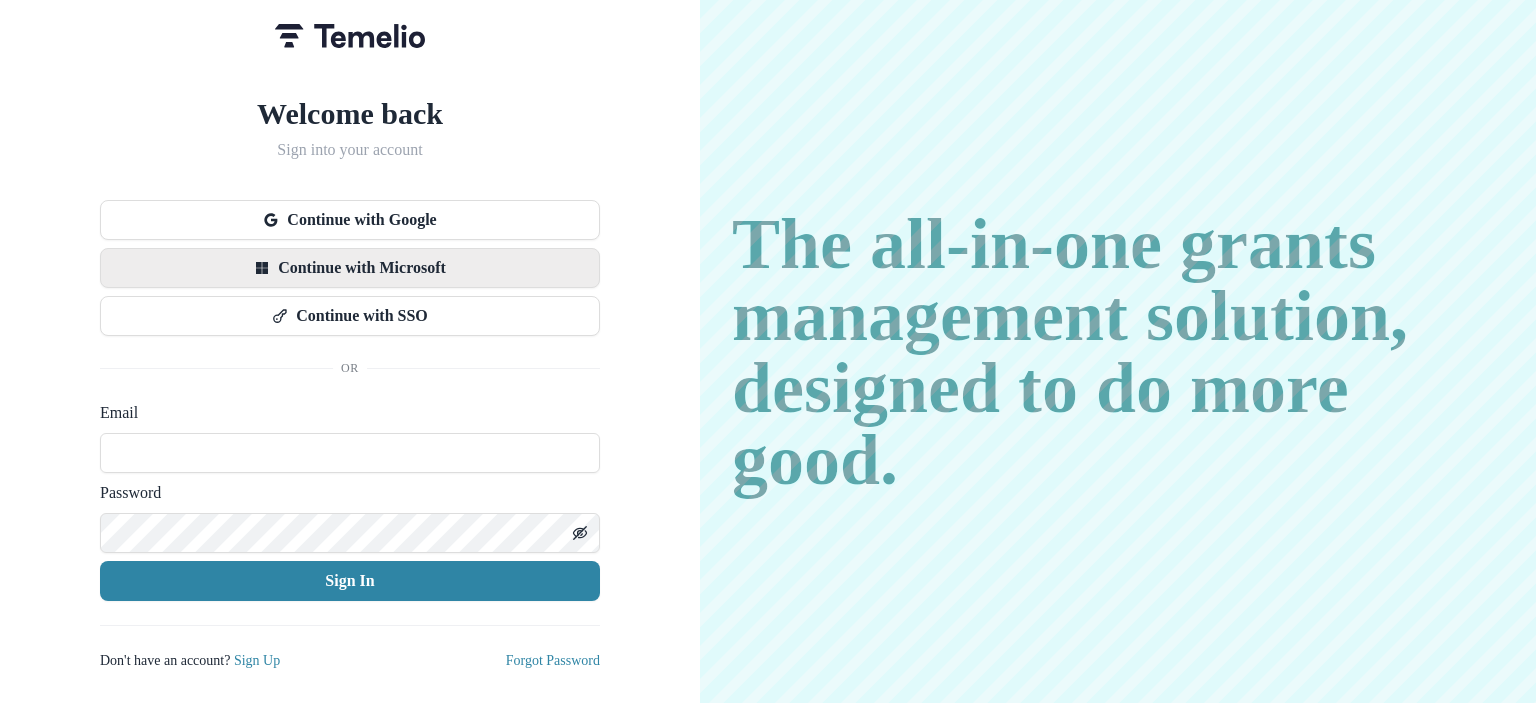scroll, scrollTop: 0, scrollLeft: 0, axis: both 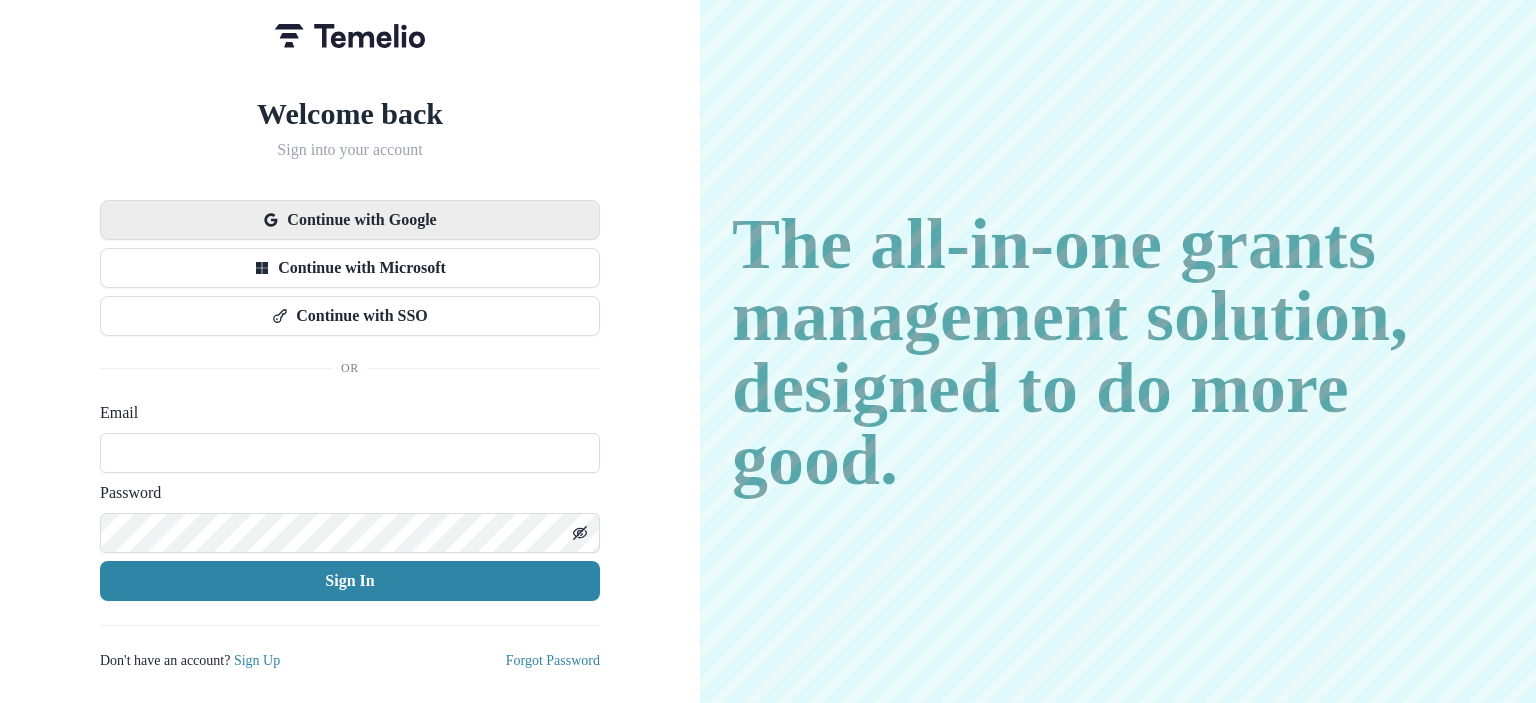 click on "Continue with Google" at bounding box center (350, 220) 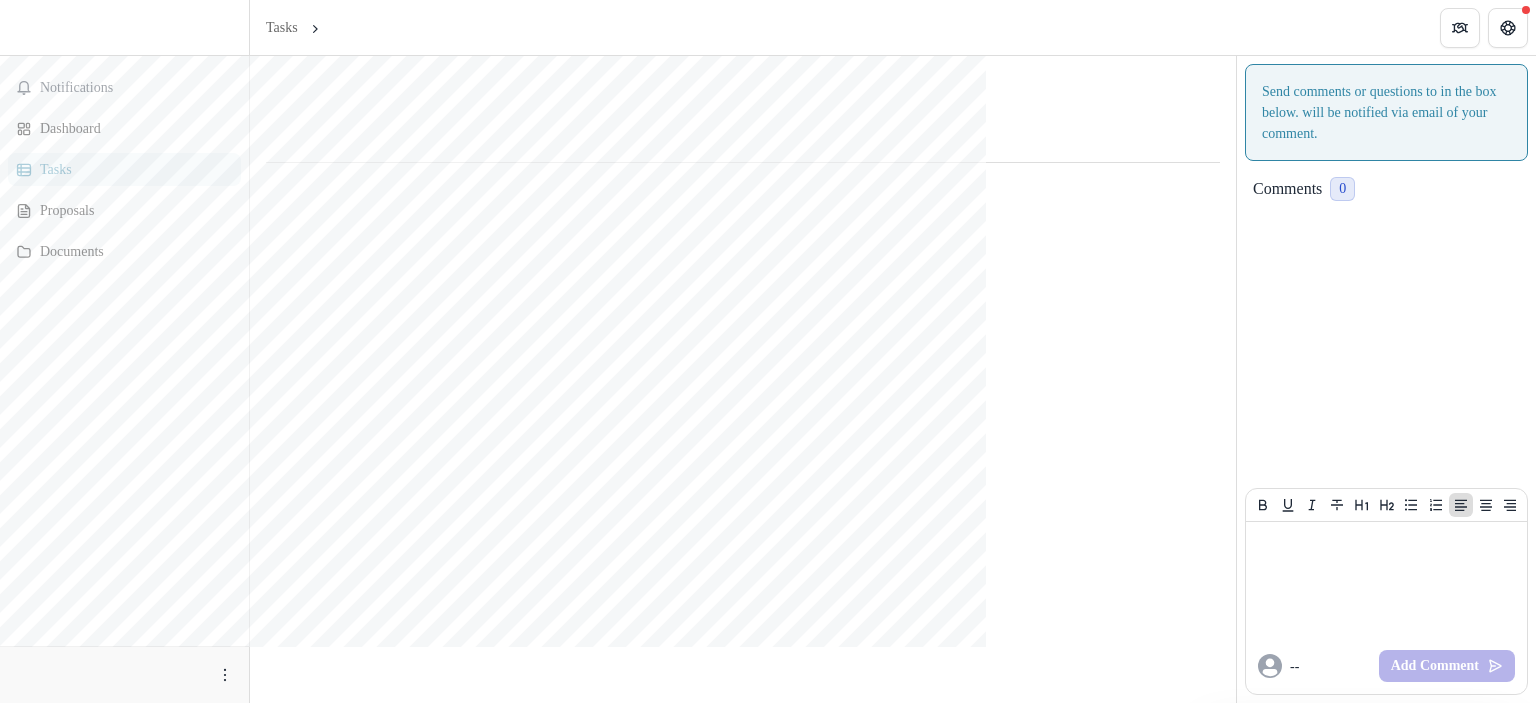 scroll, scrollTop: 0, scrollLeft: 0, axis: both 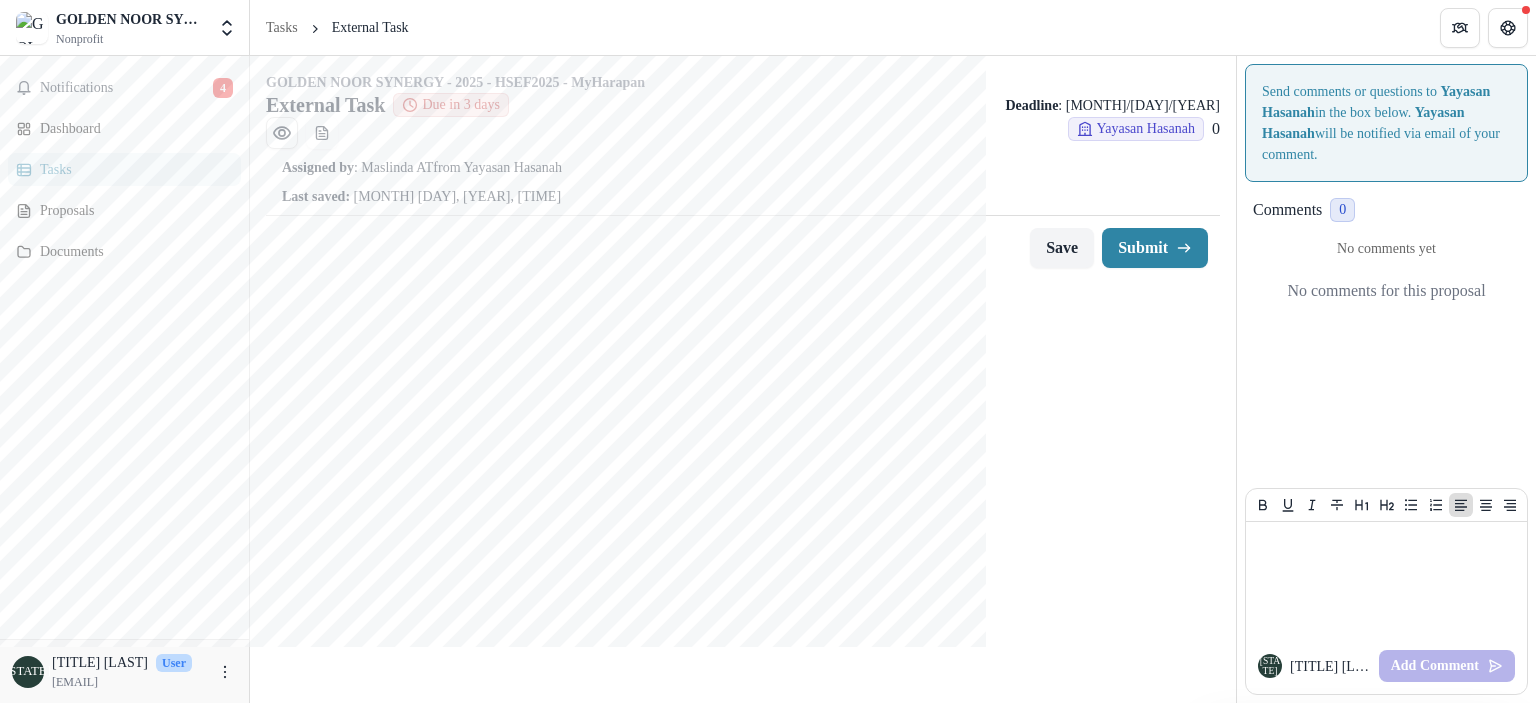 click on "Tasks" at bounding box center [132, 169] 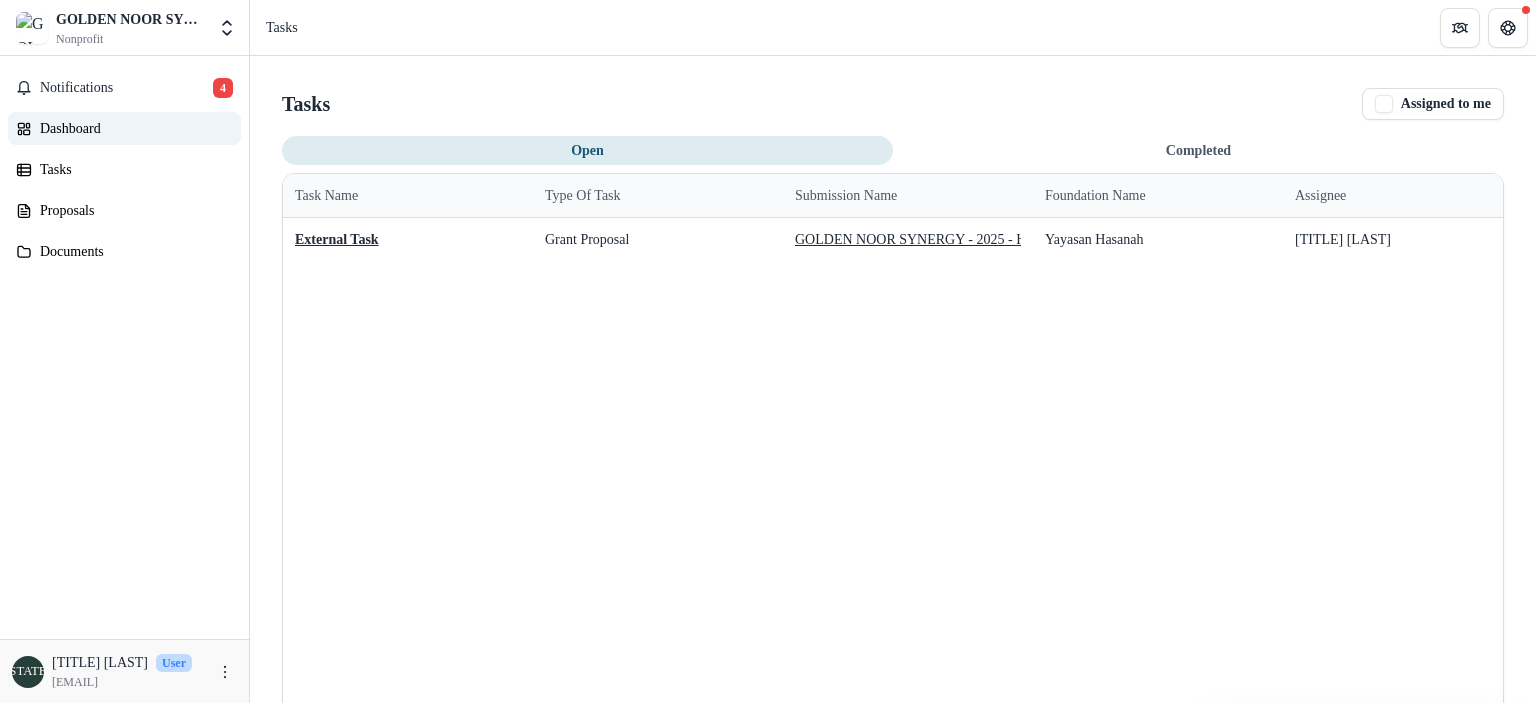 click on "Dashboard" at bounding box center [132, 128] 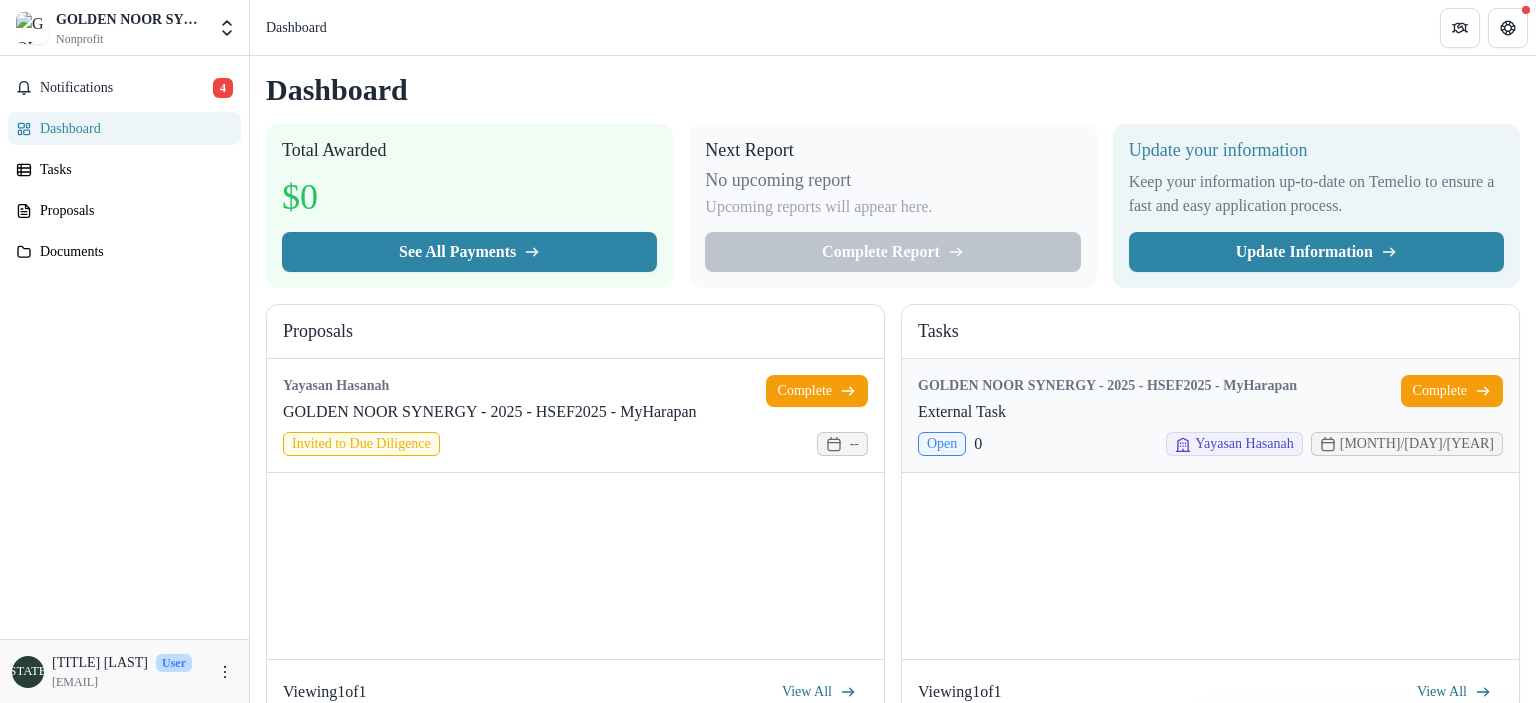 click on "External Task" at bounding box center (962, 412) 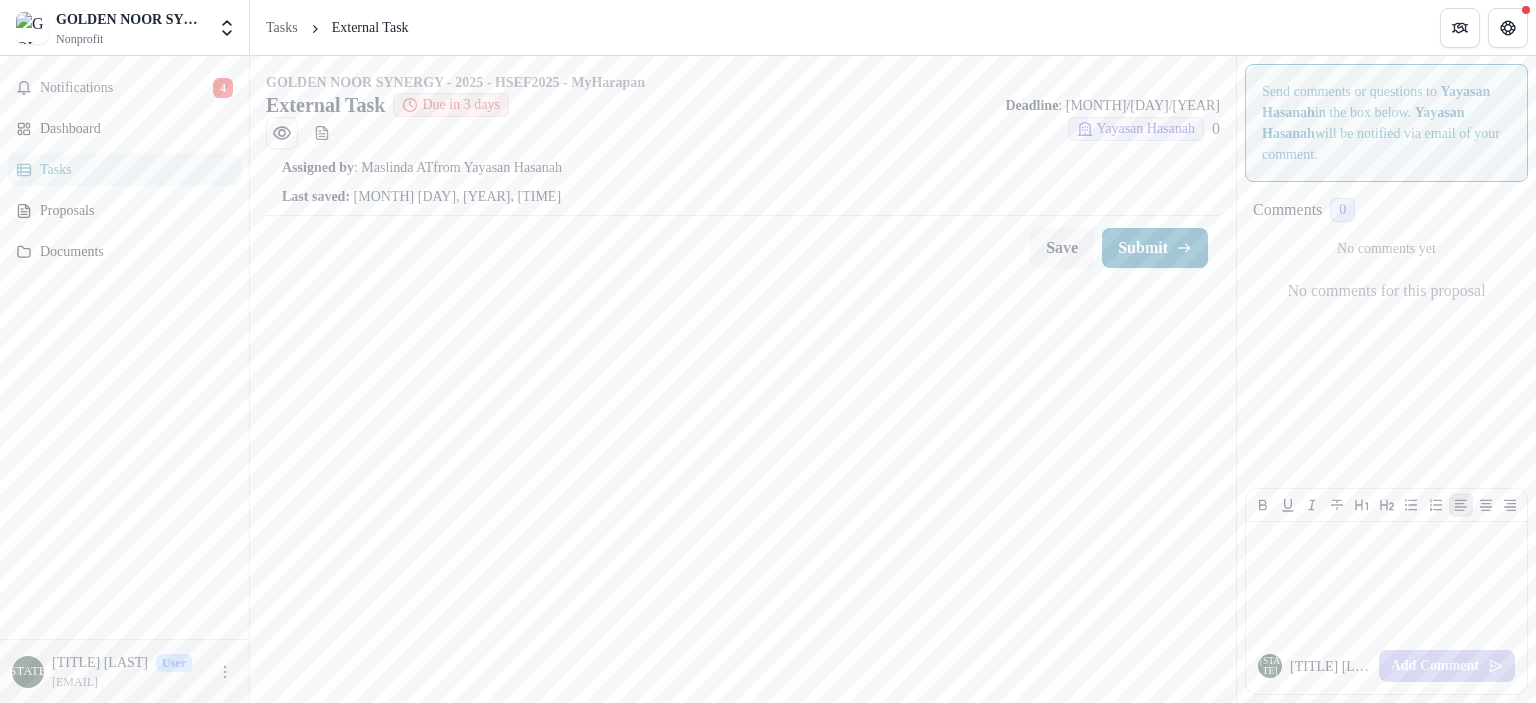click on "Tasks" at bounding box center (124, 169) 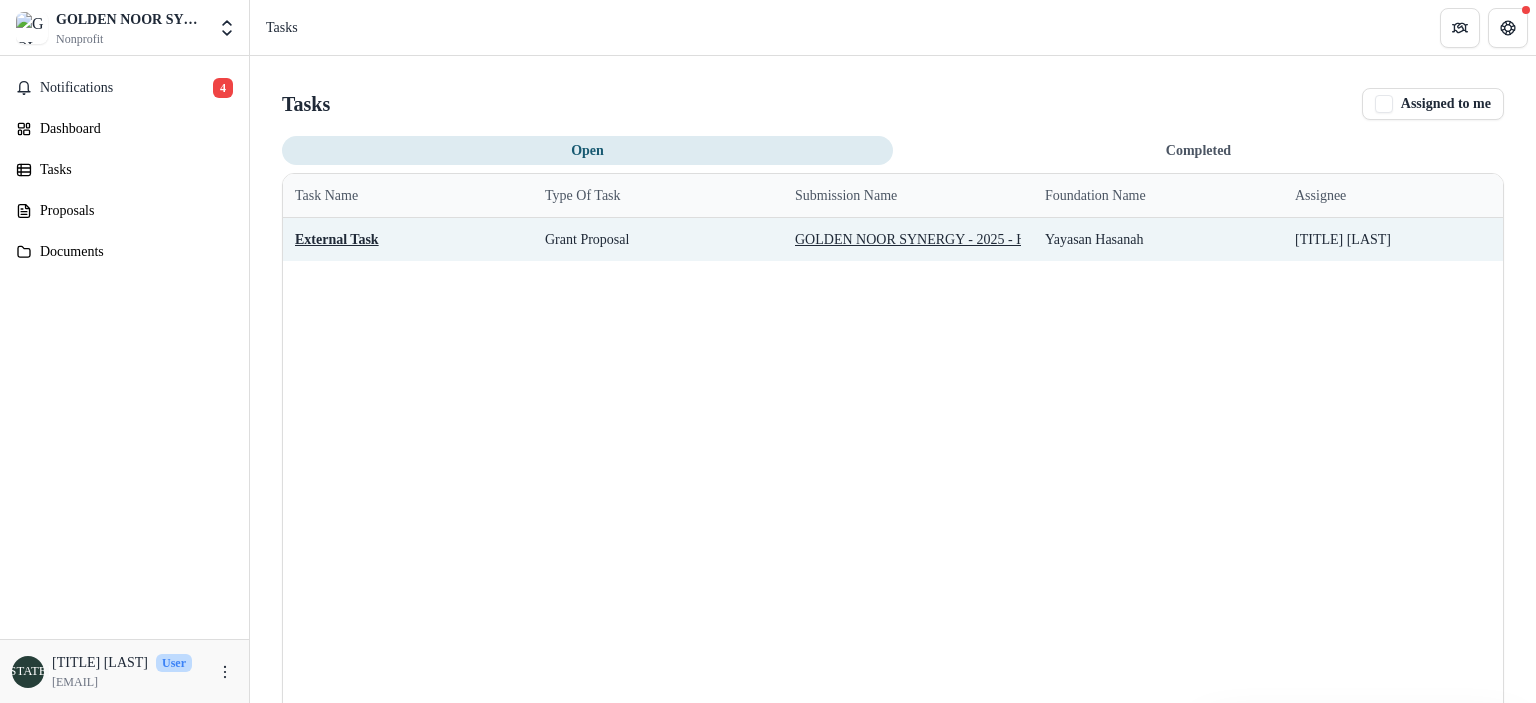 click on "GOLDEN NOOR SYNERGY - 2025 - HSEF2025 - MyHarapan" at bounding box center [976, 239] 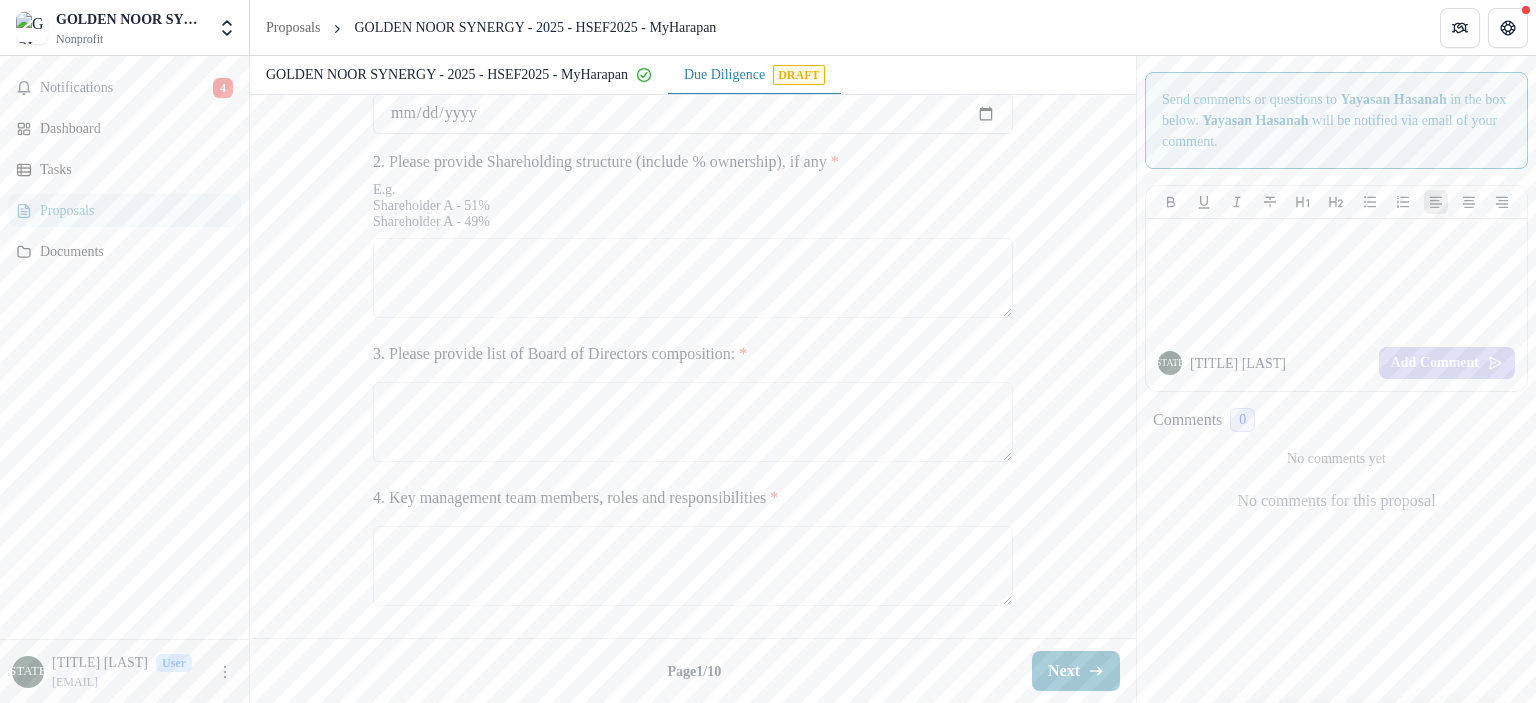 scroll, scrollTop: 808, scrollLeft: 0, axis: vertical 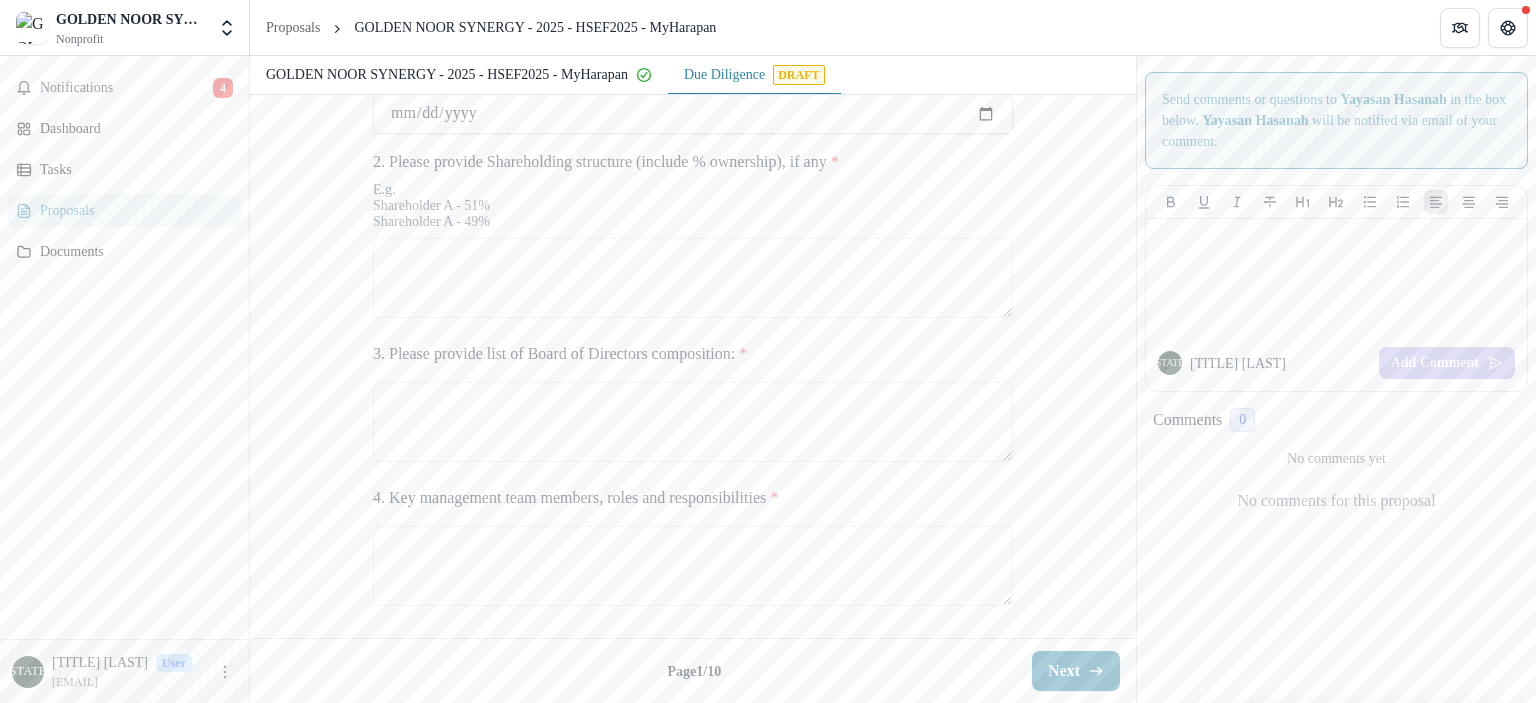 click on "1. Please provide date of incorporation *" at bounding box center [693, 114] 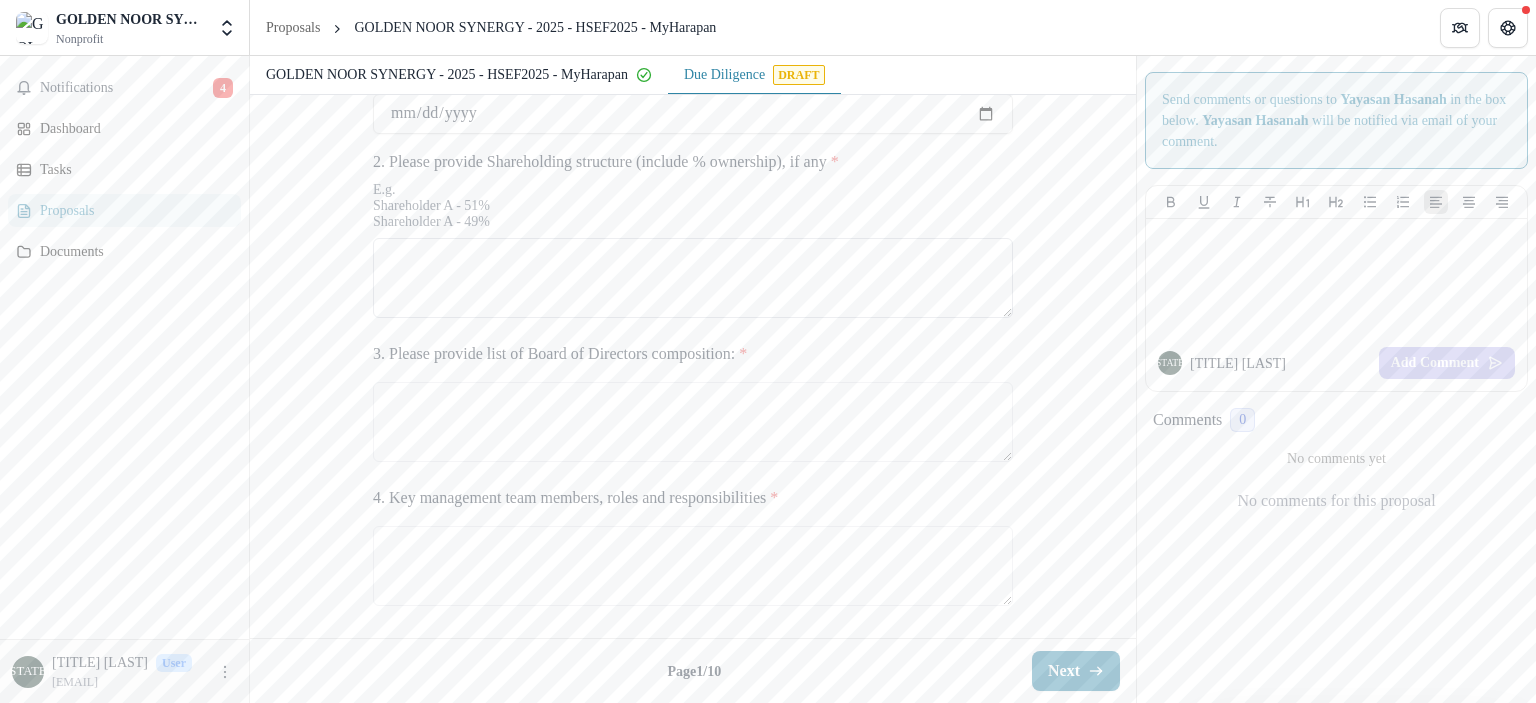 click on "2. Please provide Shareholding structure (include % ownership), if any *" at bounding box center [693, 278] 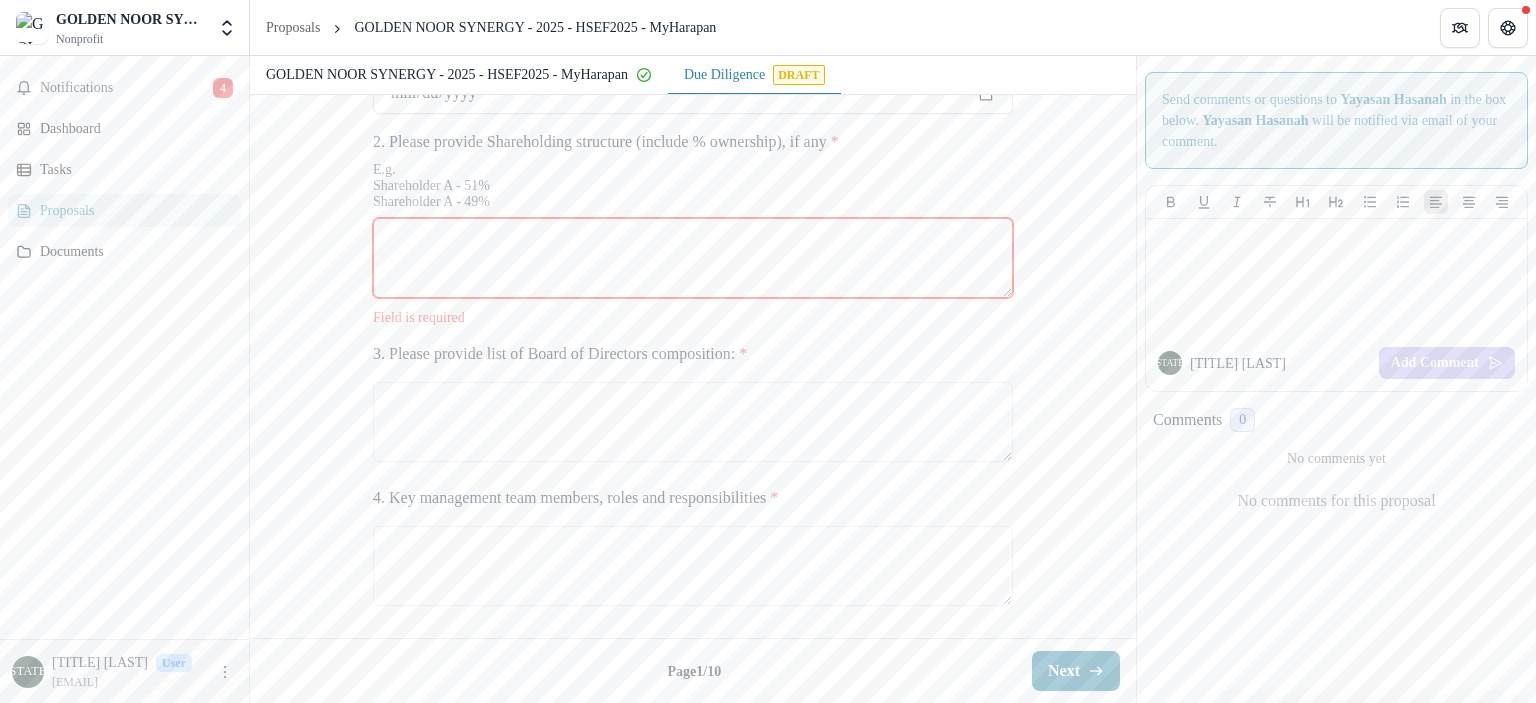 click on "**********" at bounding box center [693, 94] 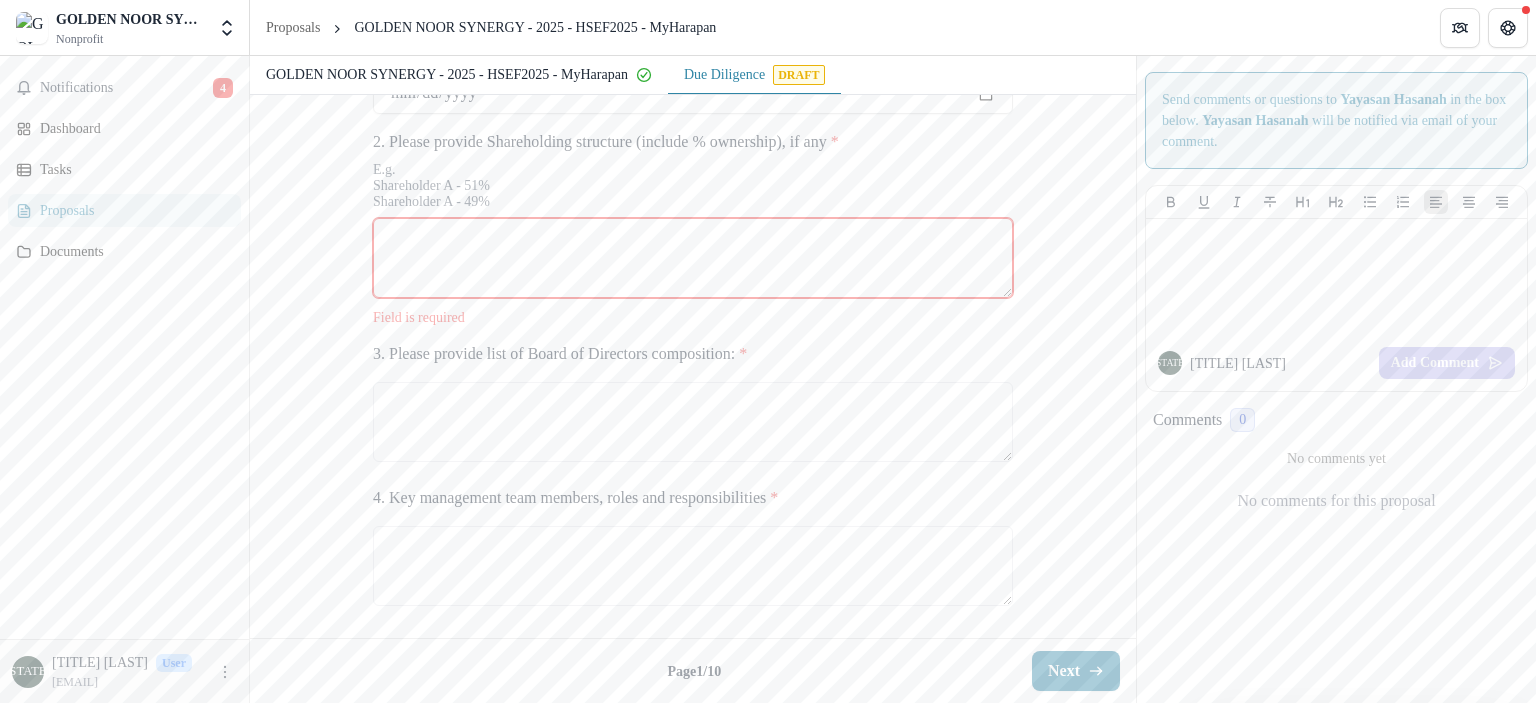 type on "**********" 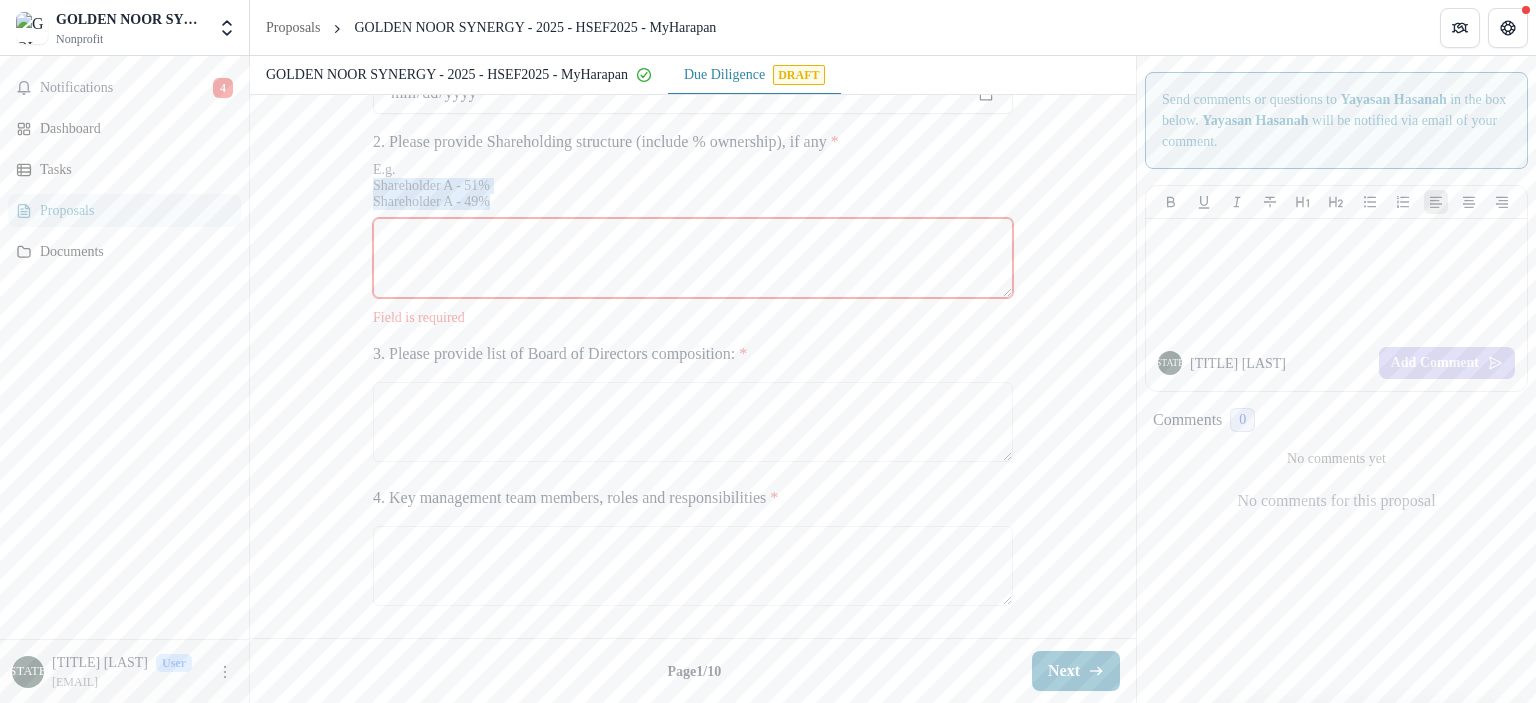 drag, startPoint x: 509, startPoint y: 359, endPoint x: 364, endPoint y: 339, distance: 146.37282 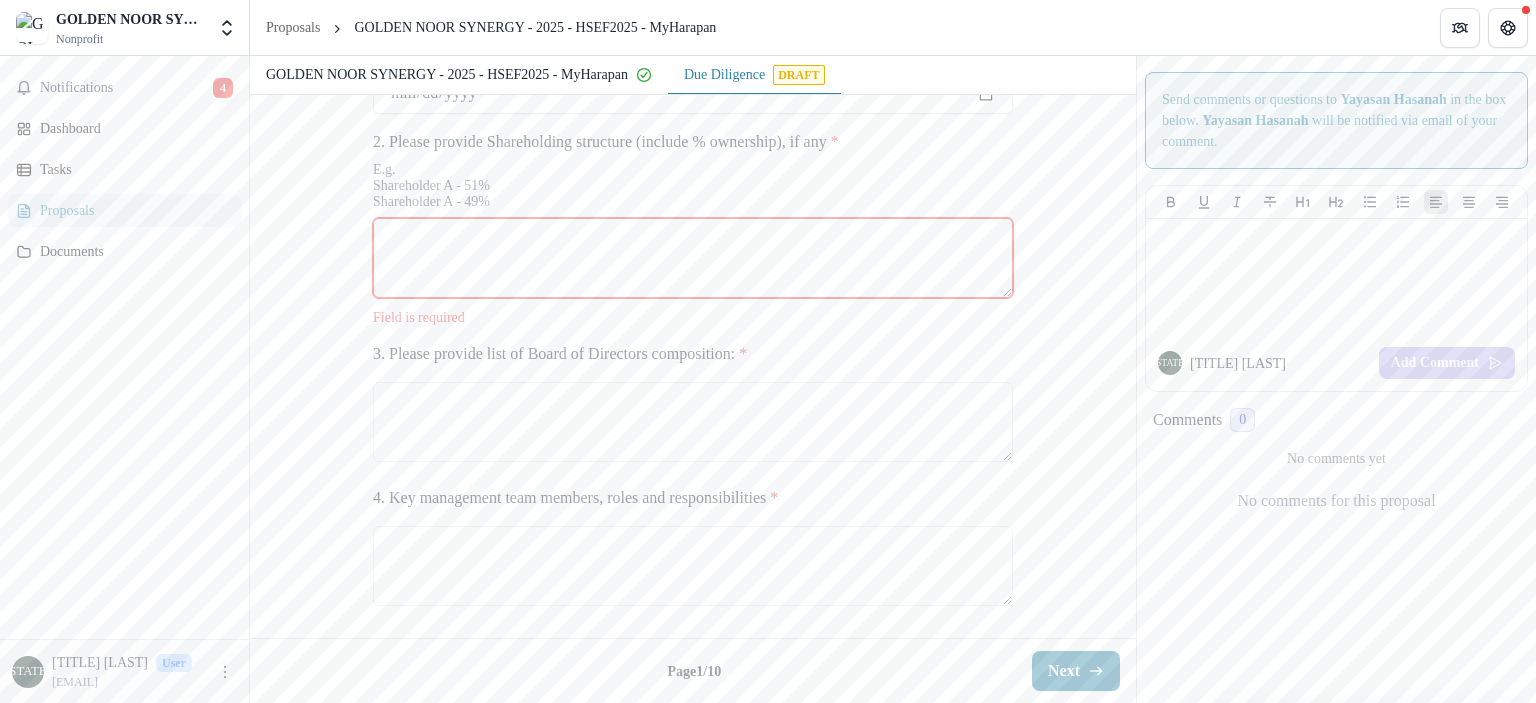 click on "2. Please provide Shareholding structure (include % ownership), if any *" at bounding box center [693, 258] 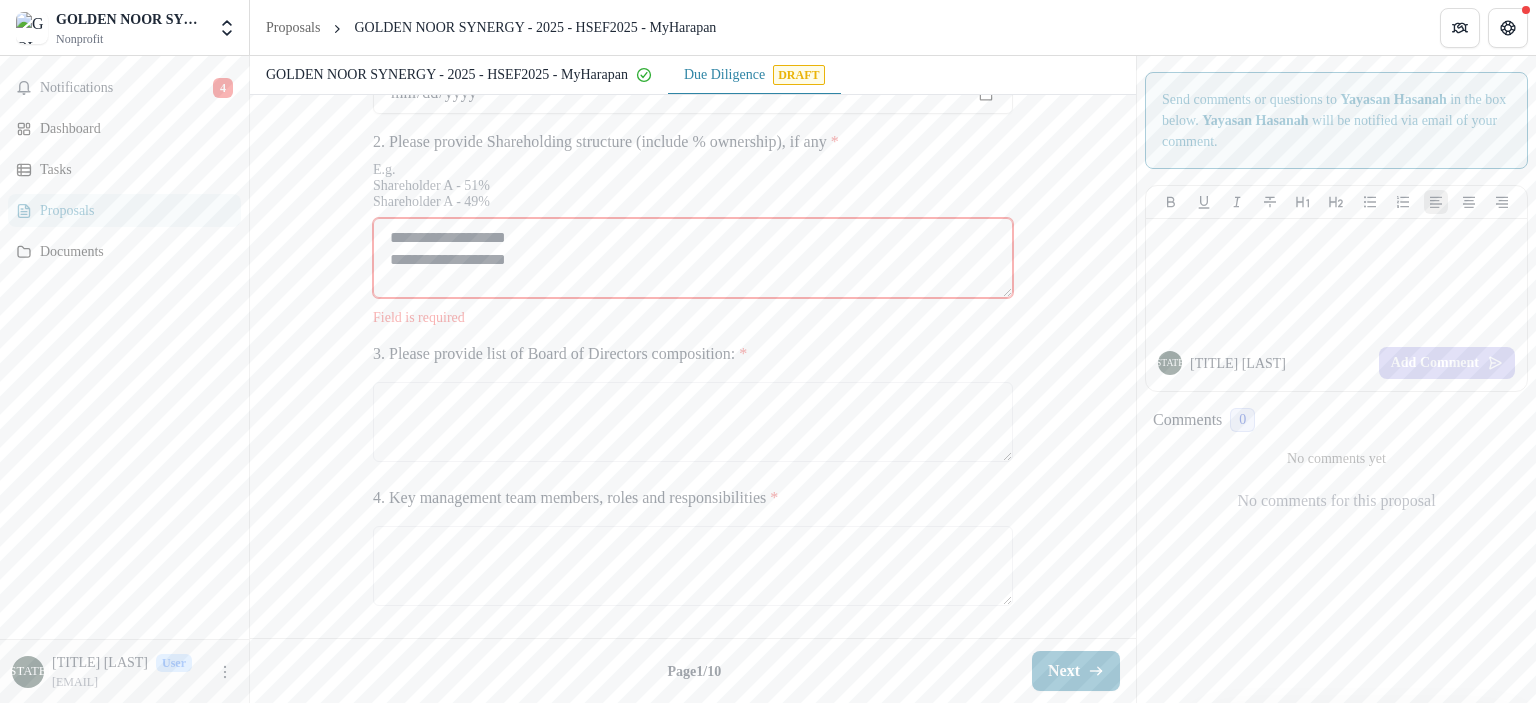 click on "[ADDRESS]" at bounding box center [693, 258] 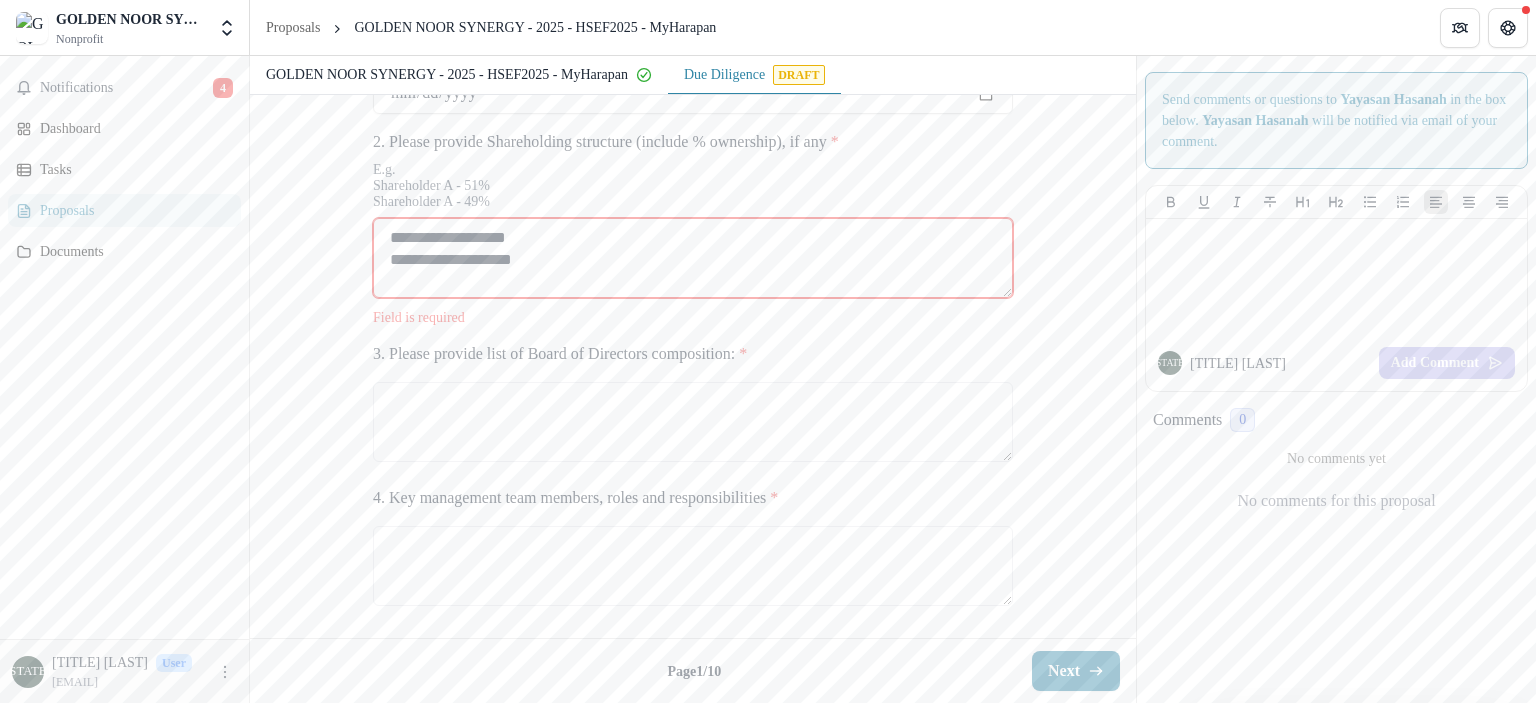 paste on "[ADDRESS]" 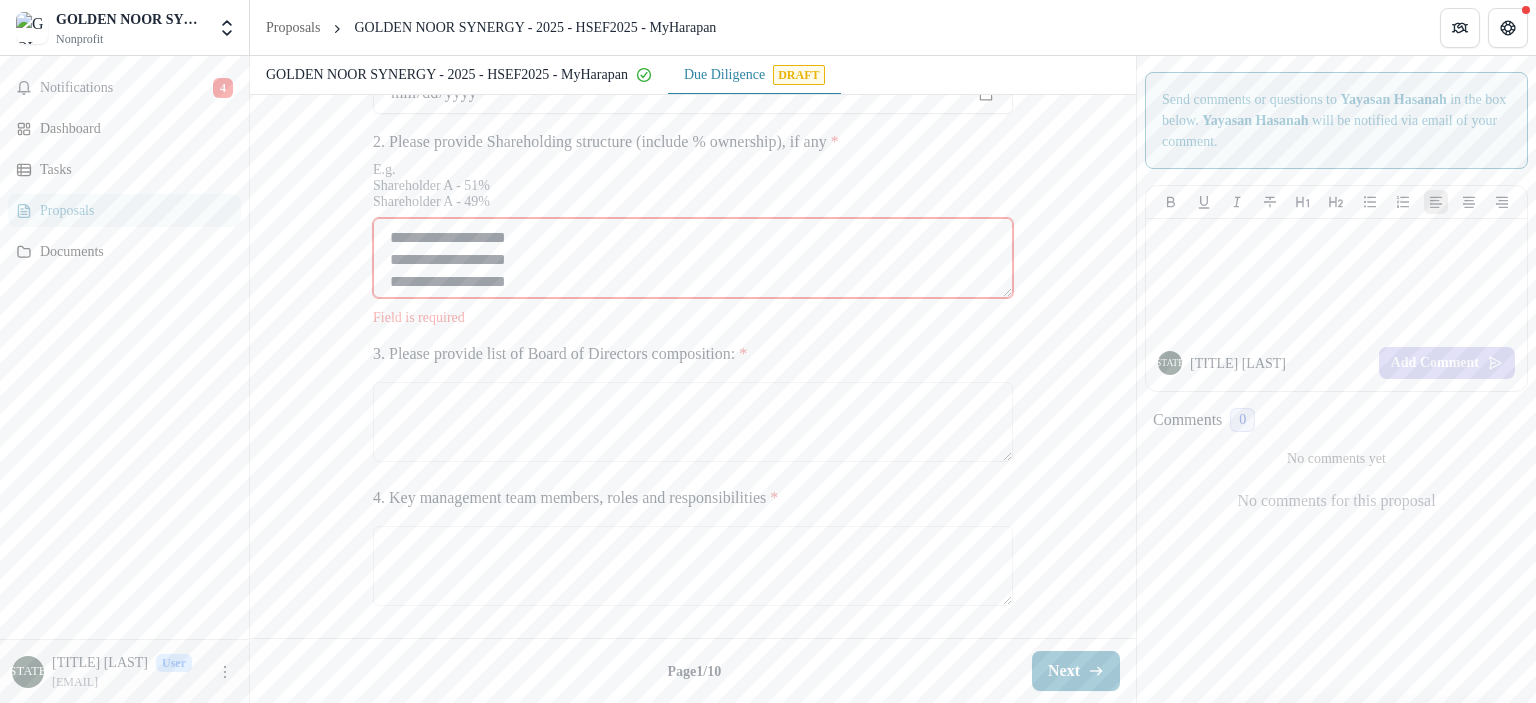 scroll, scrollTop: 16, scrollLeft: 0, axis: vertical 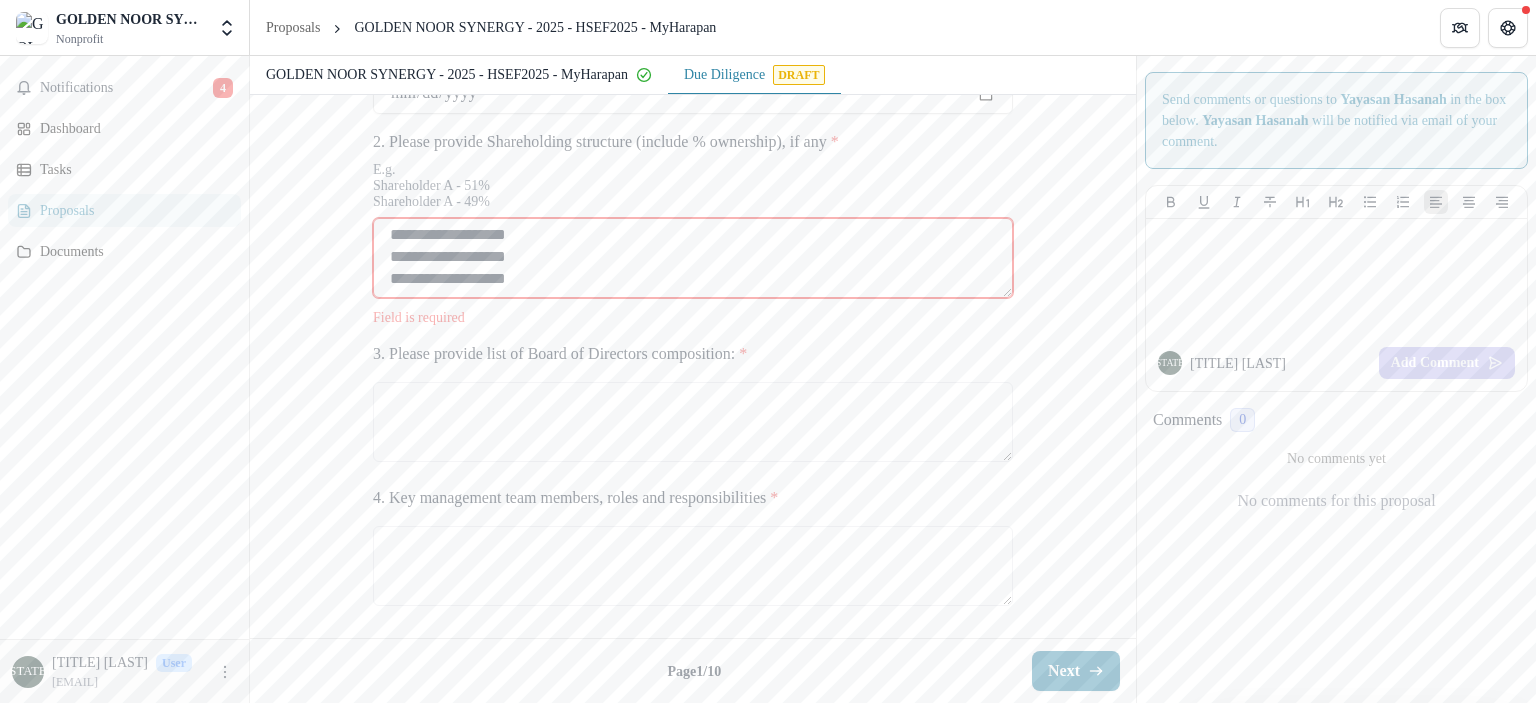 drag, startPoint x: 544, startPoint y: 434, endPoint x: 379, endPoint y: 437, distance: 165.02727 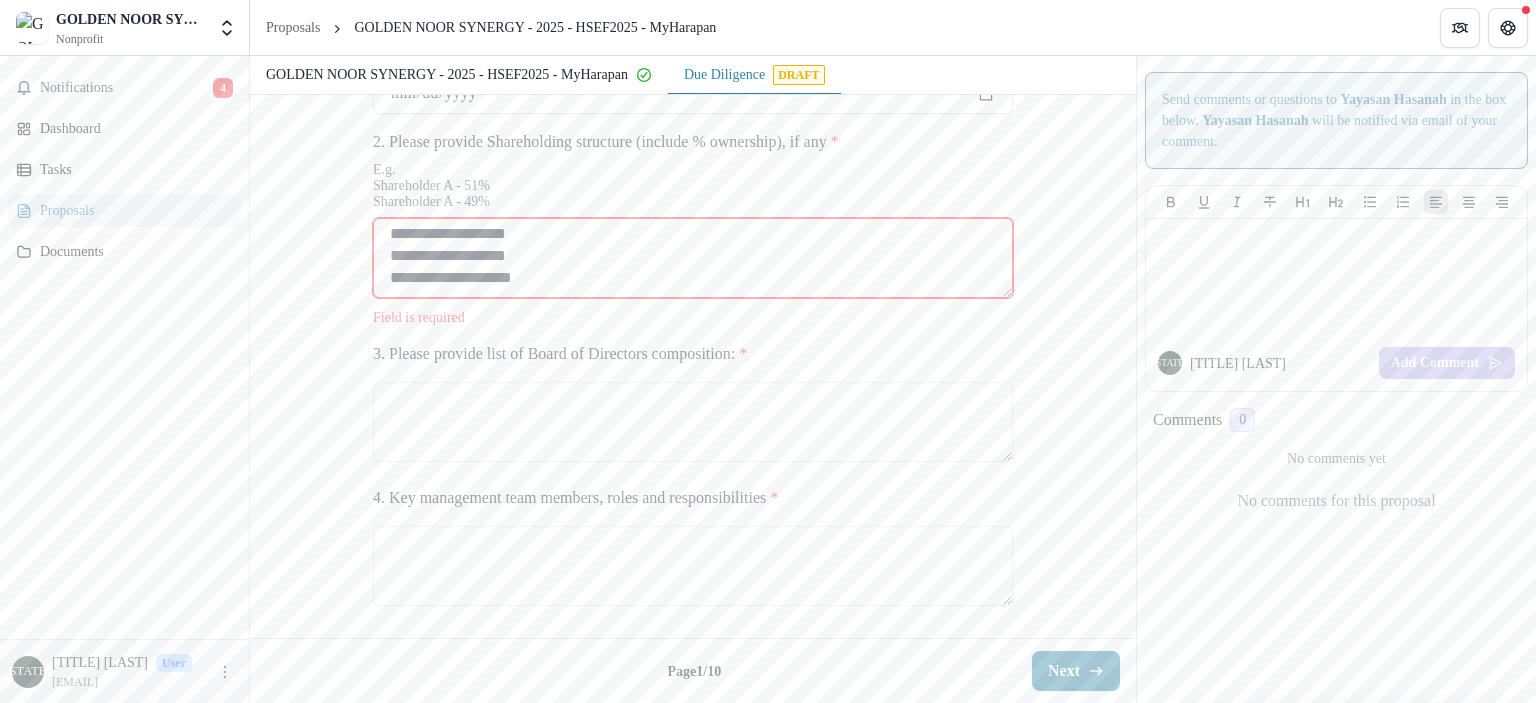 click on "**********" at bounding box center (693, 258) 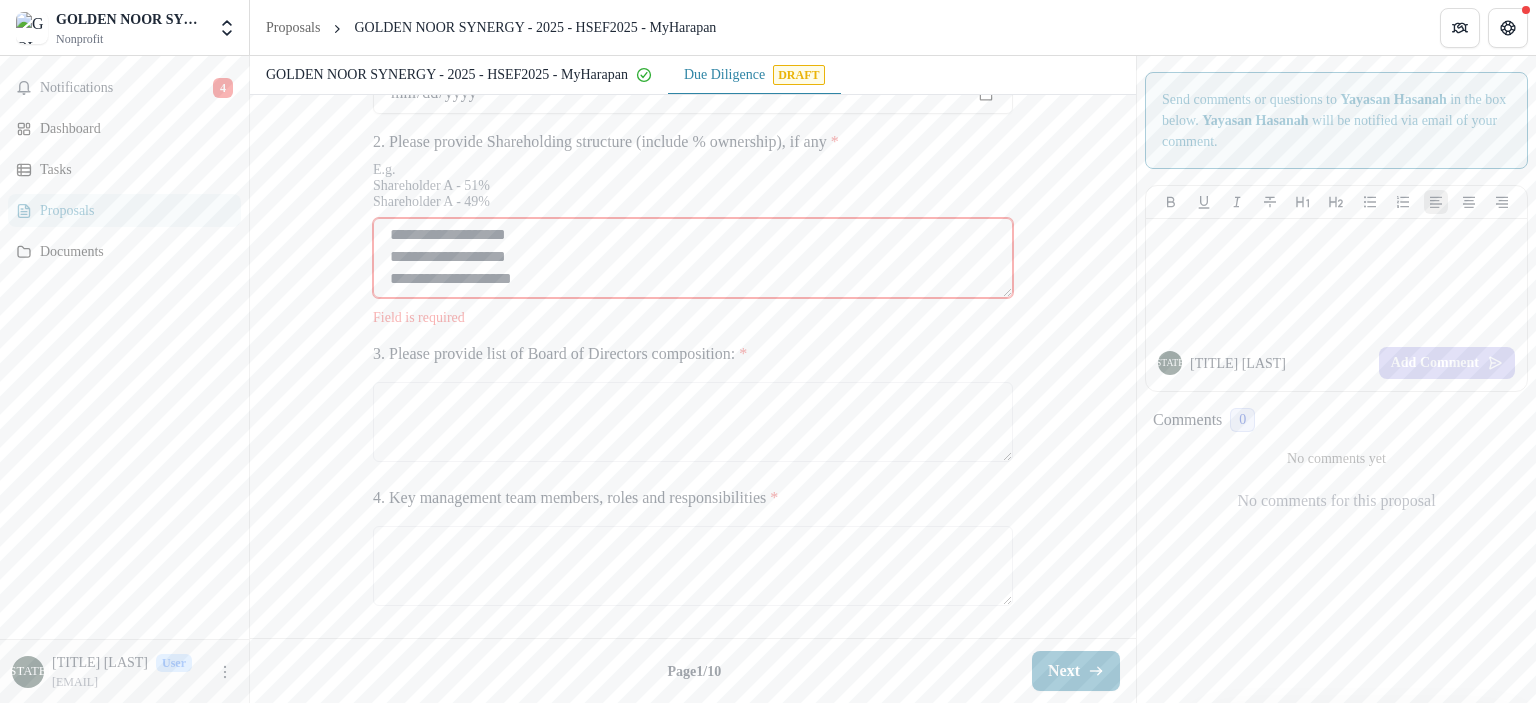 scroll, scrollTop: 0, scrollLeft: 0, axis: both 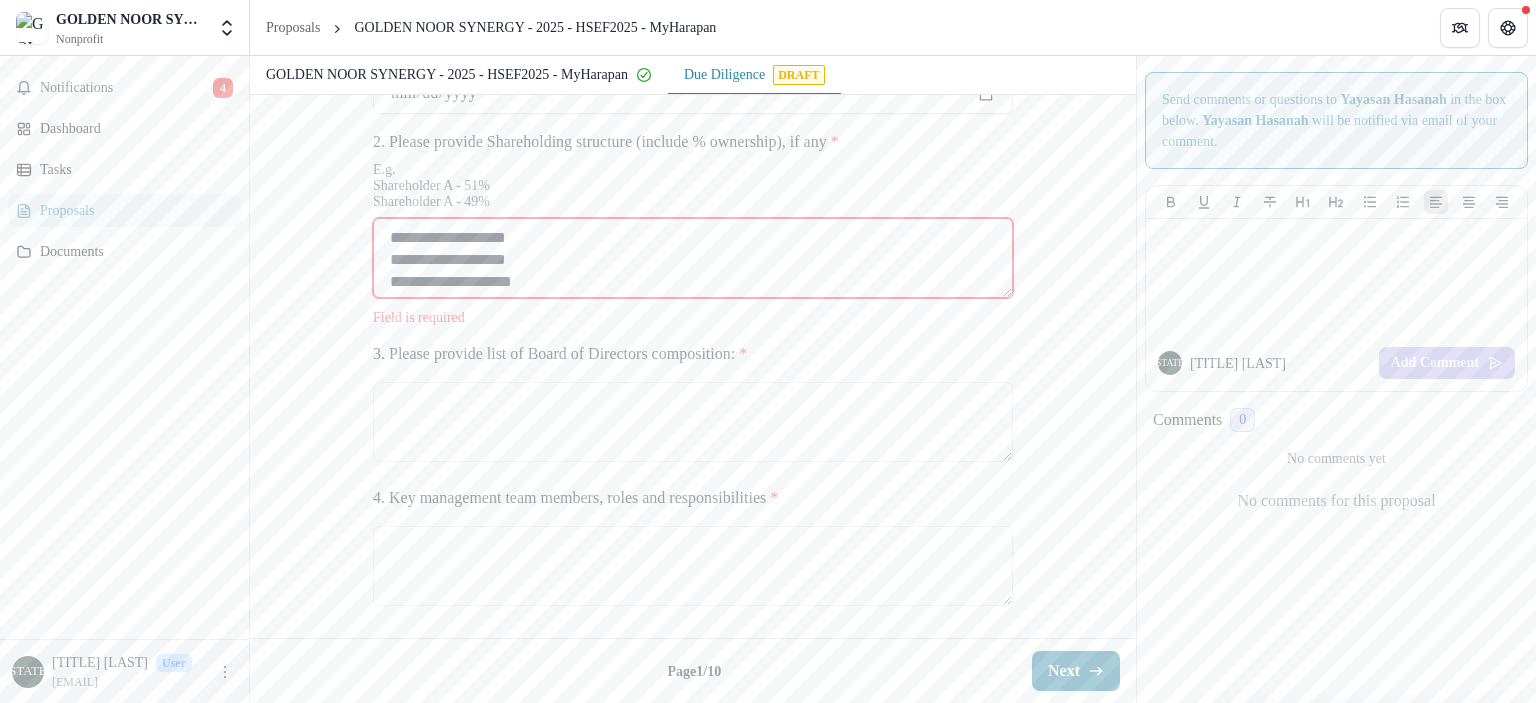 drag, startPoint x: 525, startPoint y: 393, endPoint x: 507, endPoint y: 395, distance: 18.110771 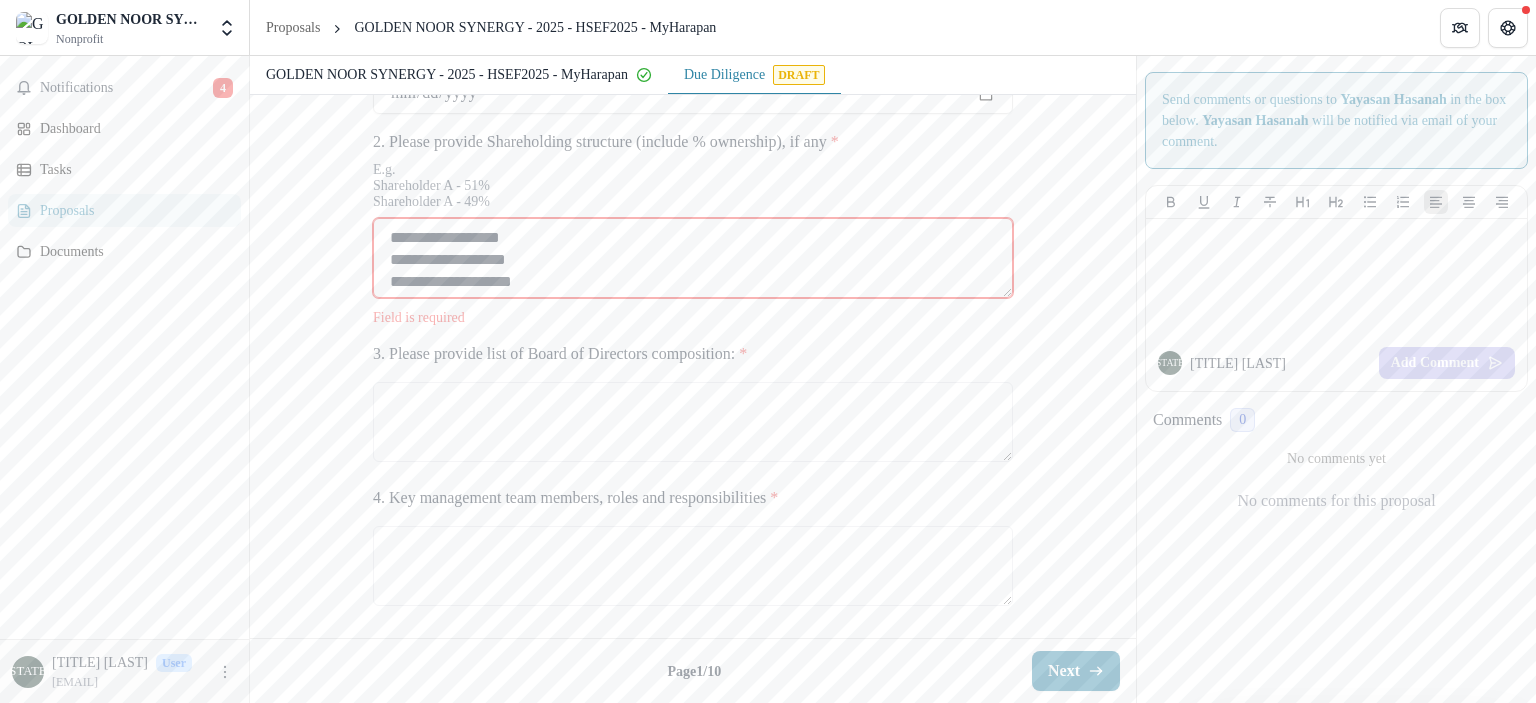 drag, startPoint x: 528, startPoint y: 417, endPoint x: 514, endPoint y: 415, distance: 14.142136 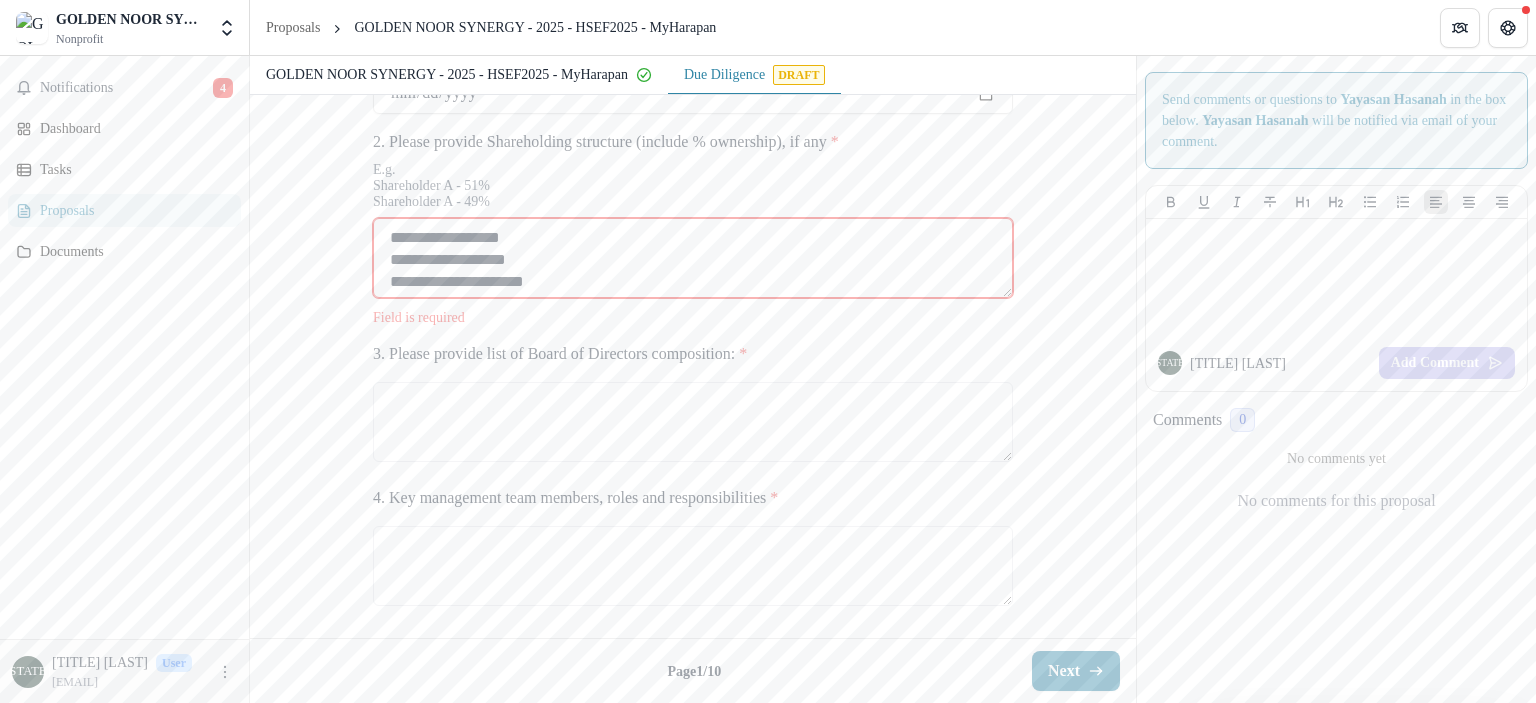 click on "[REDACTED]" at bounding box center [693, 258] 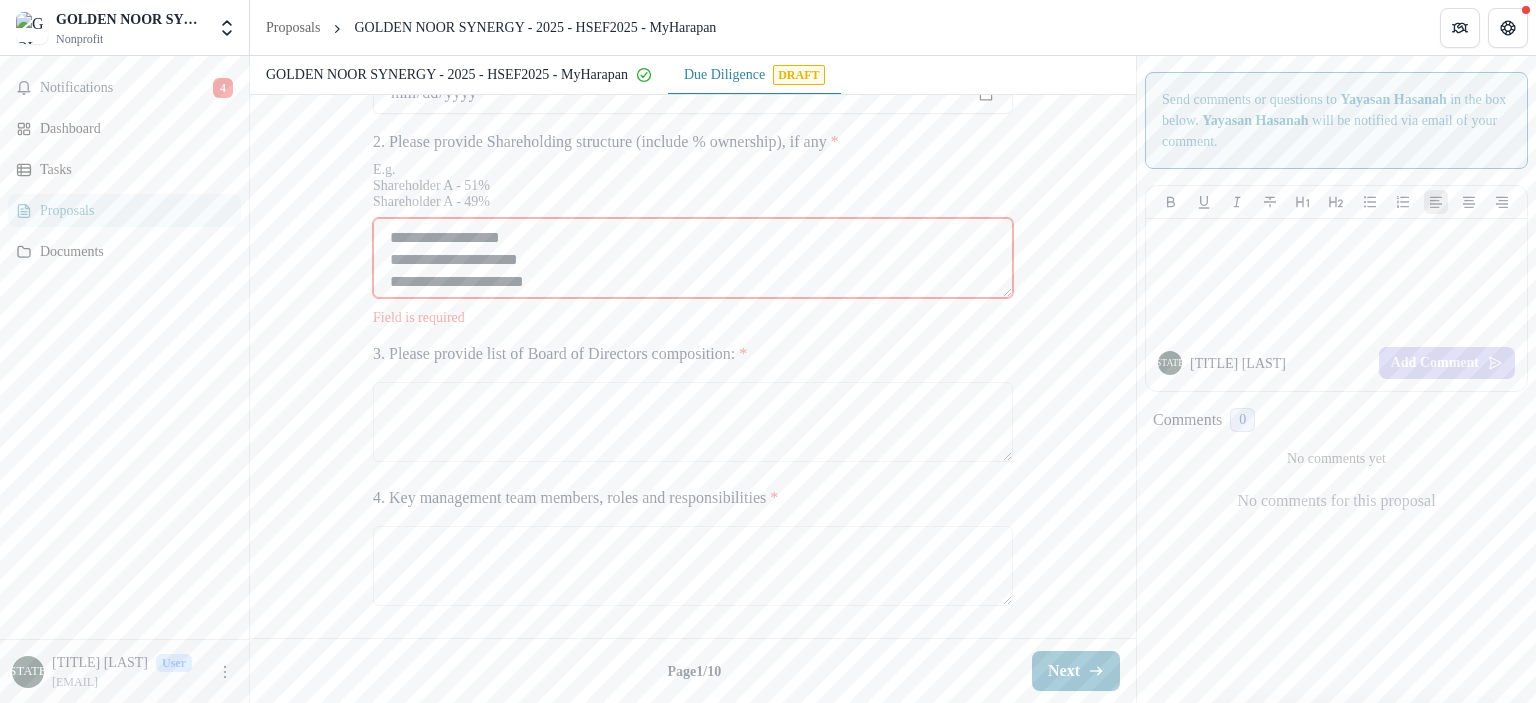 click on "**********" at bounding box center (693, 258) 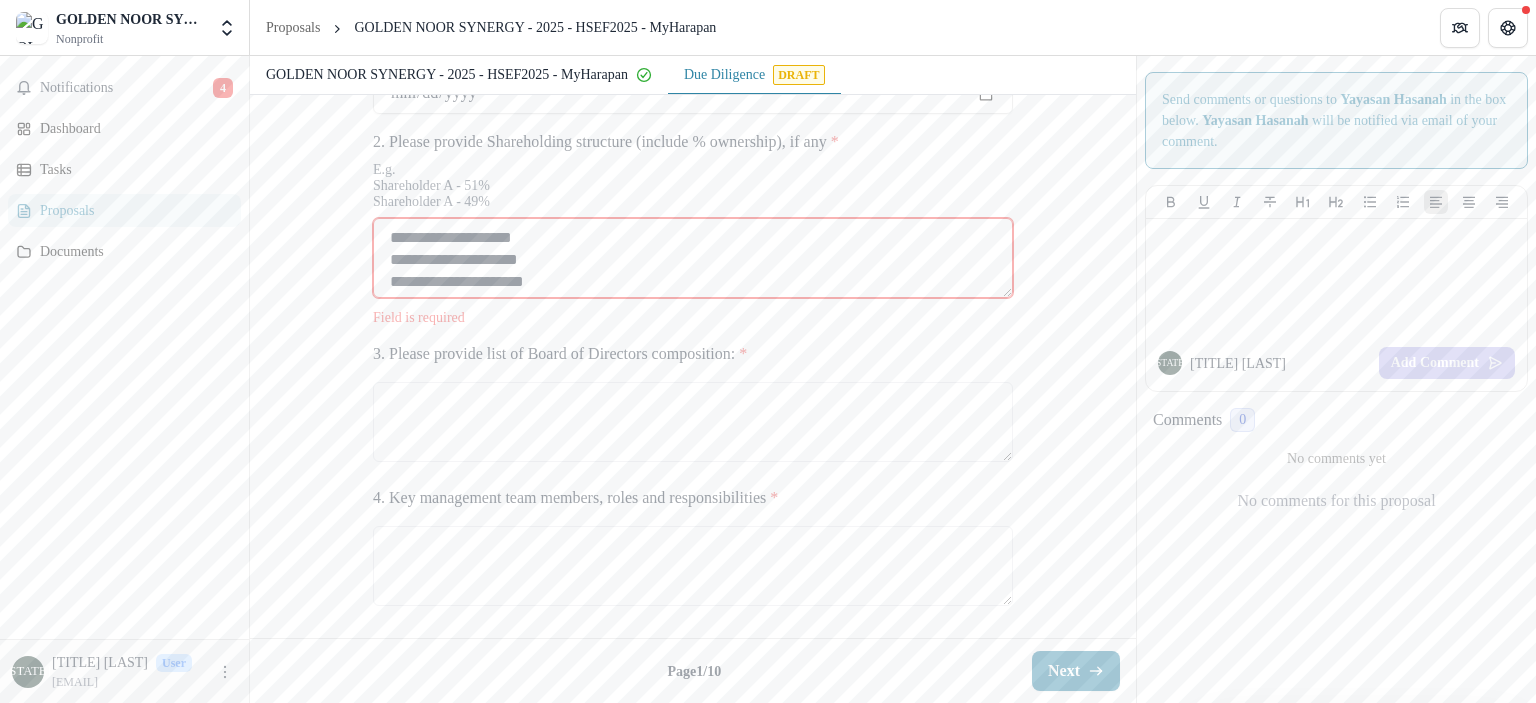 type on "**********" 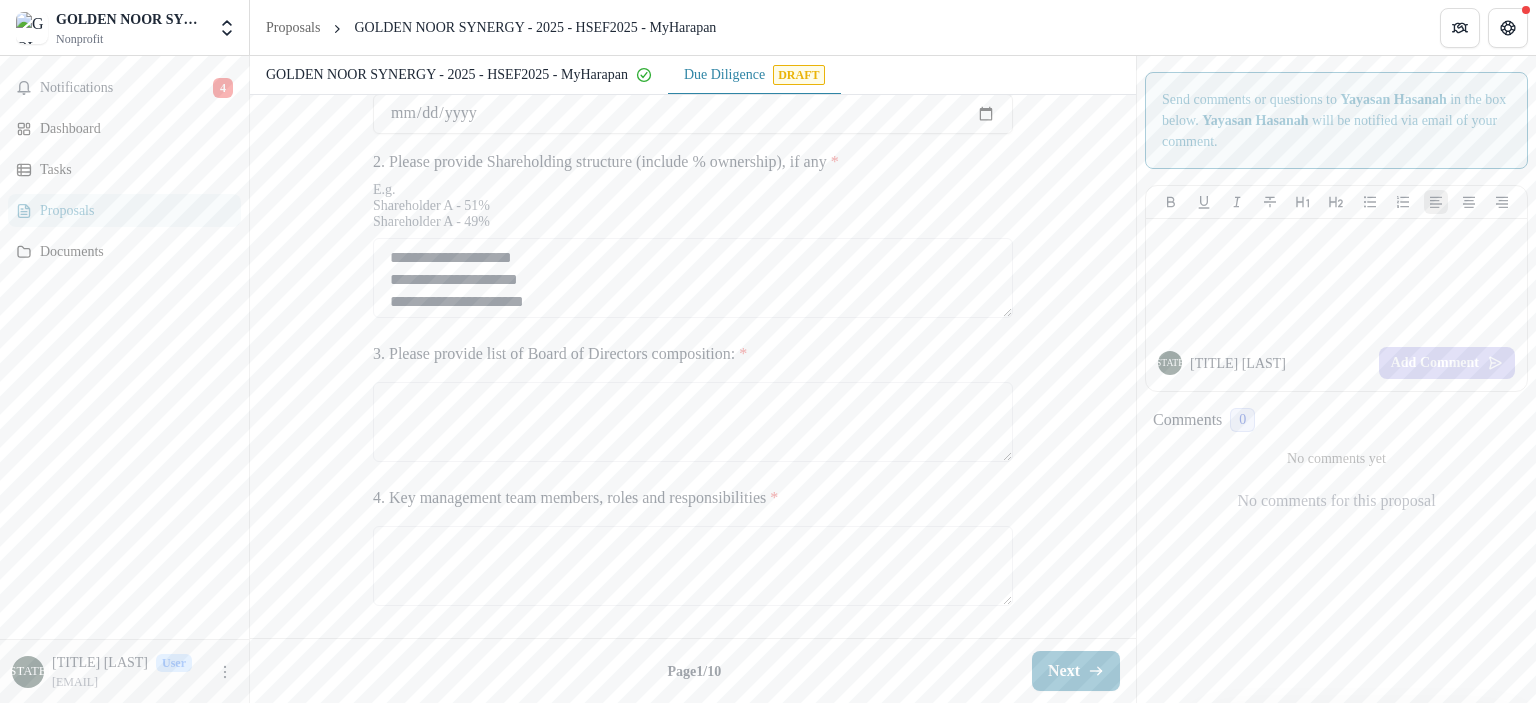 scroll, scrollTop: 946, scrollLeft: 0, axis: vertical 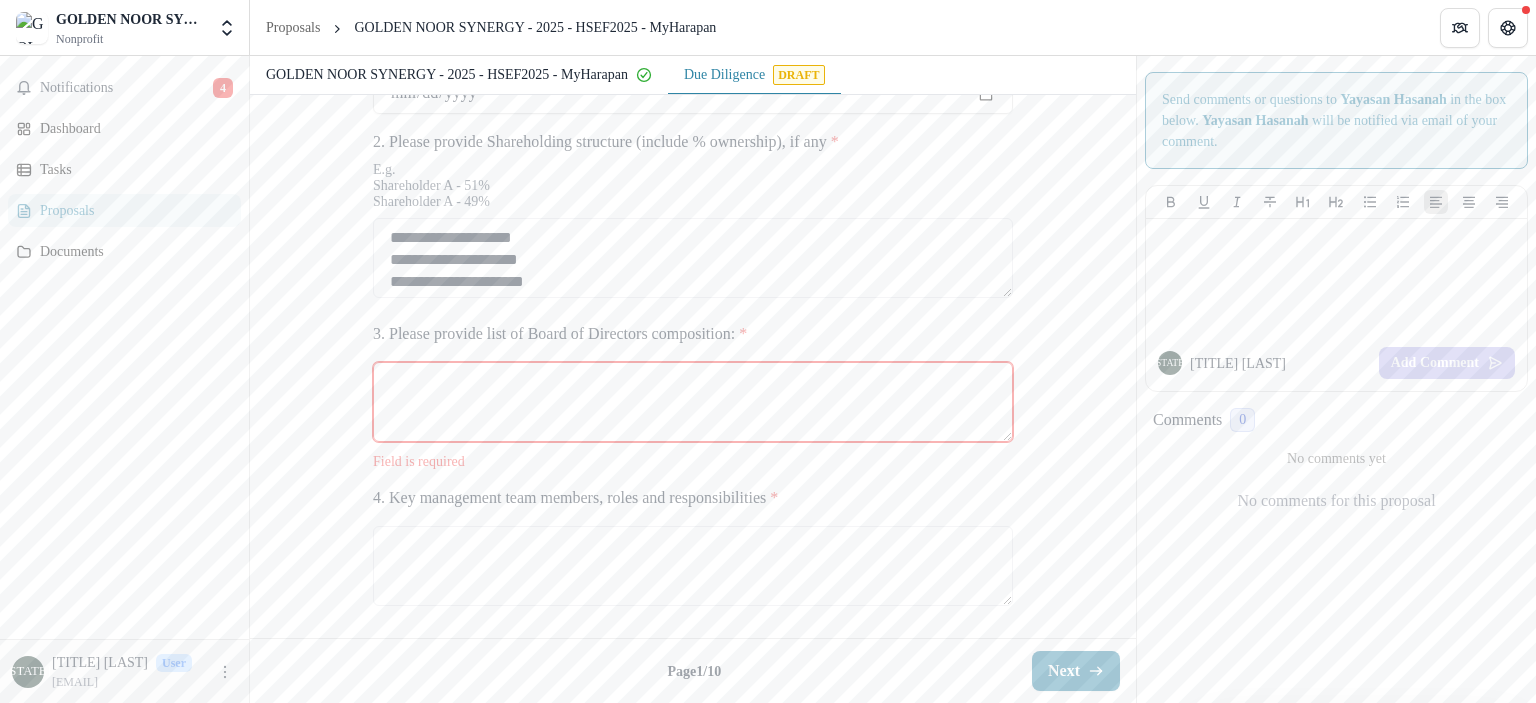 click on "3. Please provide list of Board of Directors composition:  *" at bounding box center [687, 334] 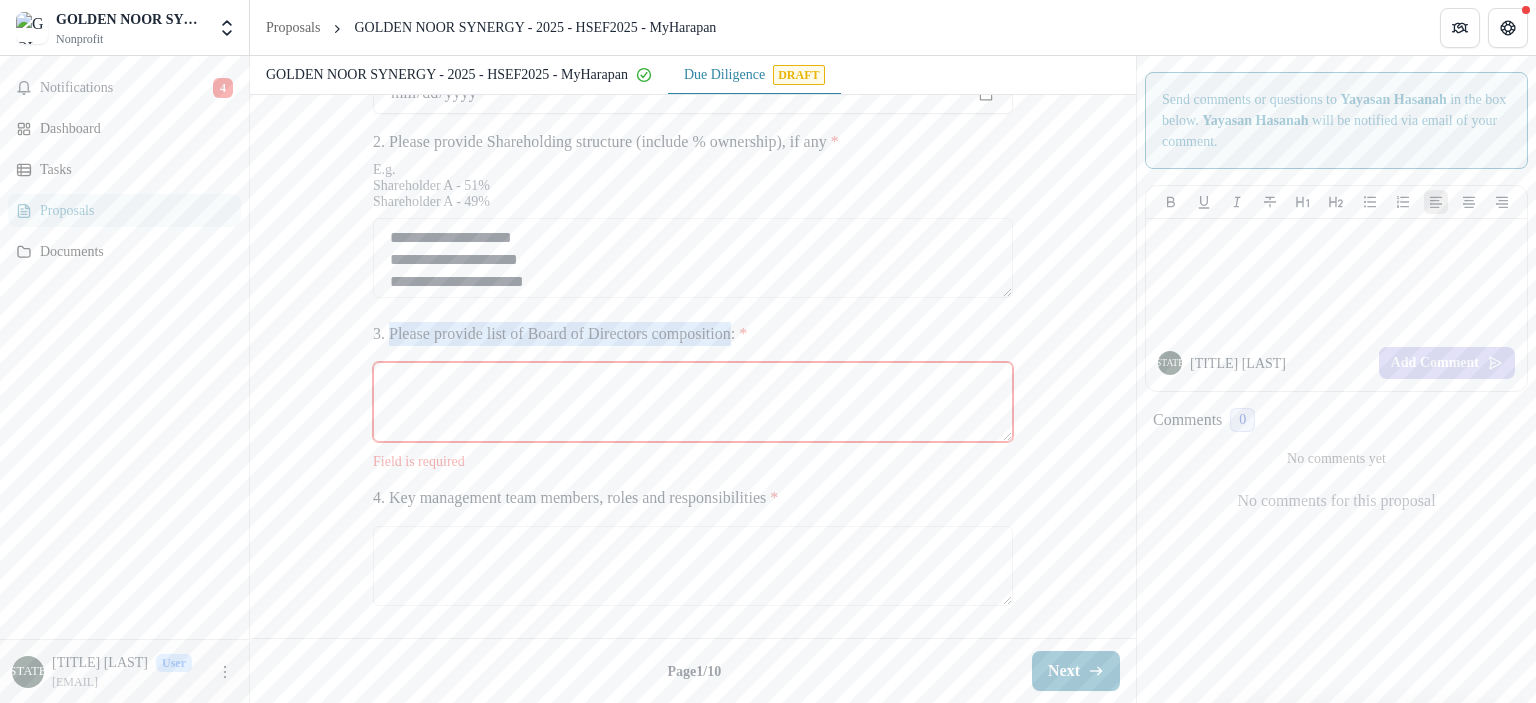 drag, startPoint x: 788, startPoint y: 351, endPoint x: 387, endPoint y: 364, distance: 401.21066 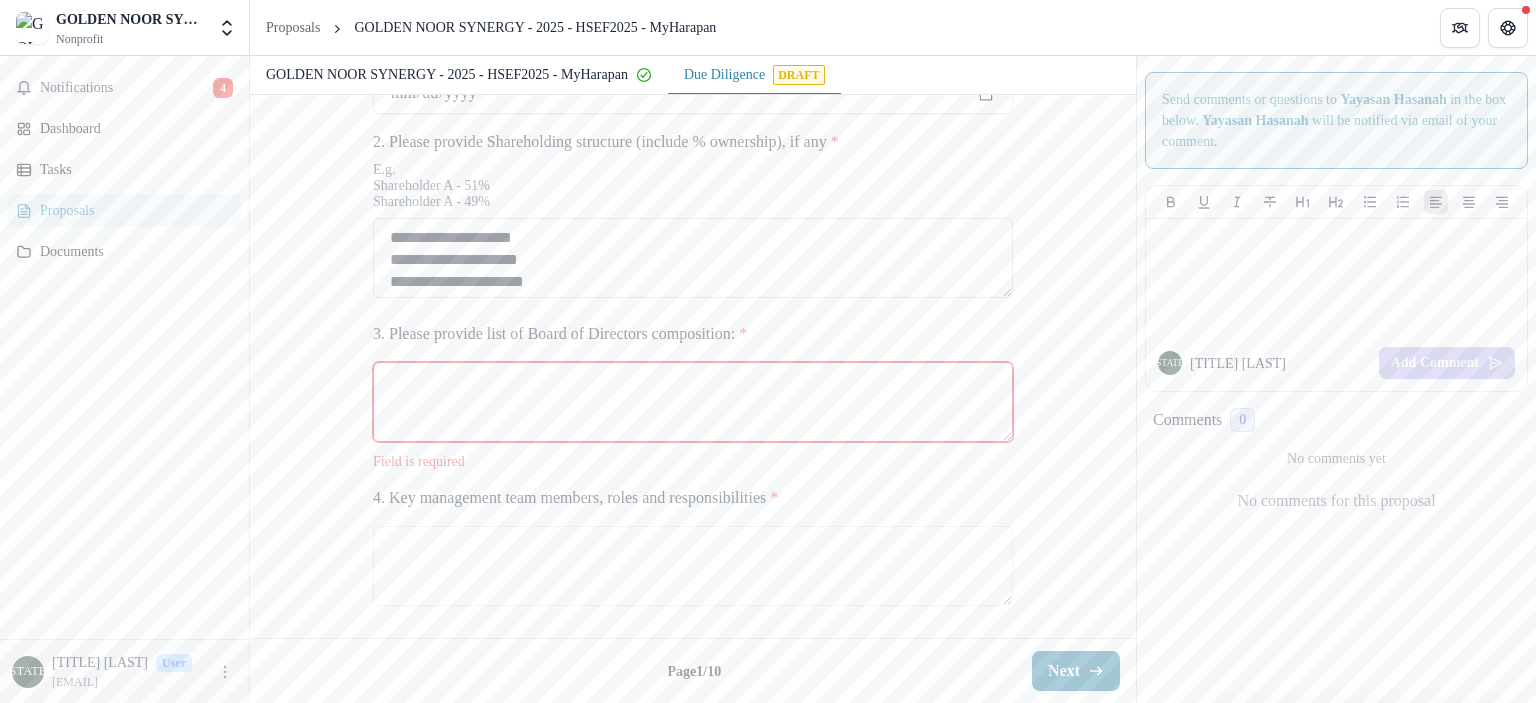 click on "[BRAND] [BRAND] [BRAND] [BRAND] [BRAND] [BRAND] [BRAND] [BRAND] [BRAND] [BRAND] [BRAND] [BRAND] [BRAND] 1. Please provide date of incorporation * [YEAR] * 2. Please provide Shareholding structure (include % ownership), if any * E.g.
Shareholder [NAME] - 51%
Shareholder [NAME] - 49% [BRAND] * [BRAND] * [BRAND] 3. Please provide list of Board of Directors composition:  * Field is required 4. Key management team members, roles and responsibilities *" at bounding box center (693, 116) 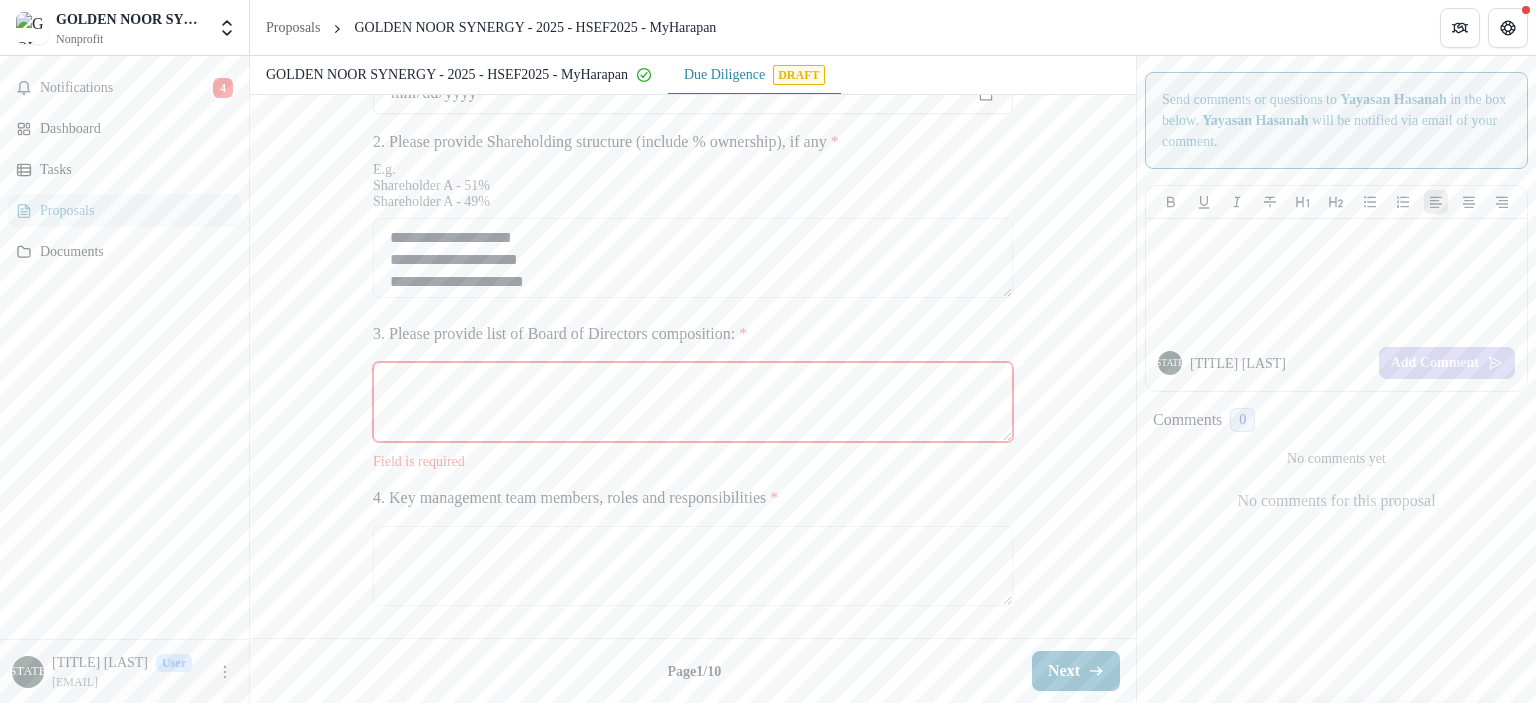 scroll, scrollTop: 946, scrollLeft: 0, axis: vertical 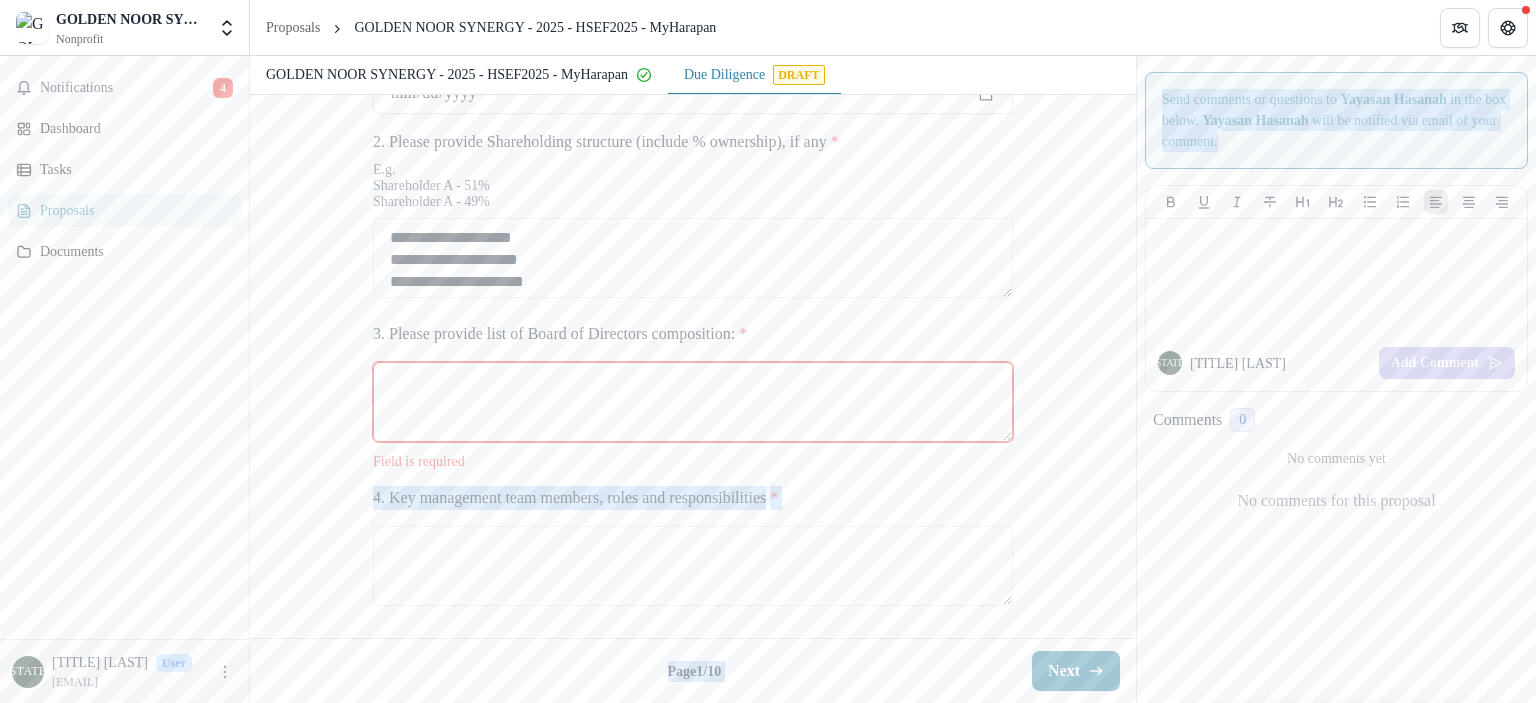 drag, startPoint x: 1135, startPoint y: 468, endPoint x: 1140, endPoint y: 314, distance: 154.08115 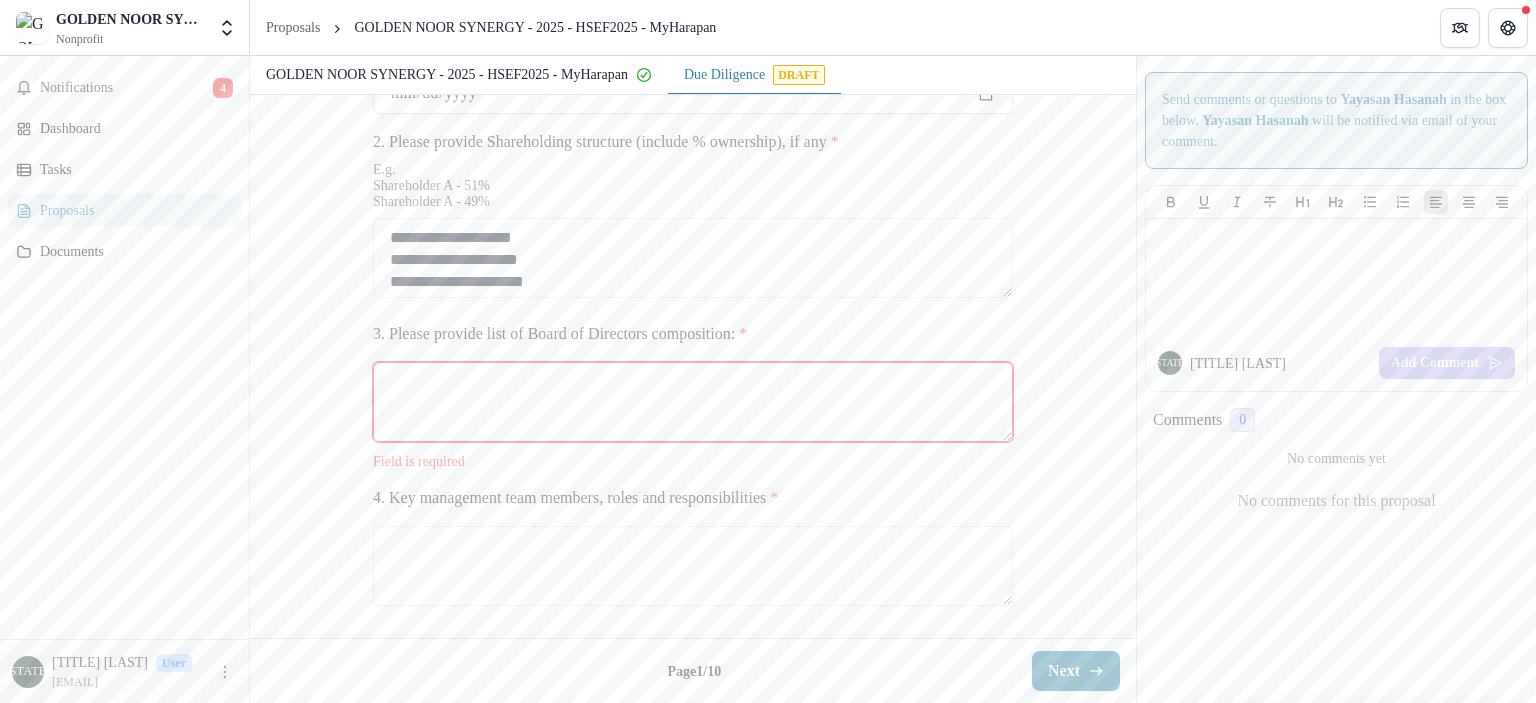 click on "[BRAND] [BRAND] [BRAND] [BRAND] [BRAND] [BRAND] [BRAND] [BRAND] [BRAND] [BRAND] [BRAND] [BRAND] [BRAND] 1. Please provide date of incorporation * [YEAR] * 2. Please provide Shareholding structure (include % ownership), if any * E.g.
Shareholder [NAME] - 51%
Shareholder [NAME] - 49% [BRAND] * [BRAND] * [BRAND] 3. Please provide list of Board of Directors composition:  * Field is required 4. Key management team members, roles and responsibilities *" at bounding box center [693, 116] 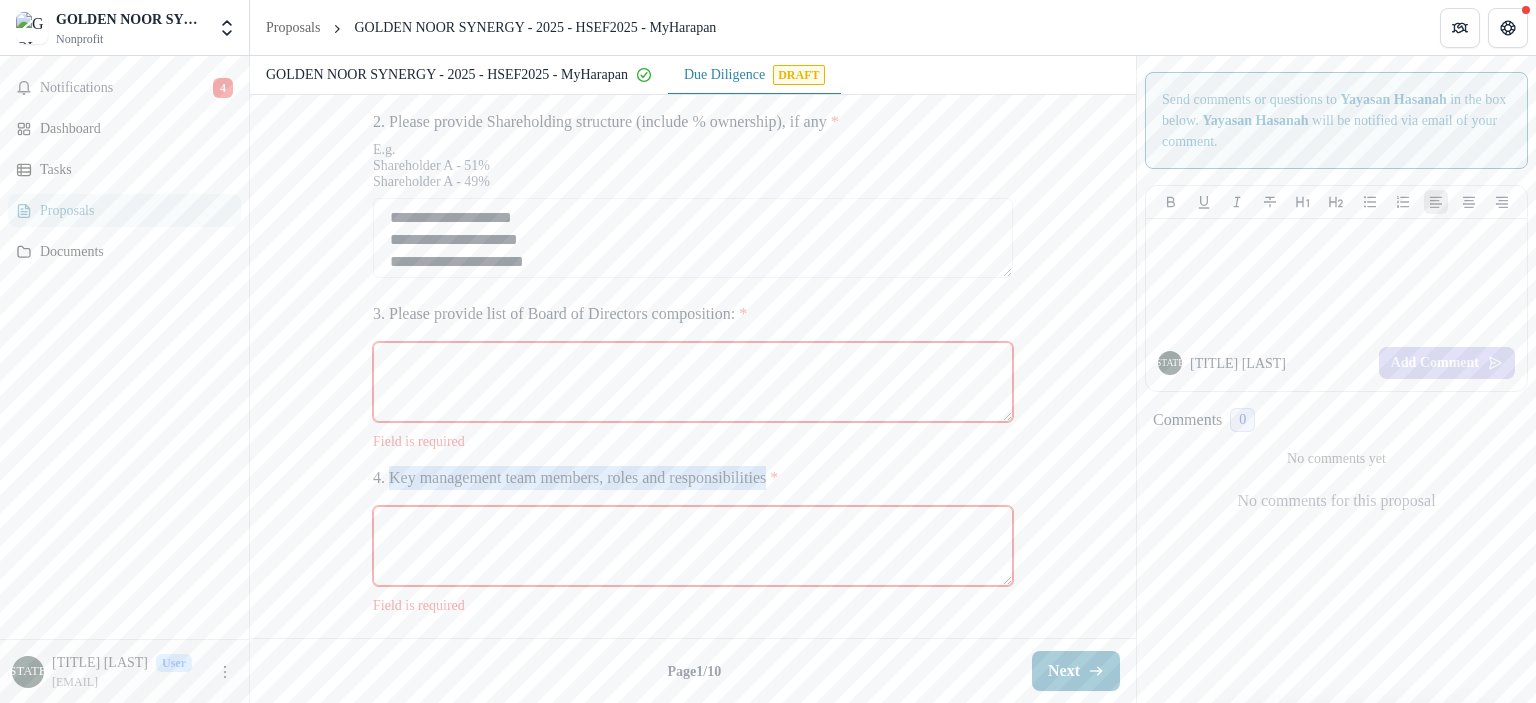 drag, startPoint x: 839, startPoint y: 495, endPoint x: 388, endPoint y: 497, distance: 451.00443 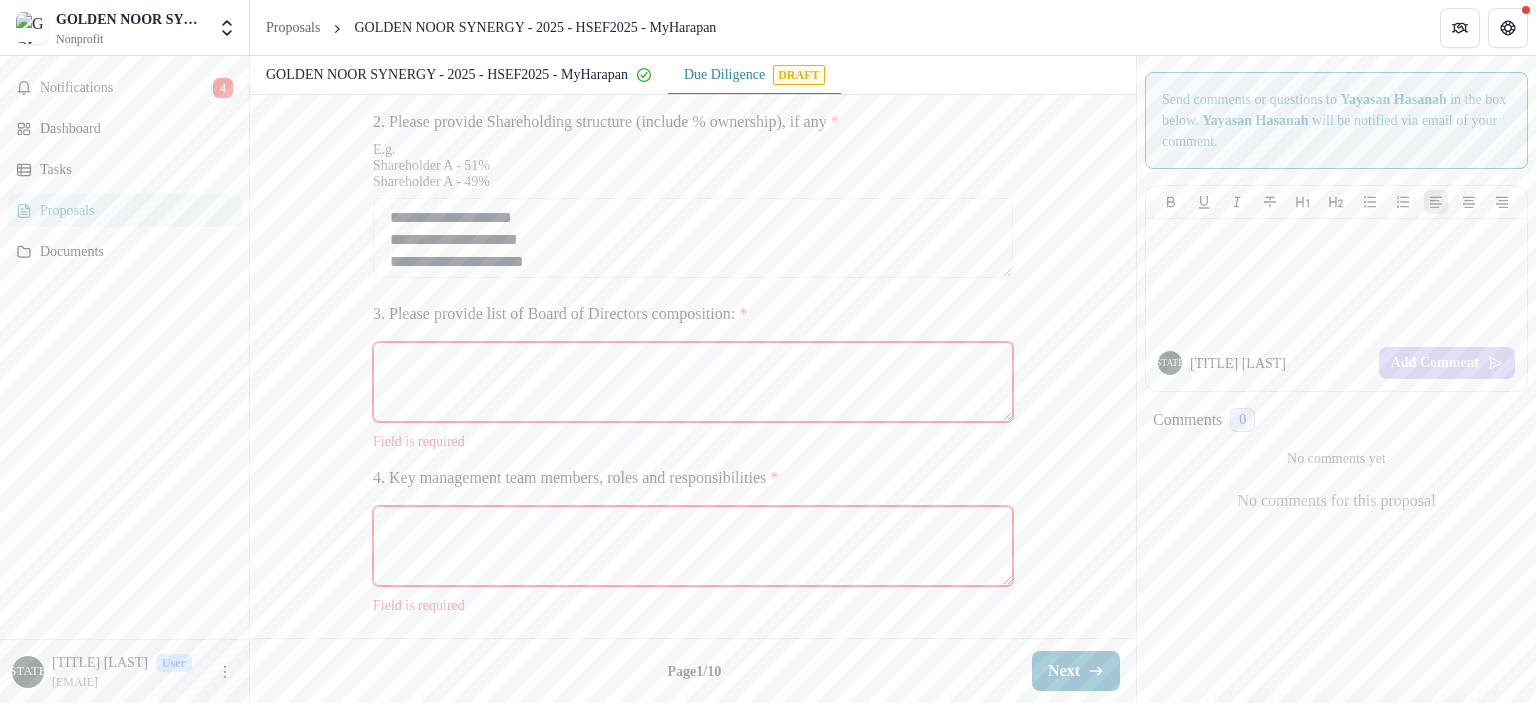 click on "3. Please provide list of Board of Directors composition:  *" at bounding box center [693, 382] 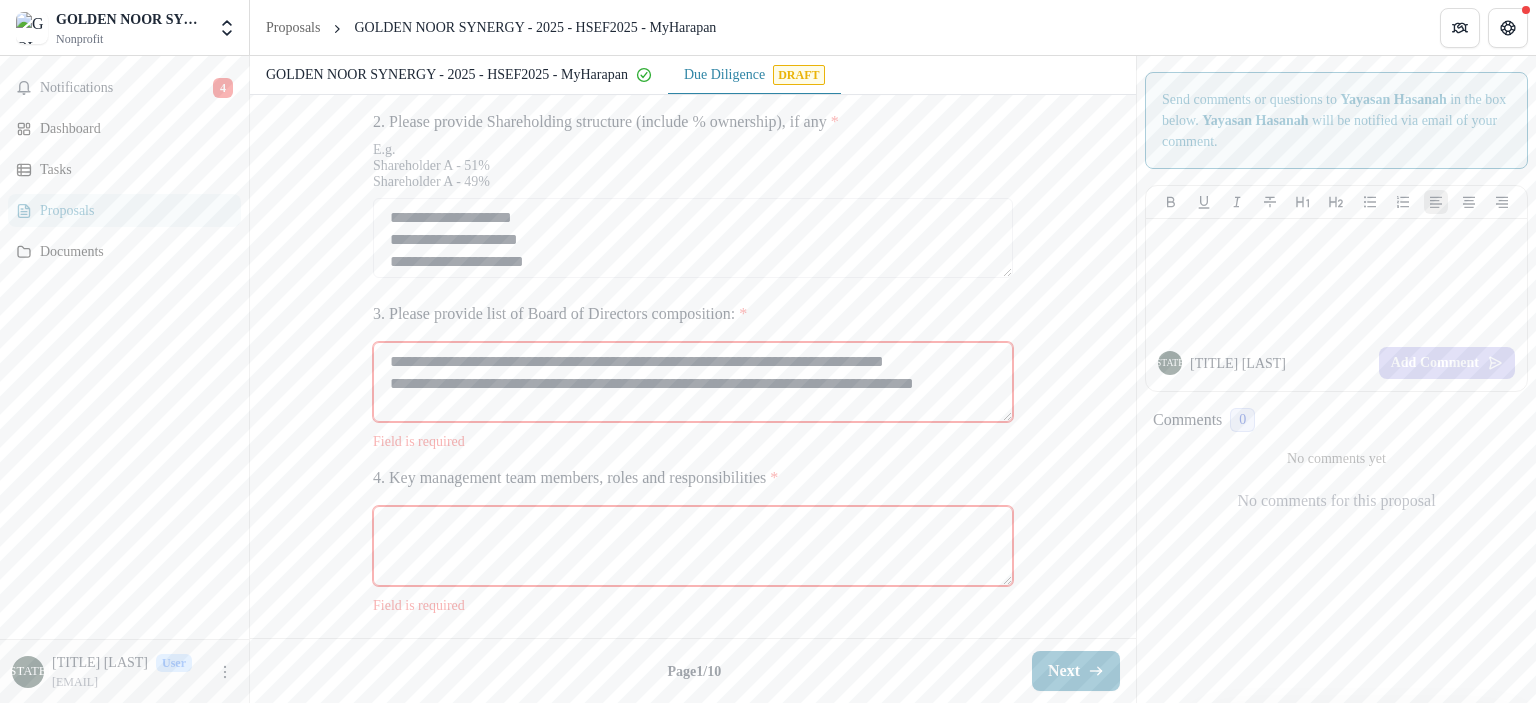 scroll, scrollTop: 16, scrollLeft: 0, axis: vertical 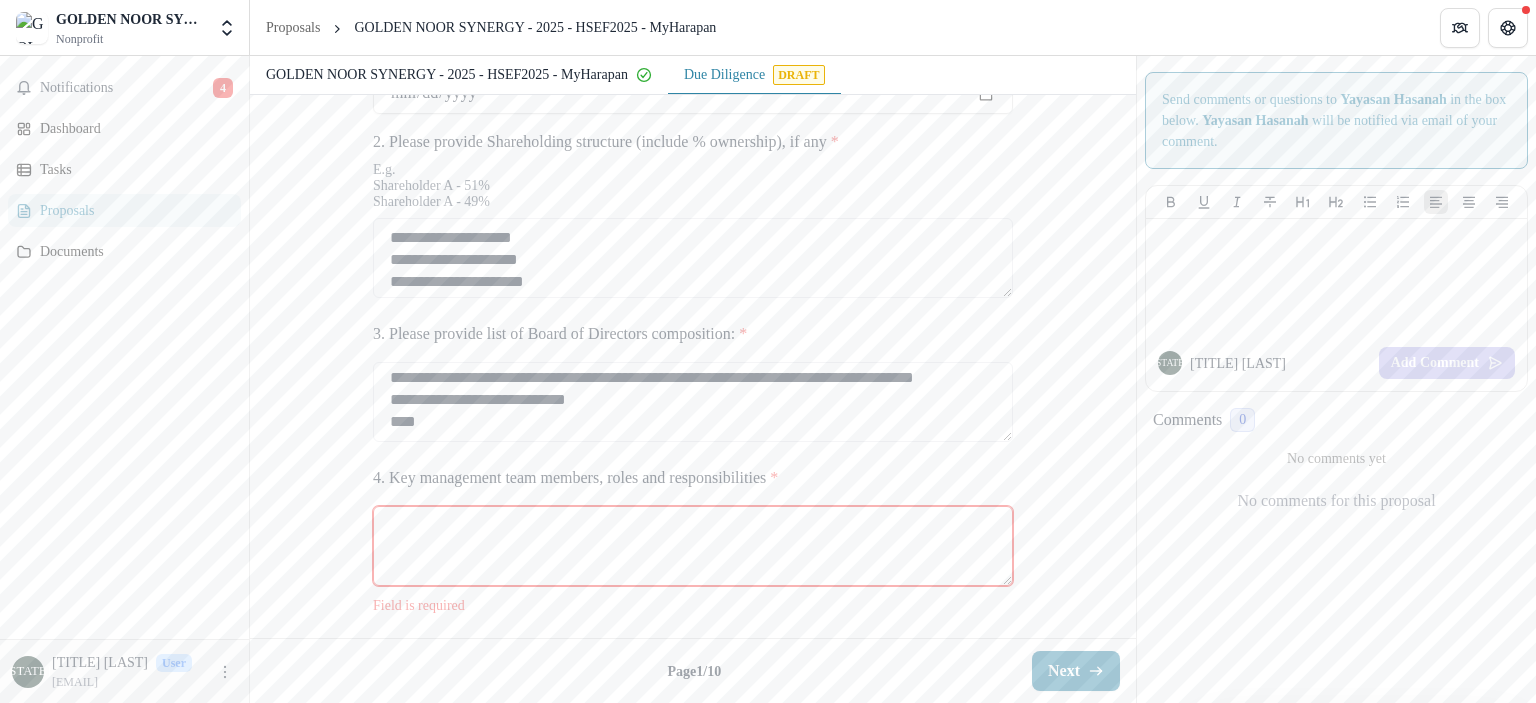 paste on "**********" 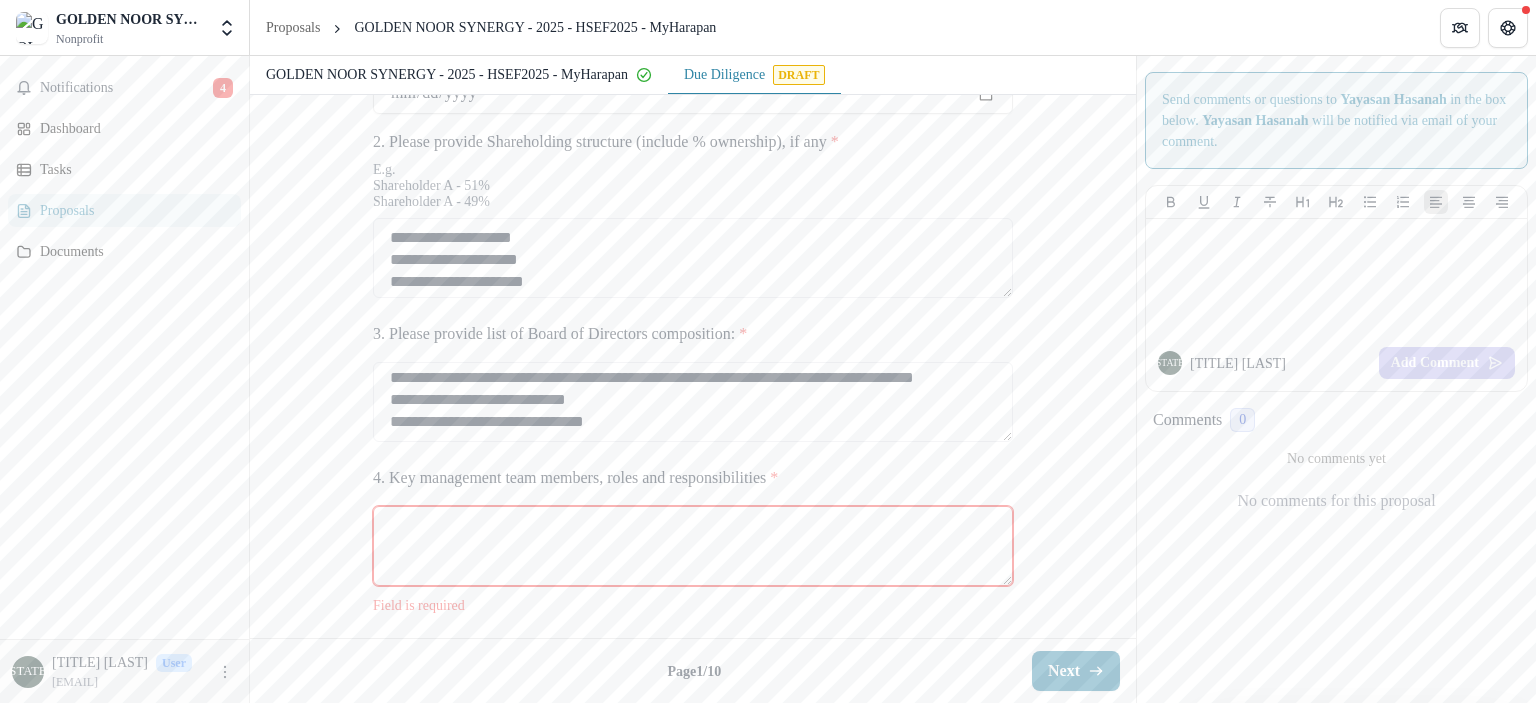 scroll, scrollTop: 82, scrollLeft: 0, axis: vertical 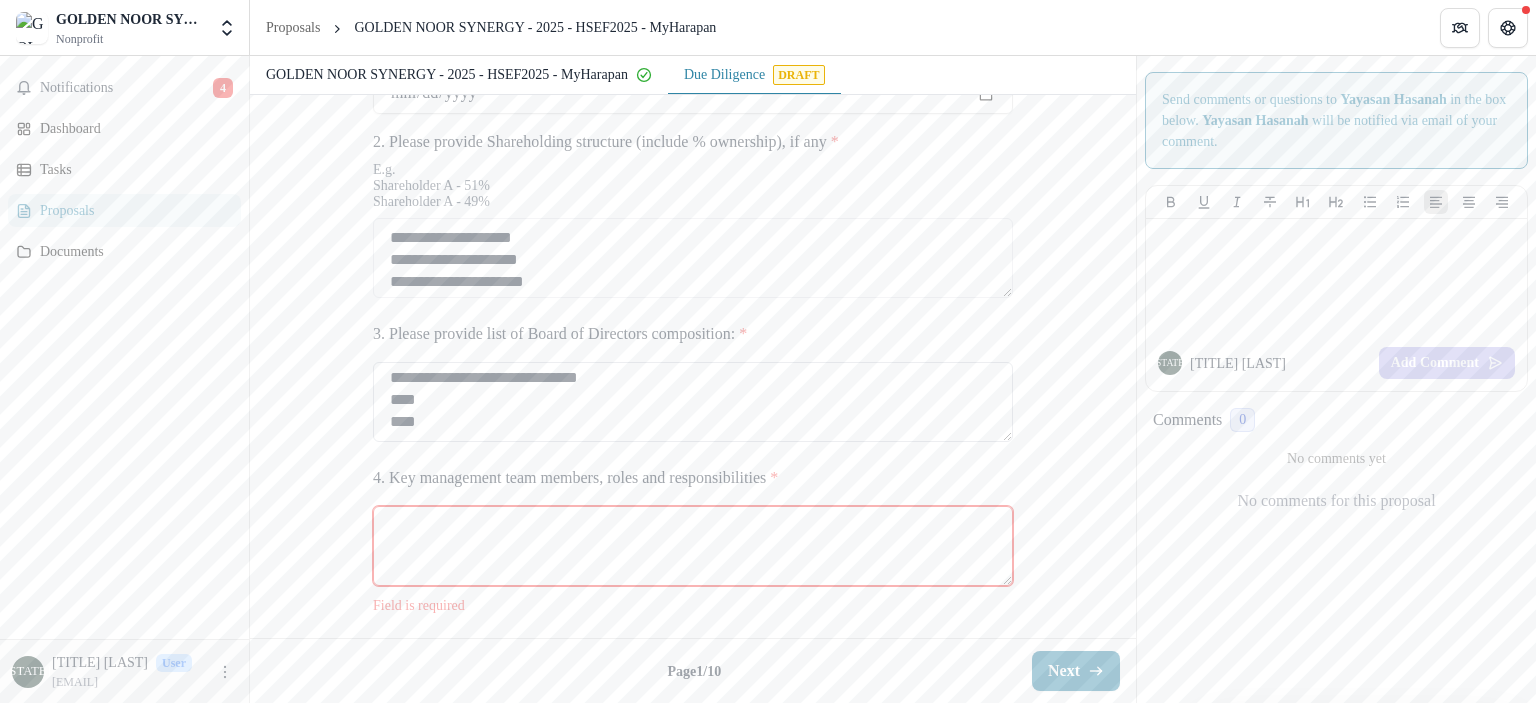 click on "[ADDRESS]" at bounding box center [693, 402] 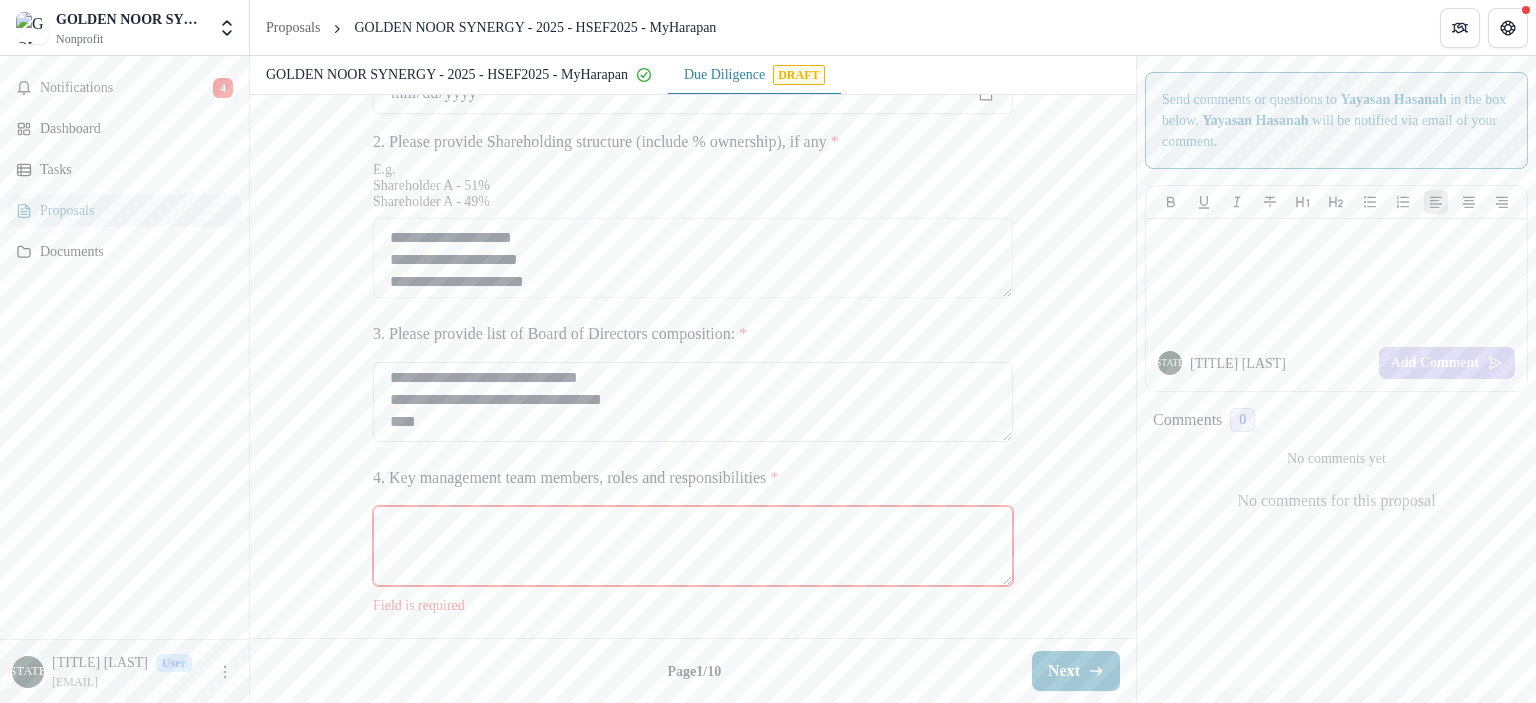 click on "[ADDRESS]" at bounding box center (693, 402) 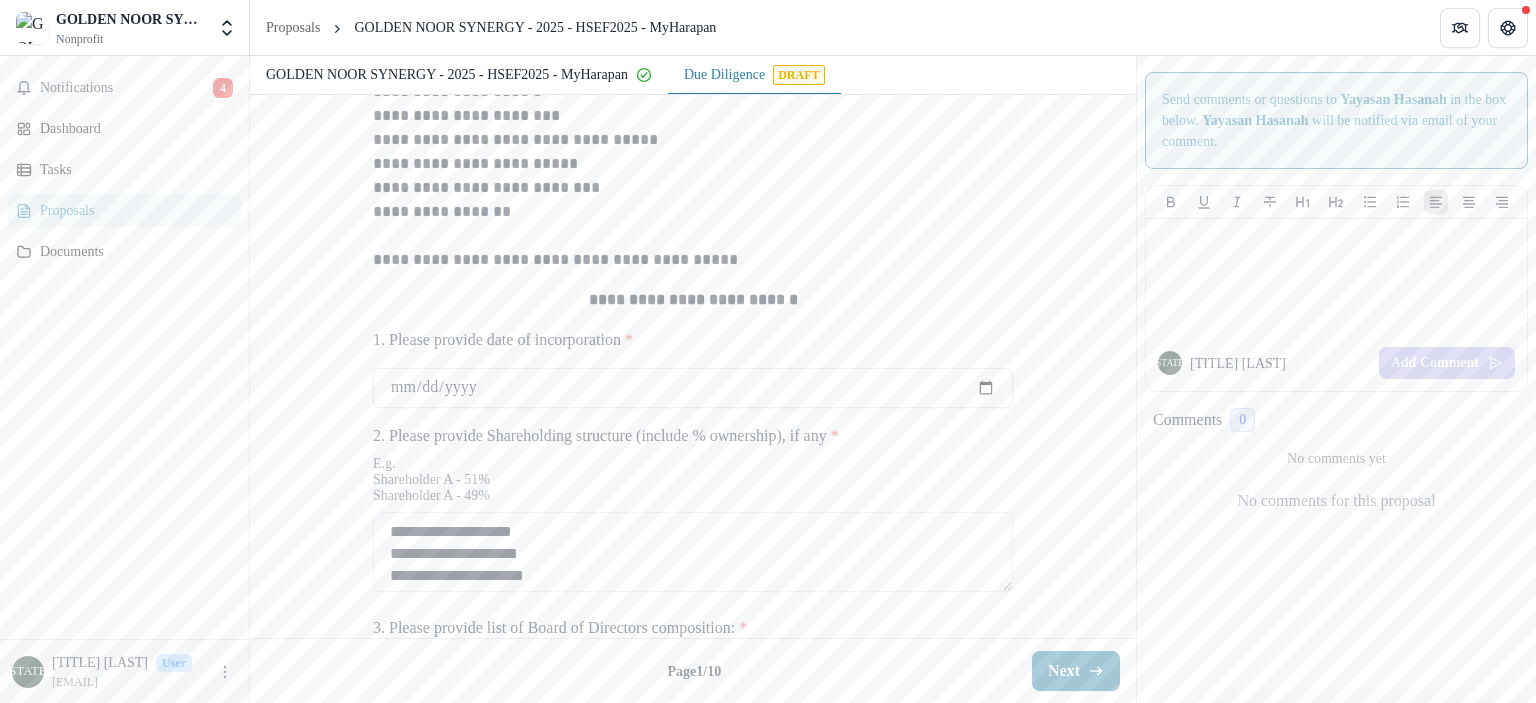 scroll, scrollTop: 508, scrollLeft: 0, axis: vertical 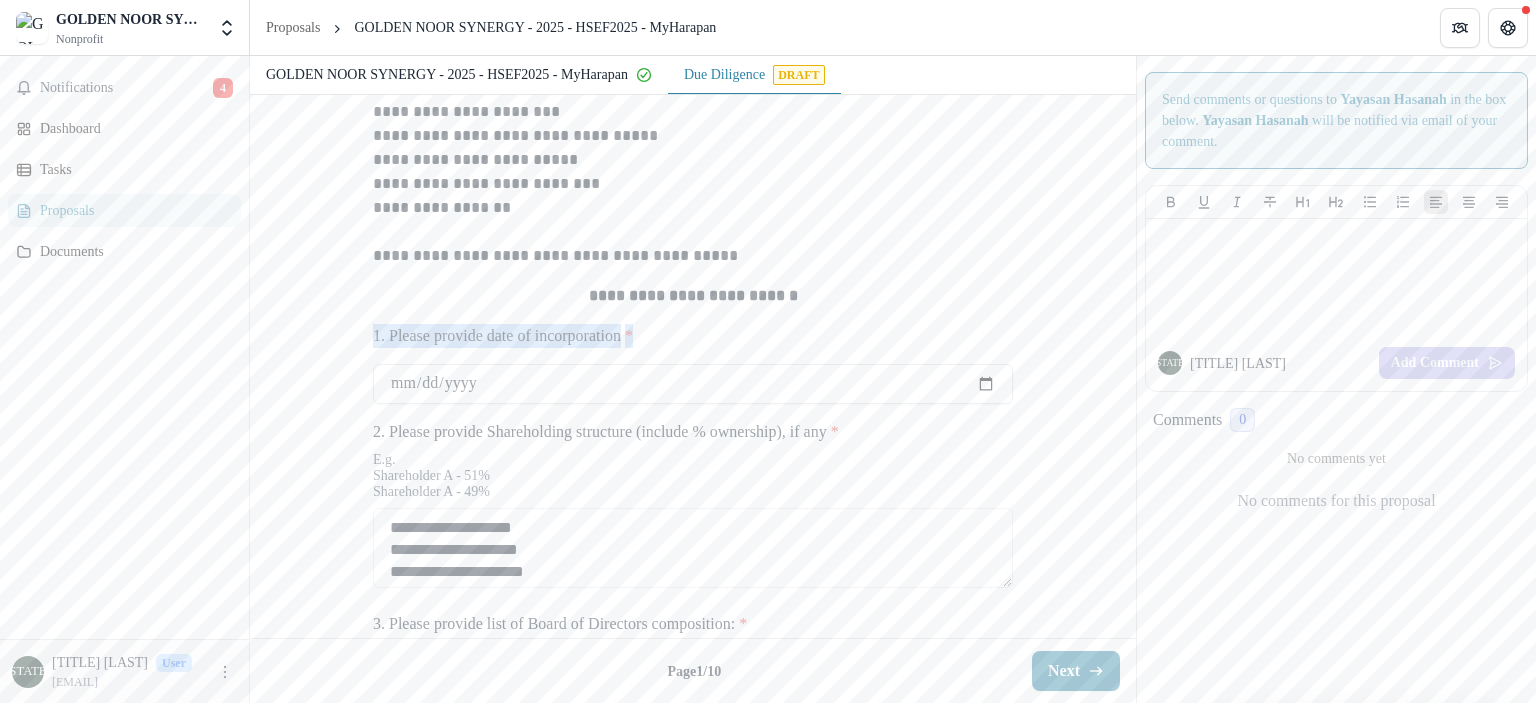 drag, startPoint x: 1135, startPoint y: 447, endPoint x: 1135, endPoint y: 549, distance: 102 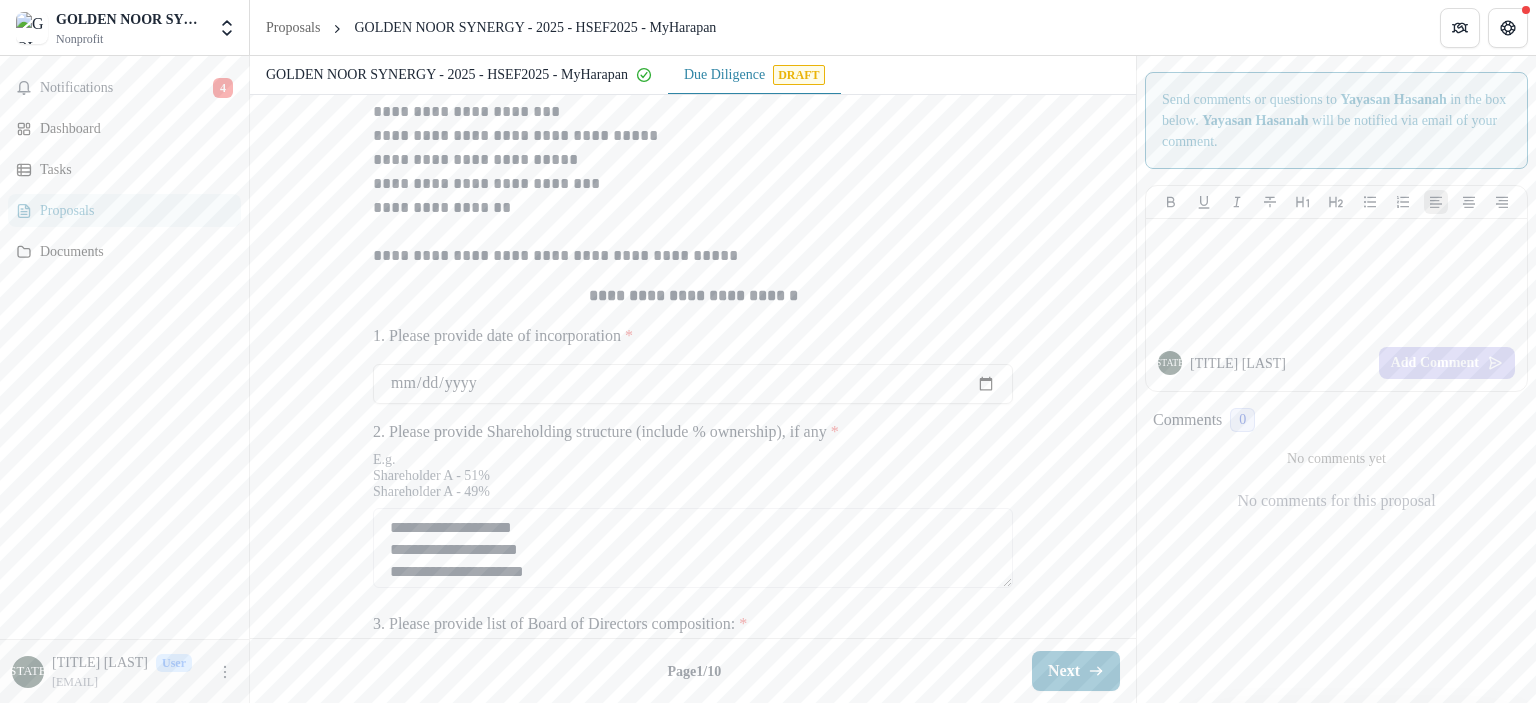 click on "Shareholder A - 51%
Shareholder A - 49%" at bounding box center (693, 406) 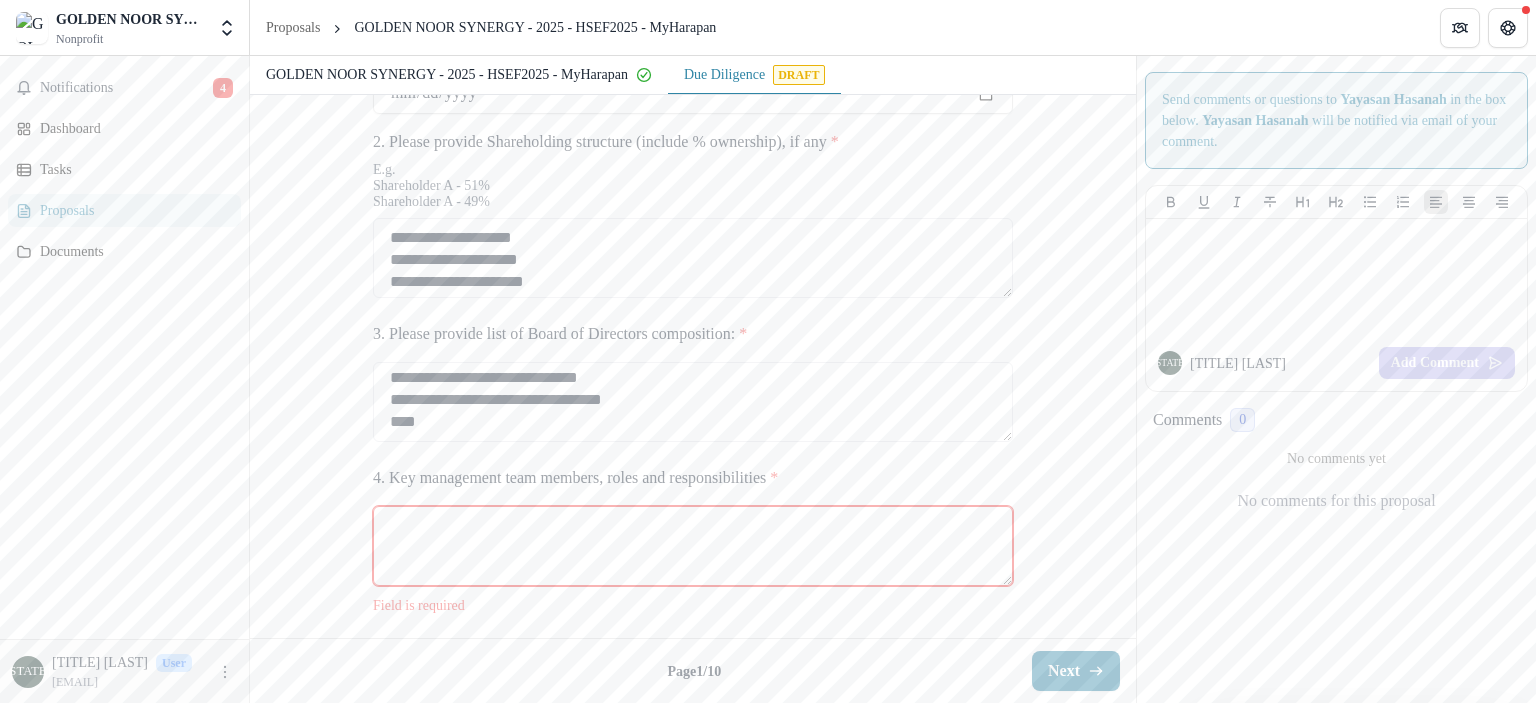 scroll, scrollTop: 947, scrollLeft: 0, axis: vertical 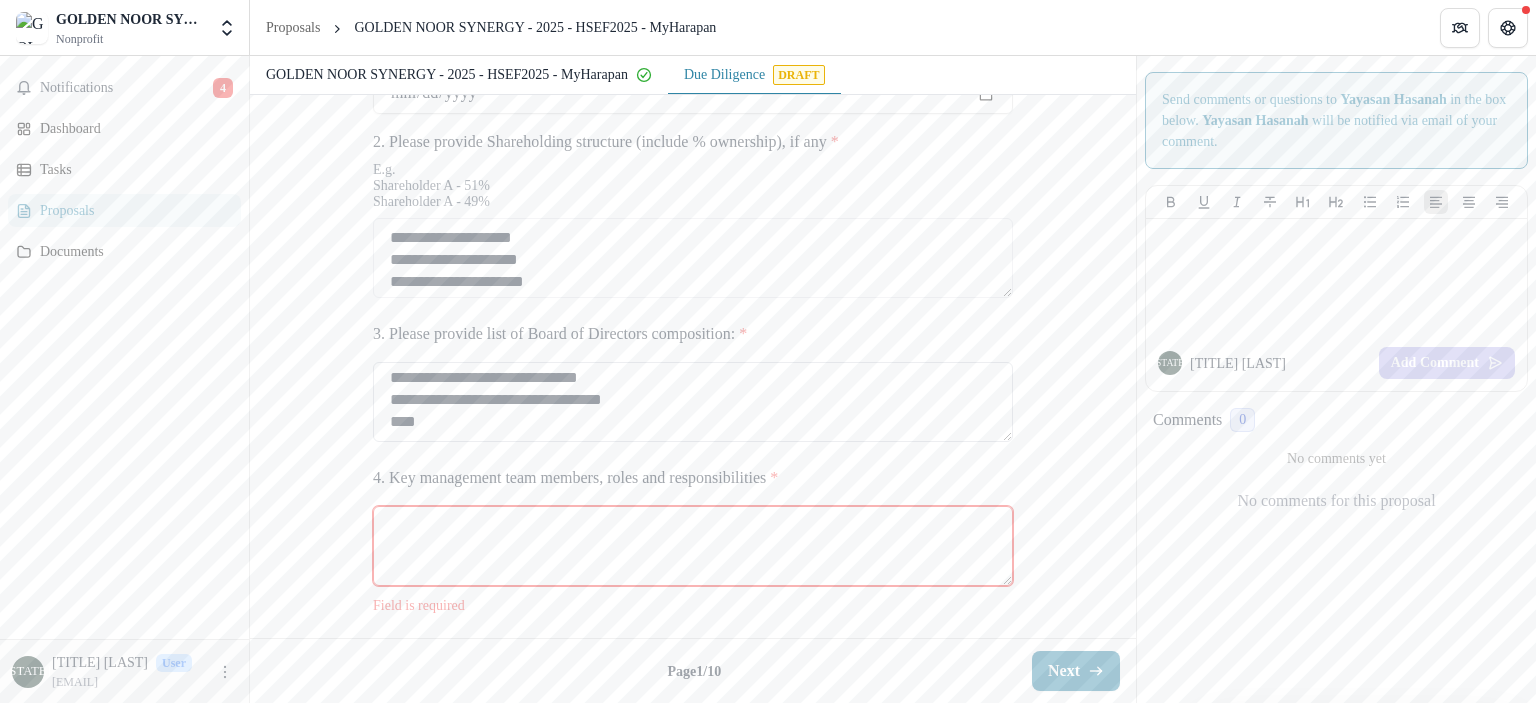 click on "[ADDRESS]" at bounding box center (693, 402) 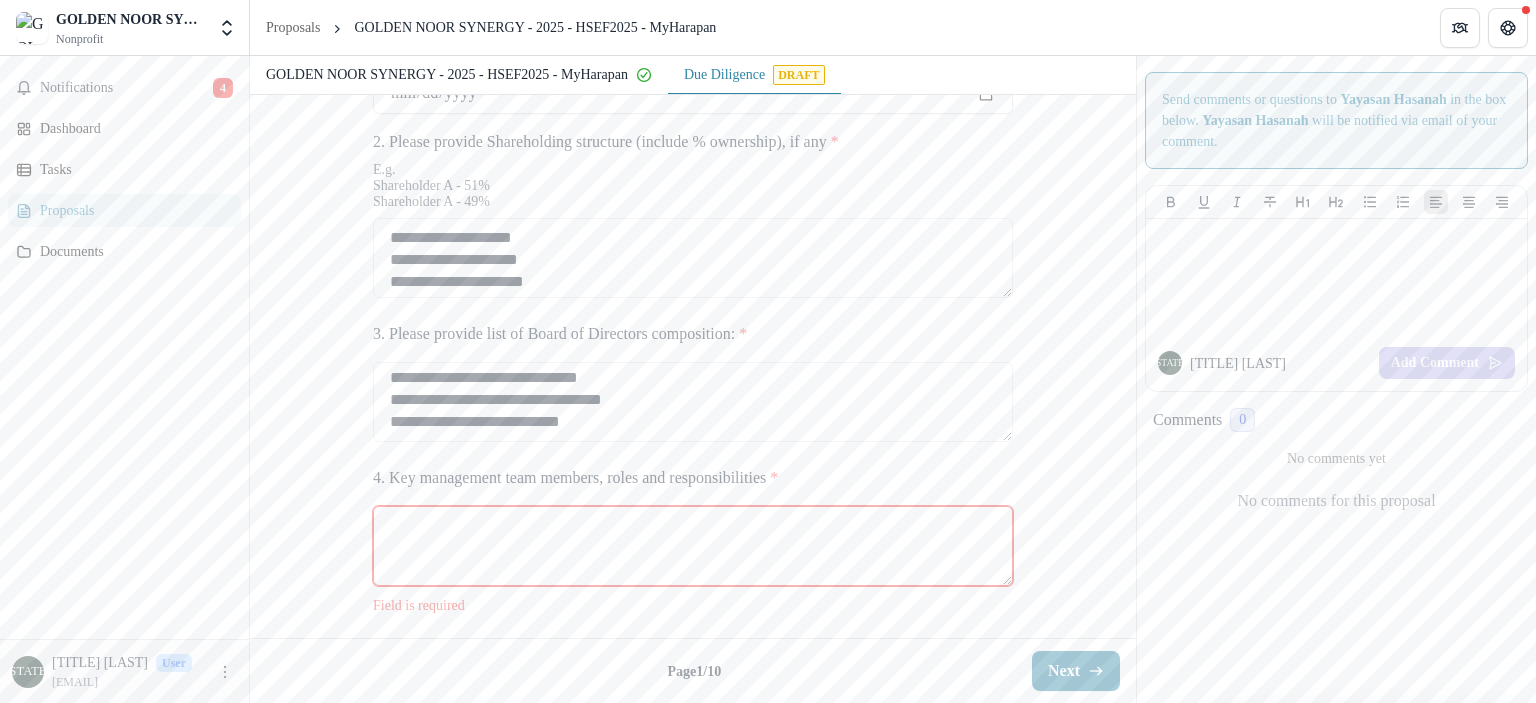 scroll, scrollTop: 113, scrollLeft: 0, axis: vertical 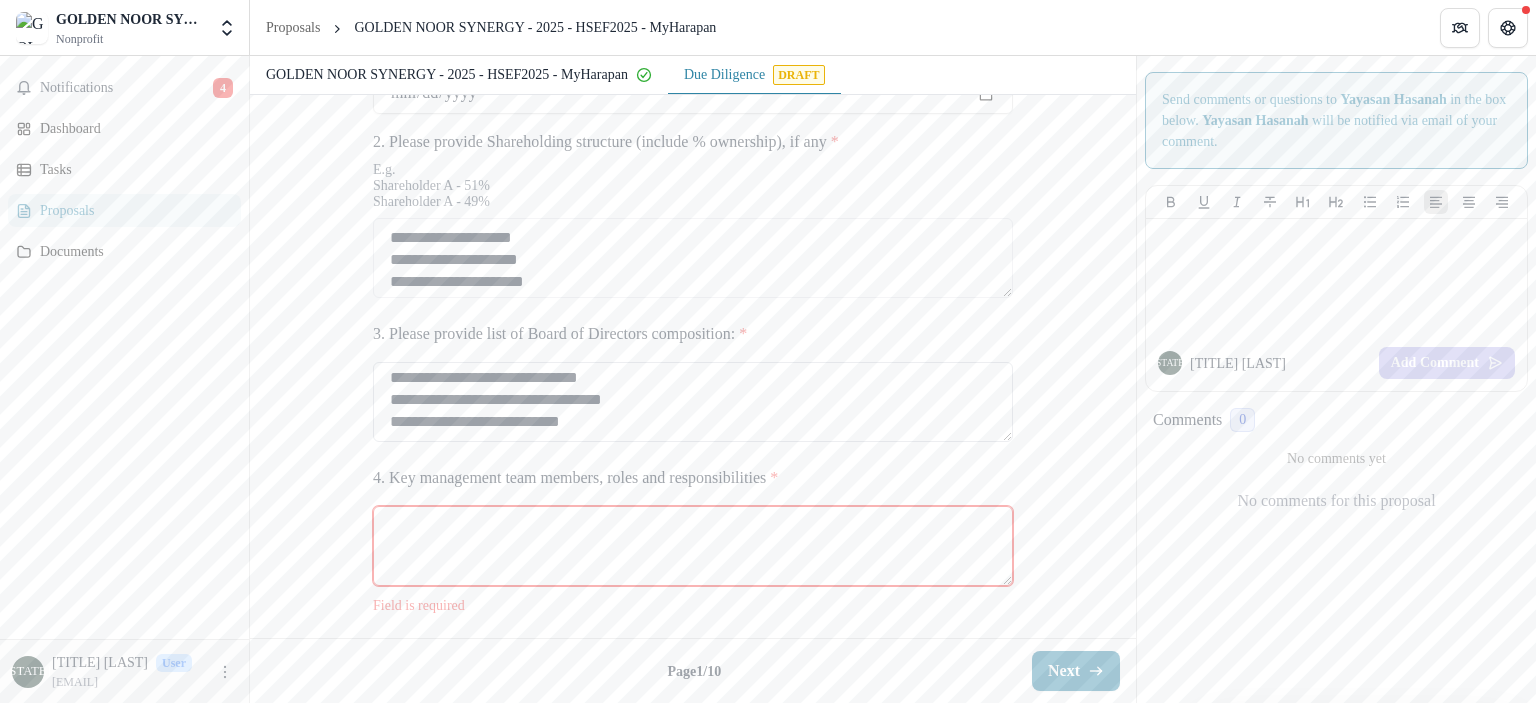 drag, startPoint x: 660, startPoint y: 447, endPoint x: 384, endPoint y: 403, distance: 279.48523 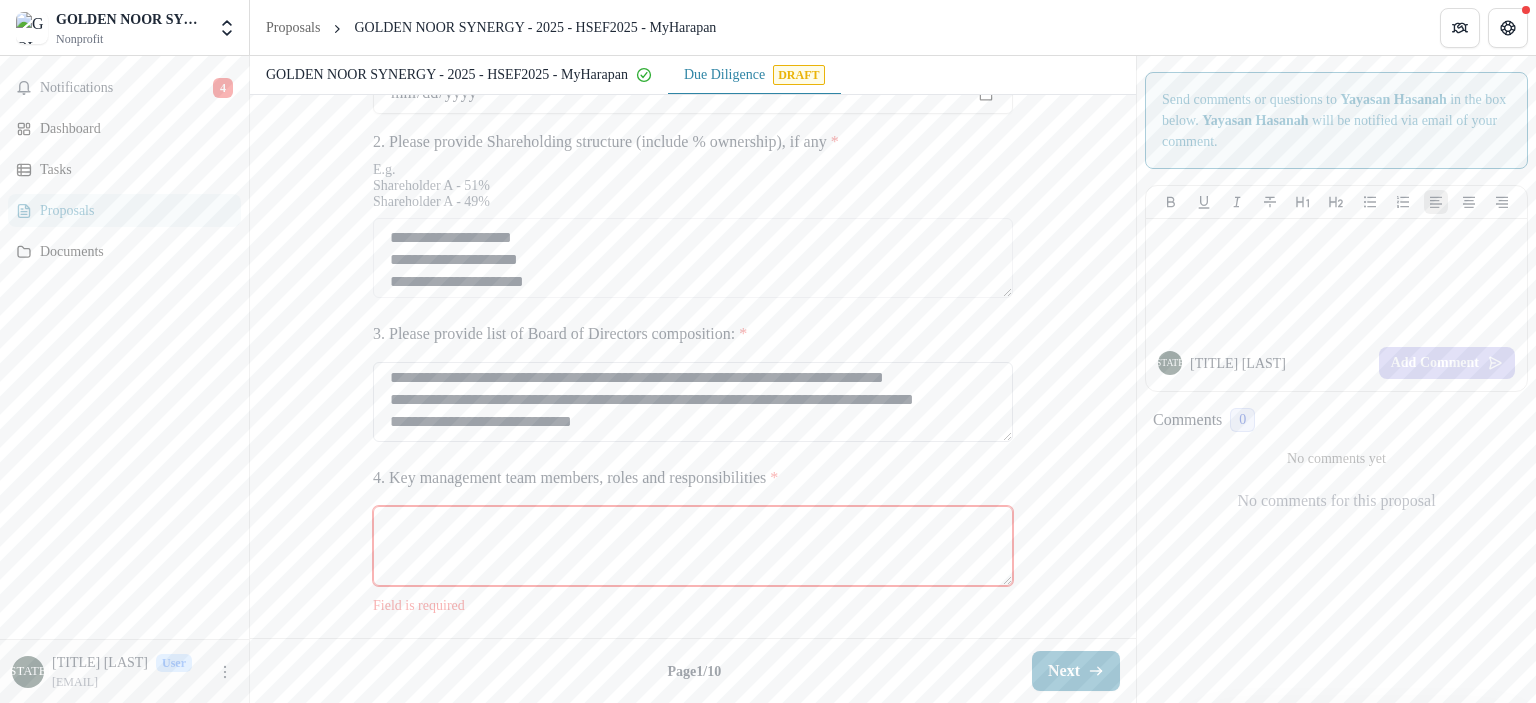 scroll, scrollTop: 69, scrollLeft: 0, axis: vertical 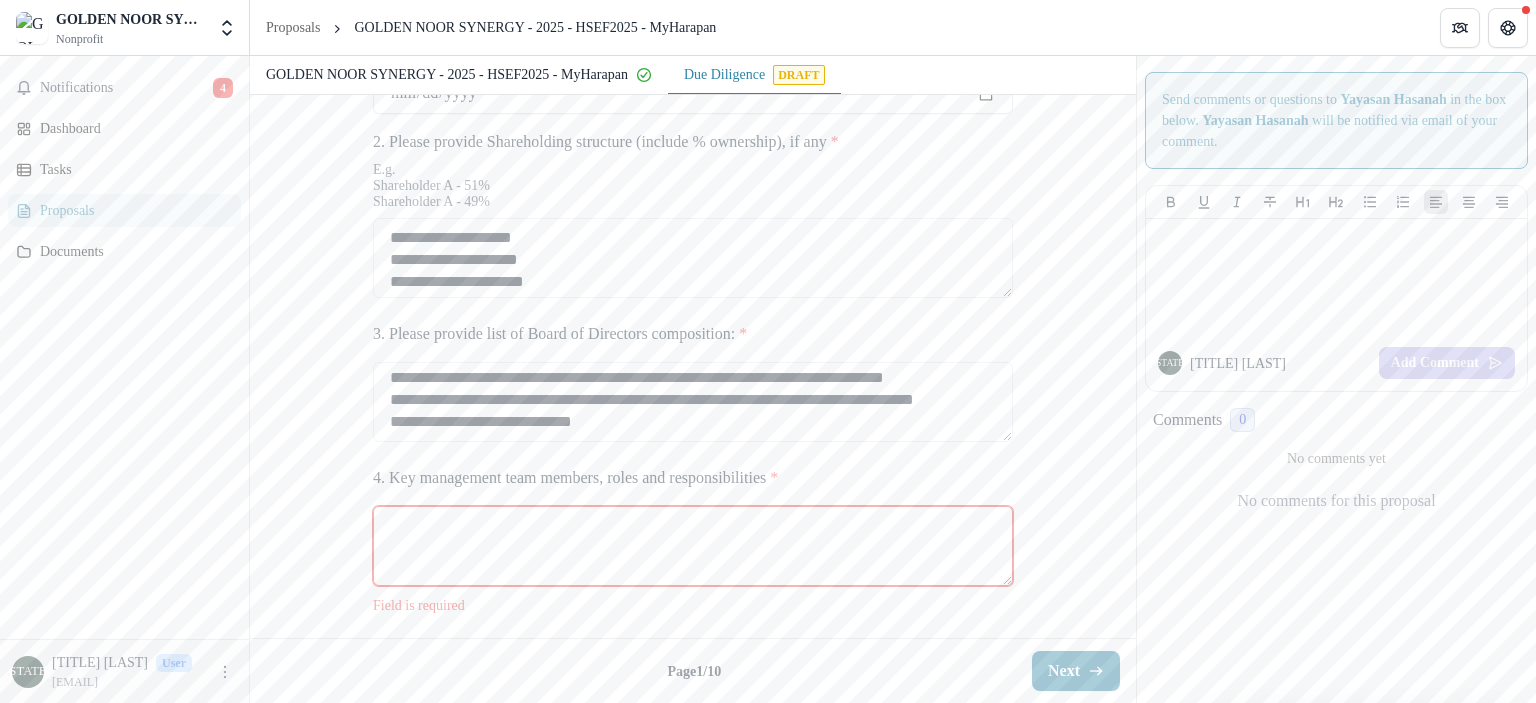 type on "[ADDRESS]" 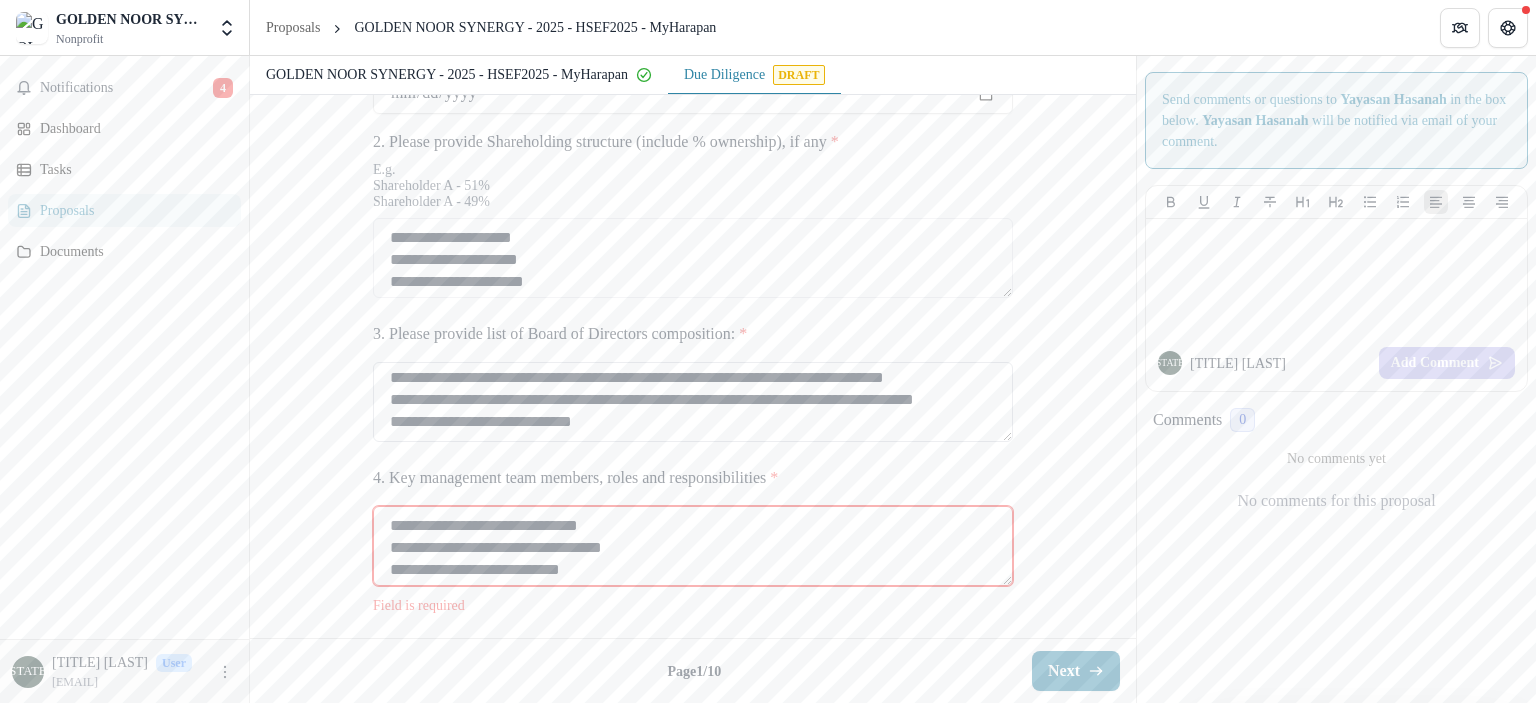 type on "[REDACTED]" 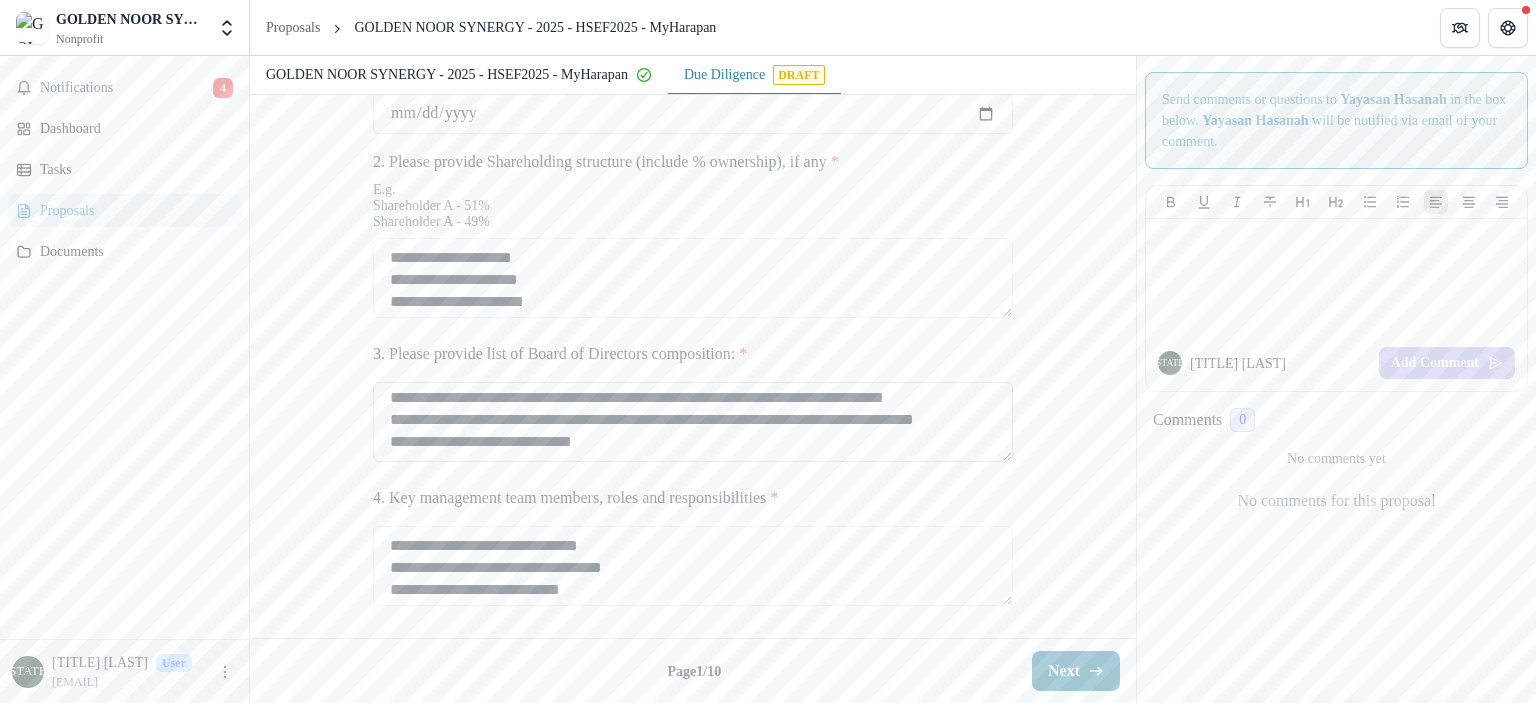 scroll, scrollTop: 946, scrollLeft: 0, axis: vertical 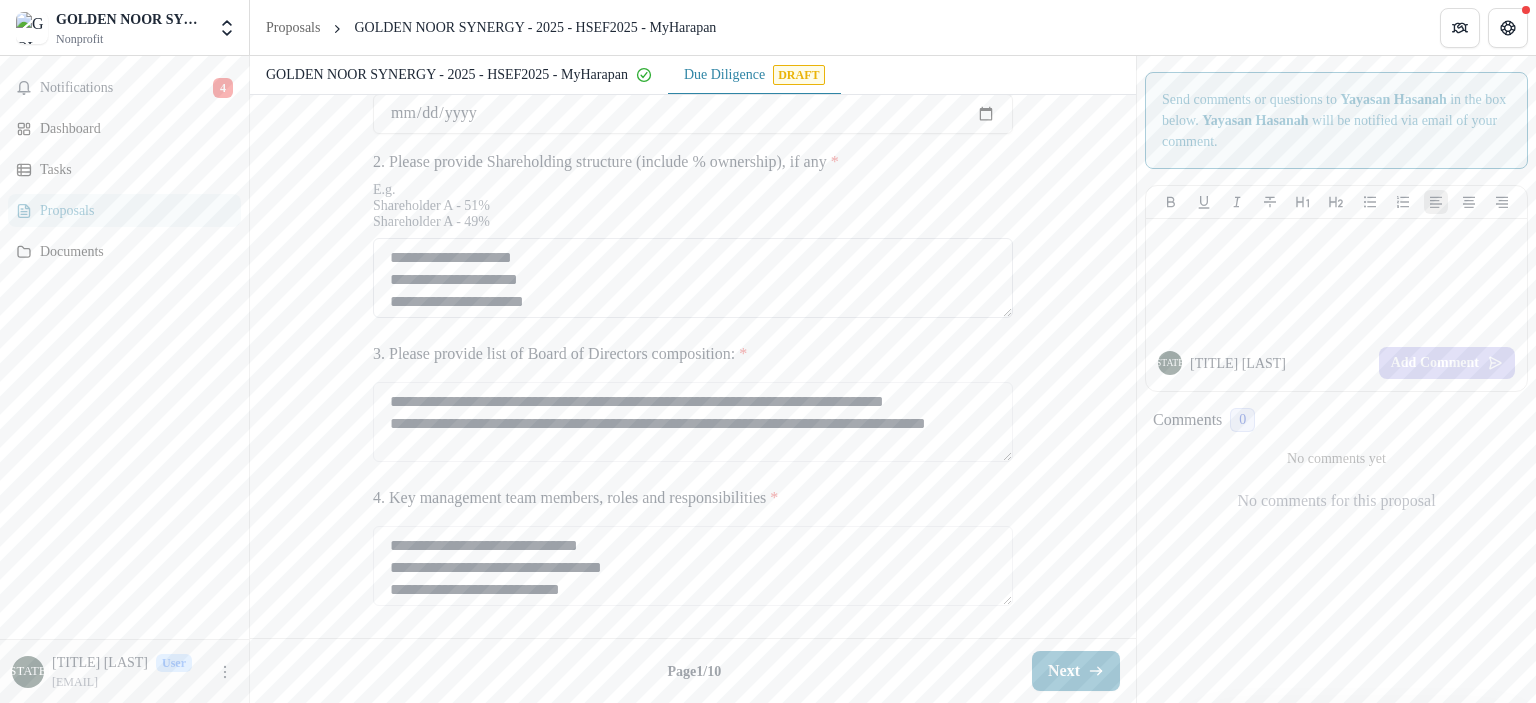 type on "[REDACTED]
[REDACTED]" 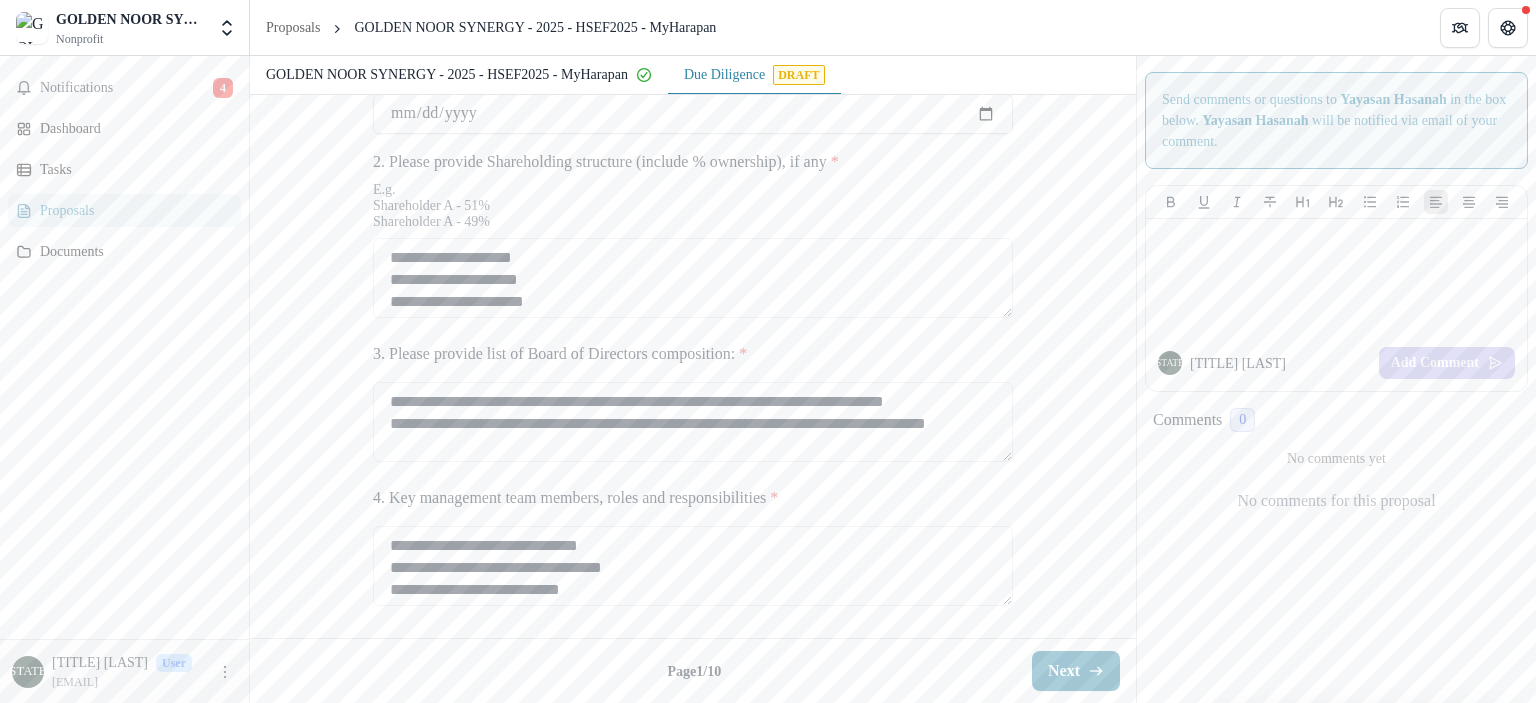 click on "E.g.
Shareholder A - 51%
Shareholder A - 49%" at bounding box center [693, 210] 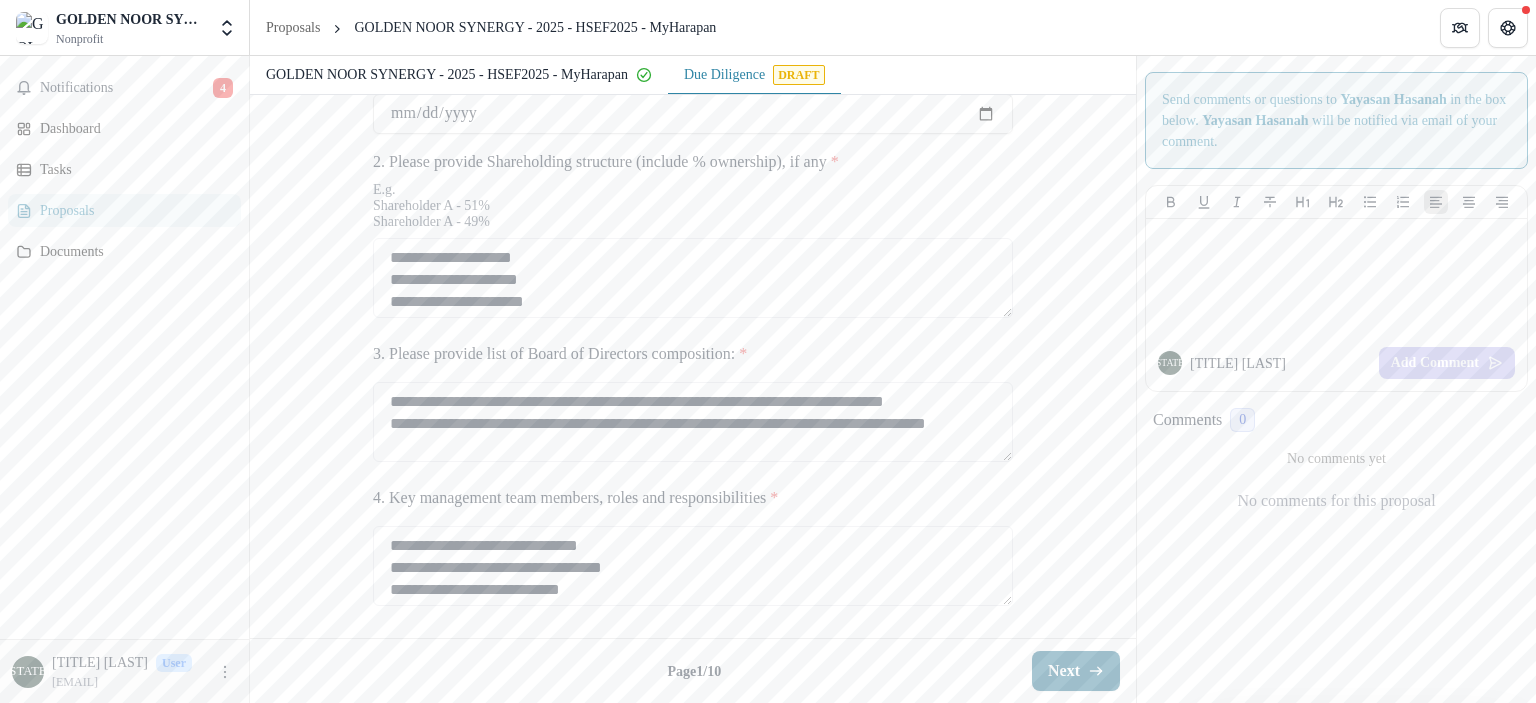 click at bounding box center (1096, 671) 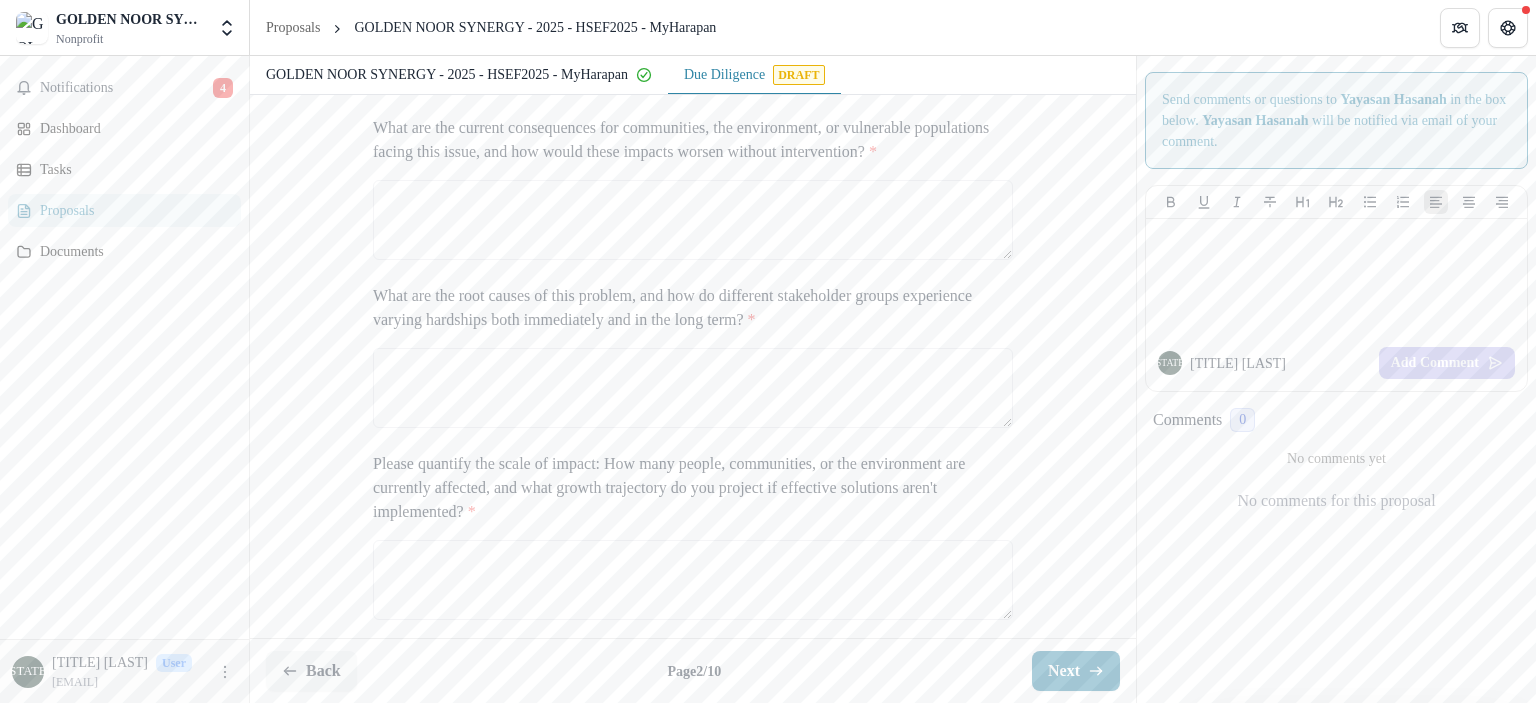 scroll, scrollTop: 363, scrollLeft: 0, axis: vertical 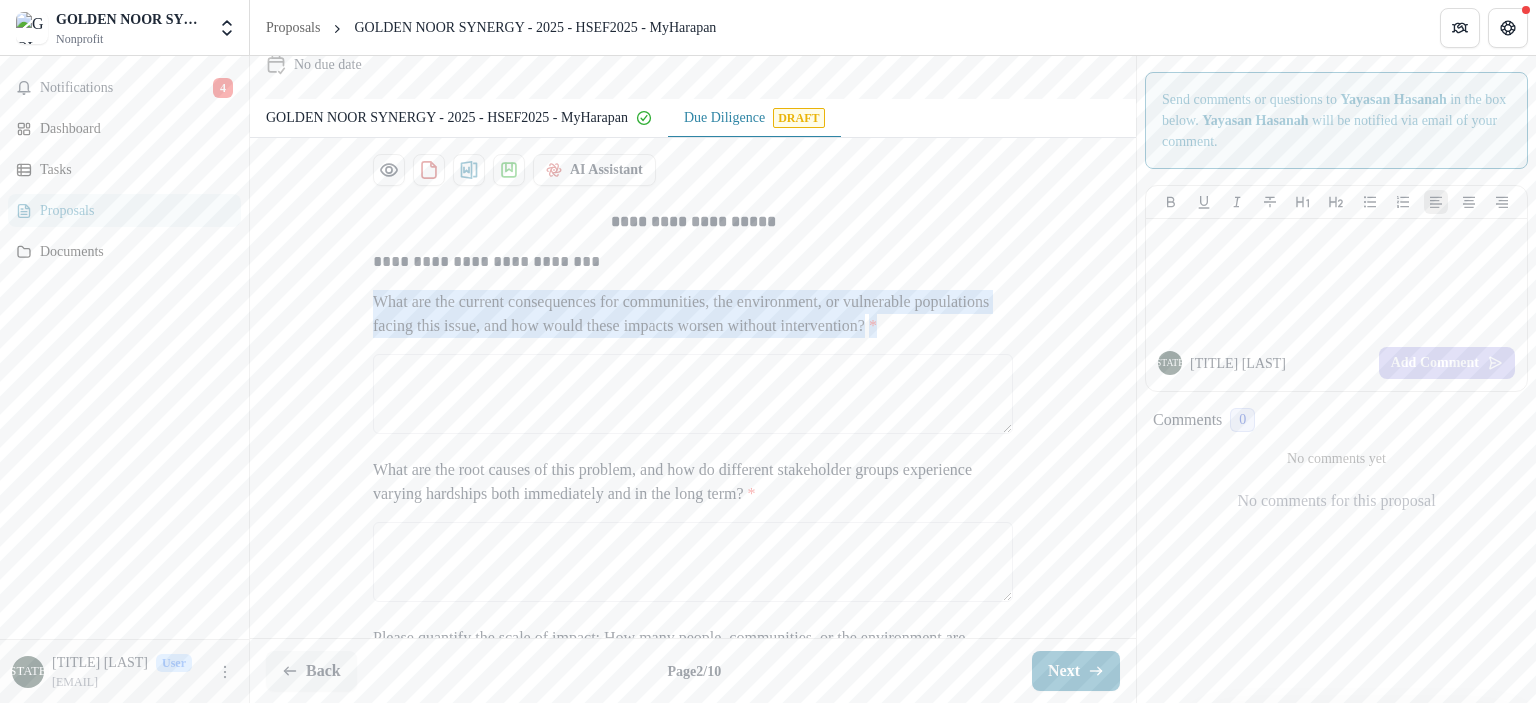 drag, startPoint x: 544, startPoint y: 440, endPoint x: 367, endPoint y: 398, distance: 181.91481 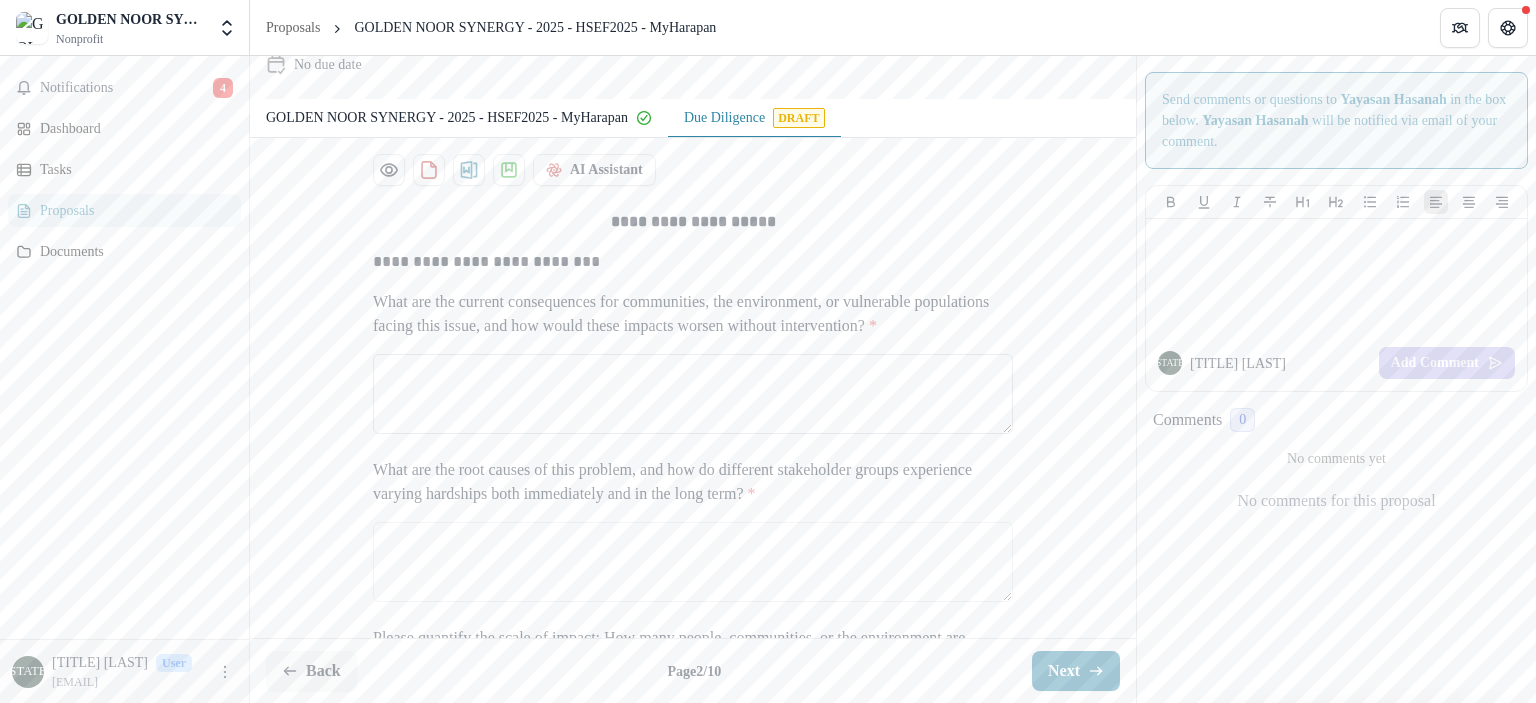 click on "What are the current consequences for communities, the environment, or vulnerable populations facing this issue, and how would these impacts worsen without intervention? *" at bounding box center [693, 394] 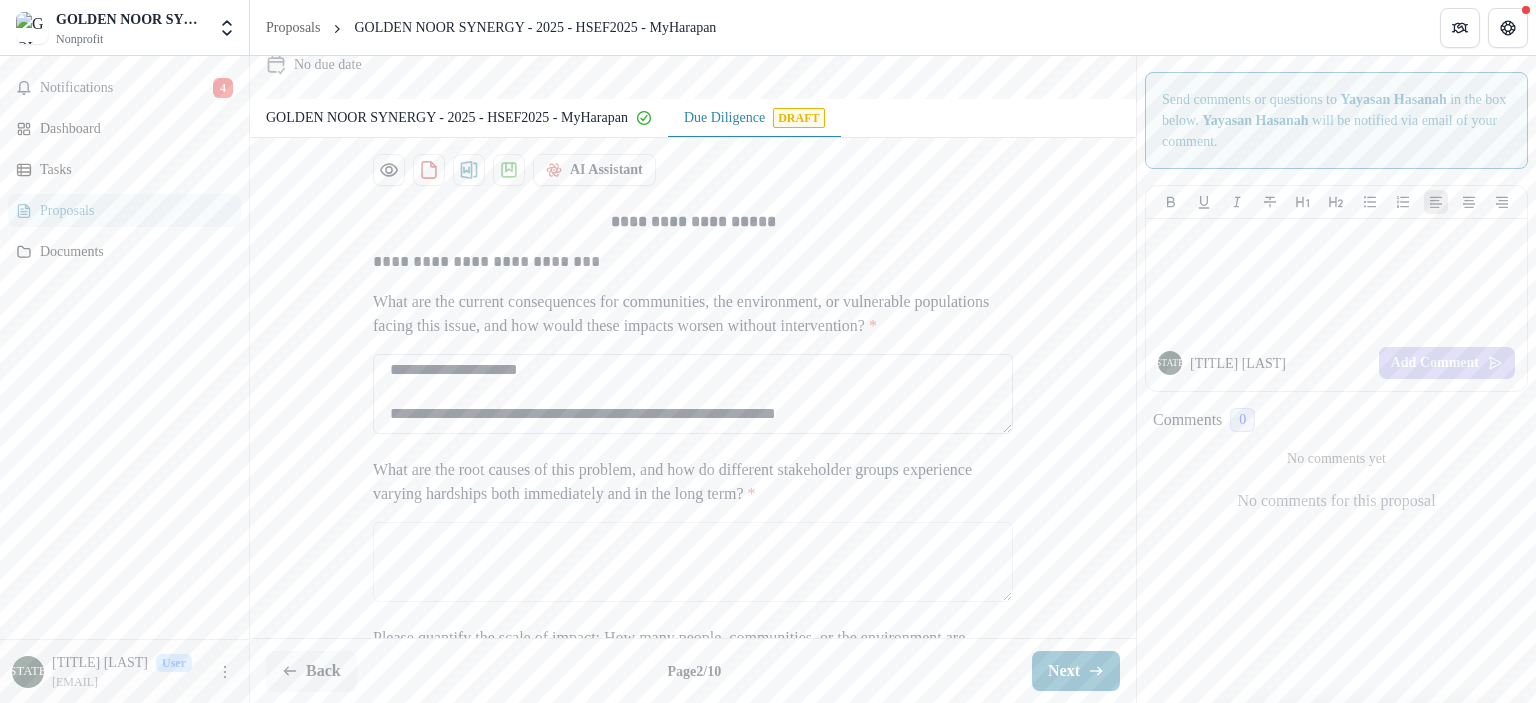 scroll, scrollTop: 632, scrollLeft: 0, axis: vertical 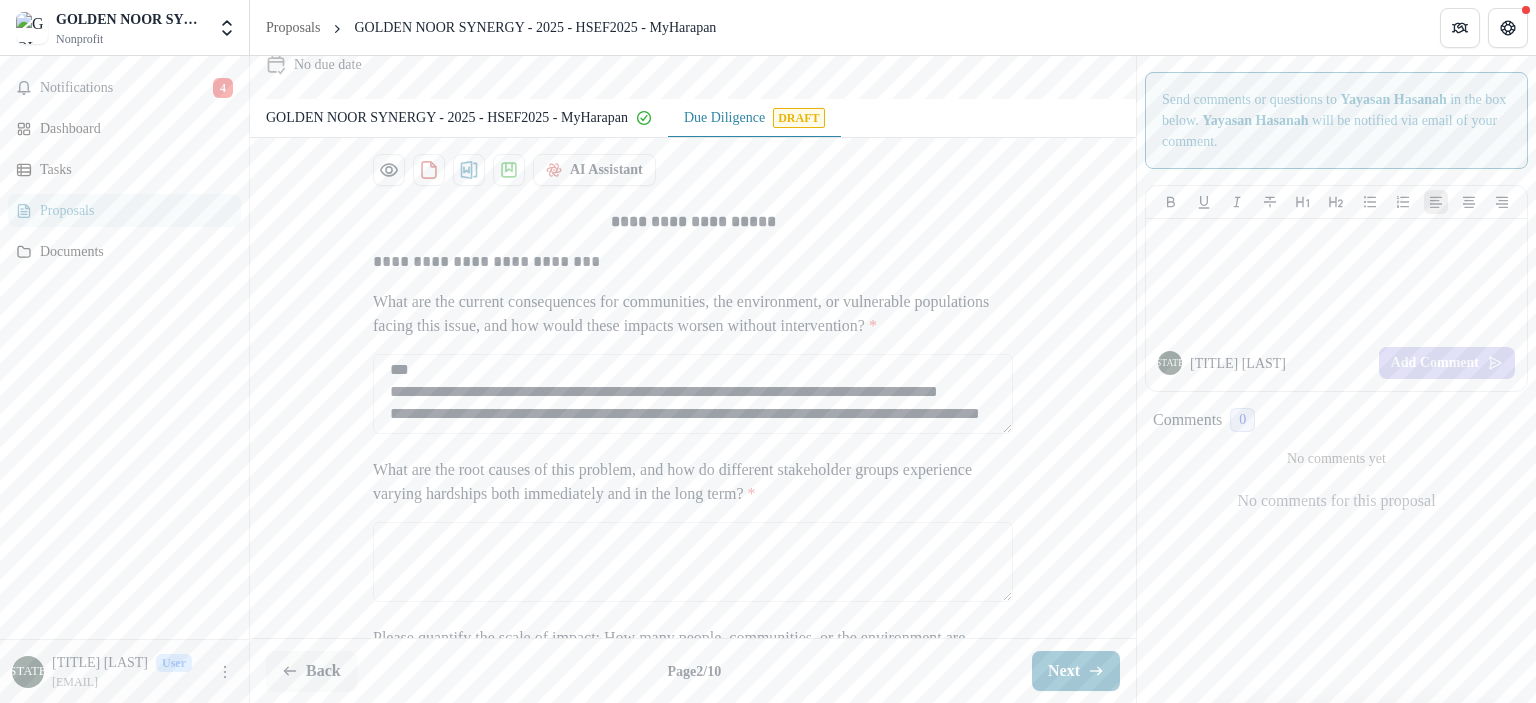drag, startPoint x: 643, startPoint y: 533, endPoint x: 375, endPoint y: 560, distance: 269.35663 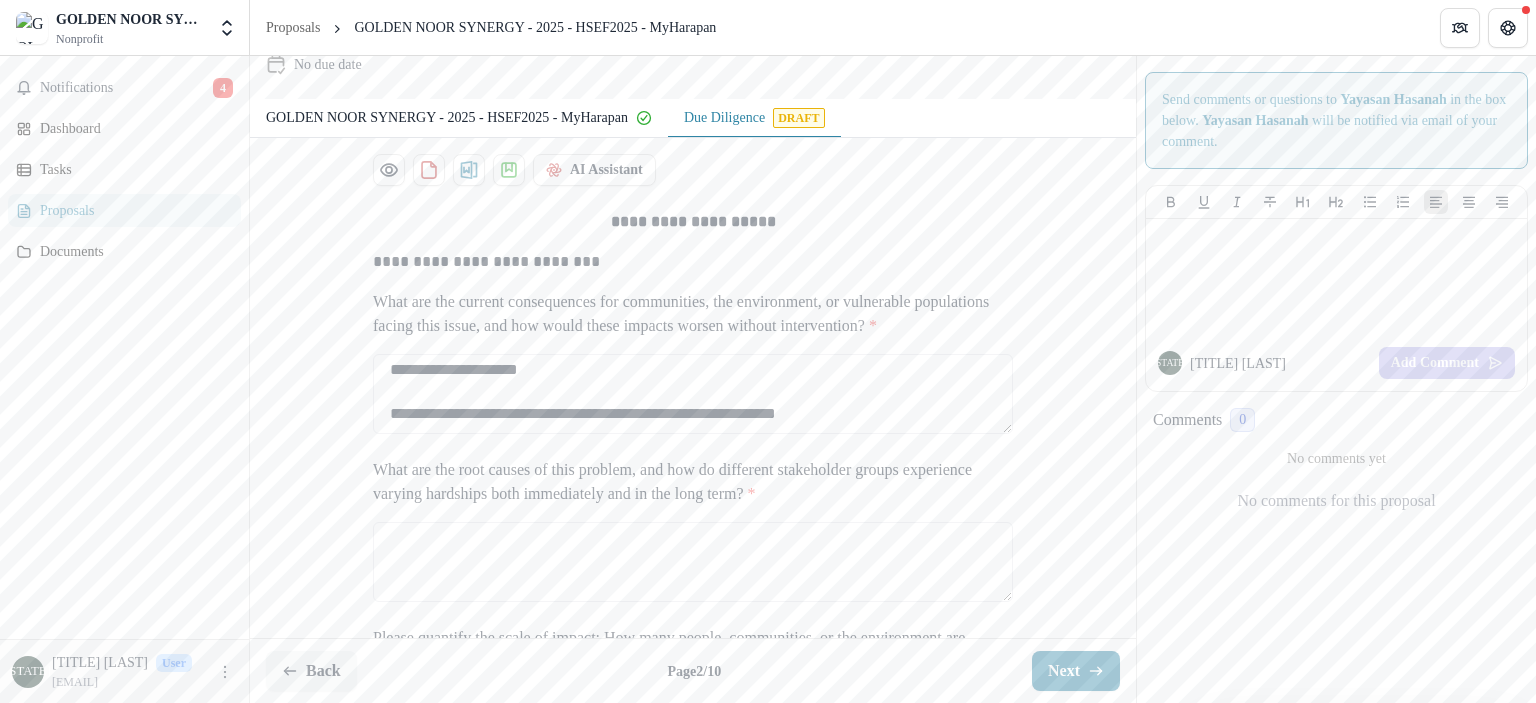 scroll, scrollTop: 641, scrollLeft: 0, axis: vertical 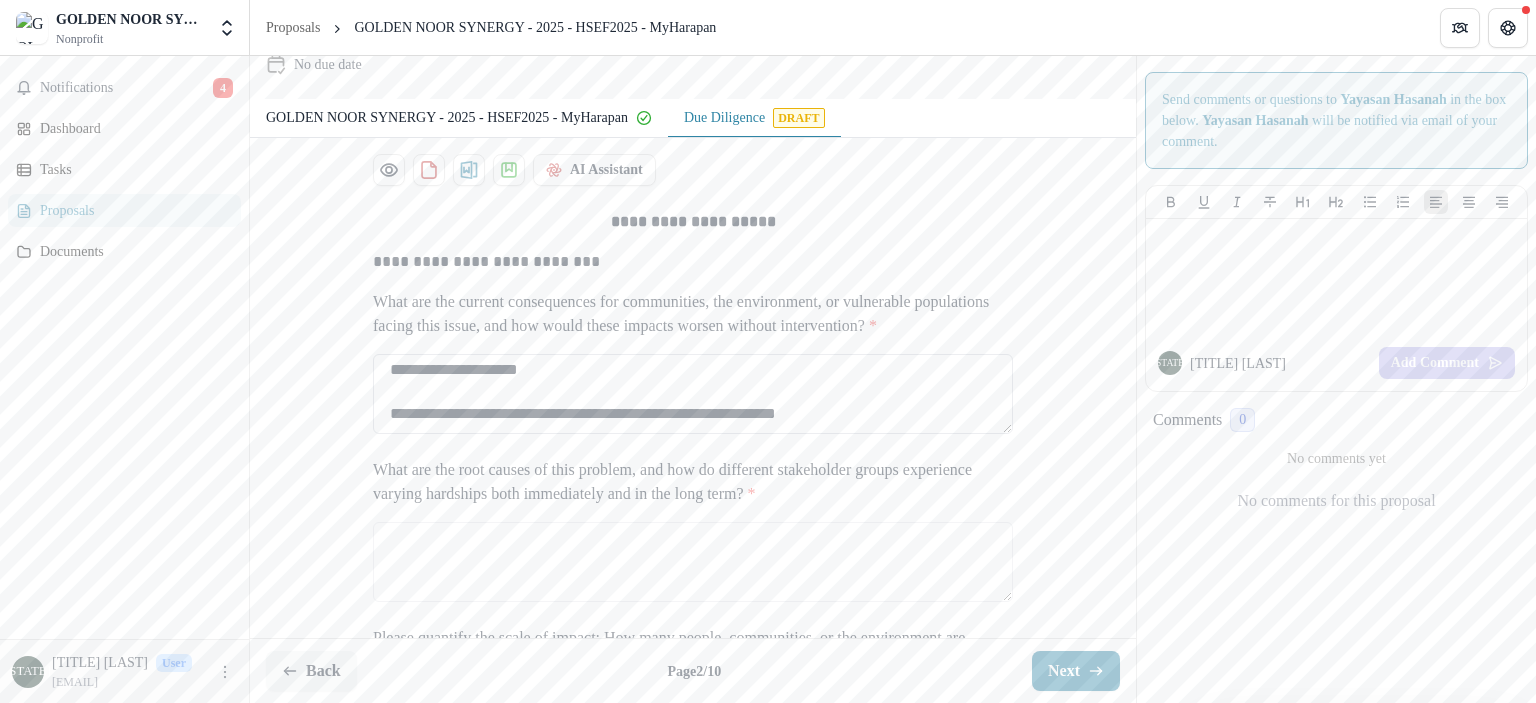 paste on "**********" 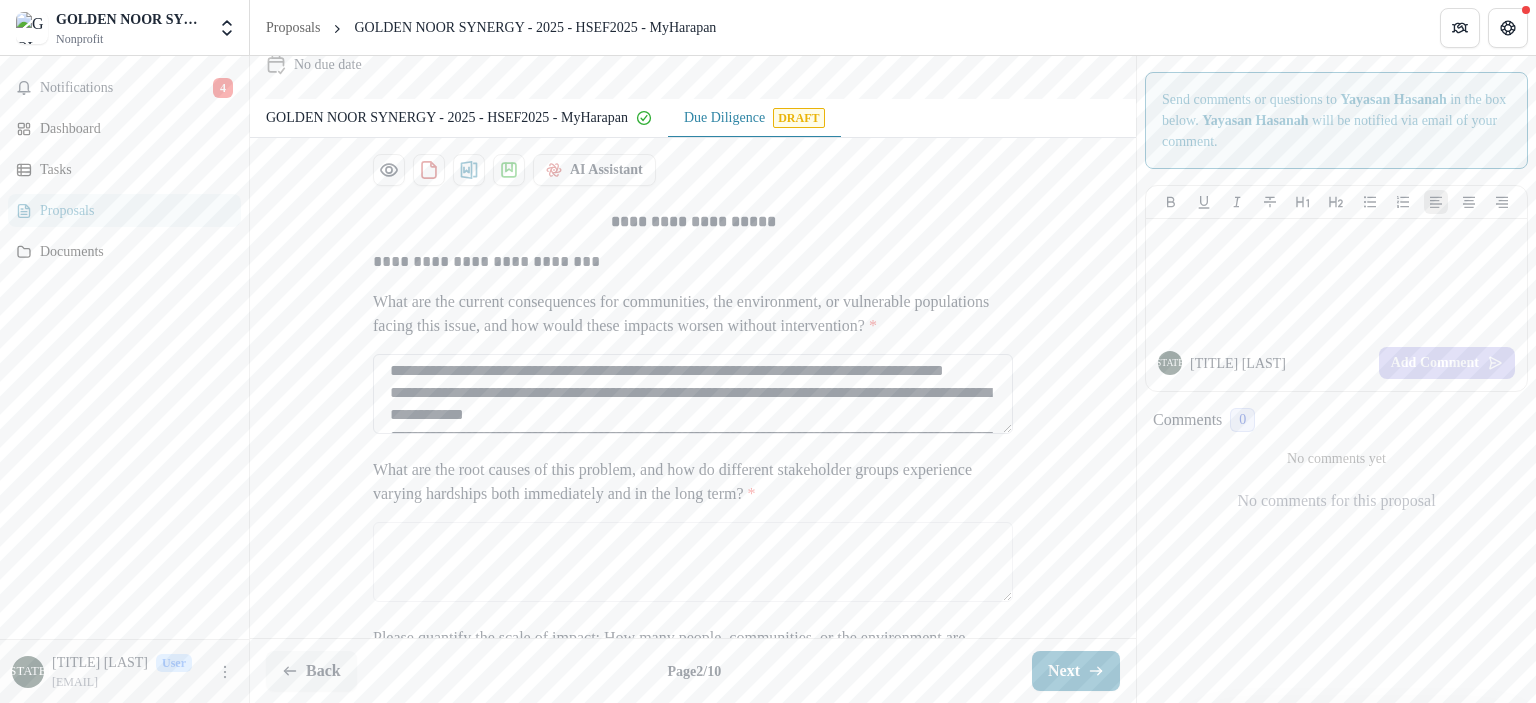 scroll, scrollTop: 884, scrollLeft: 0, axis: vertical 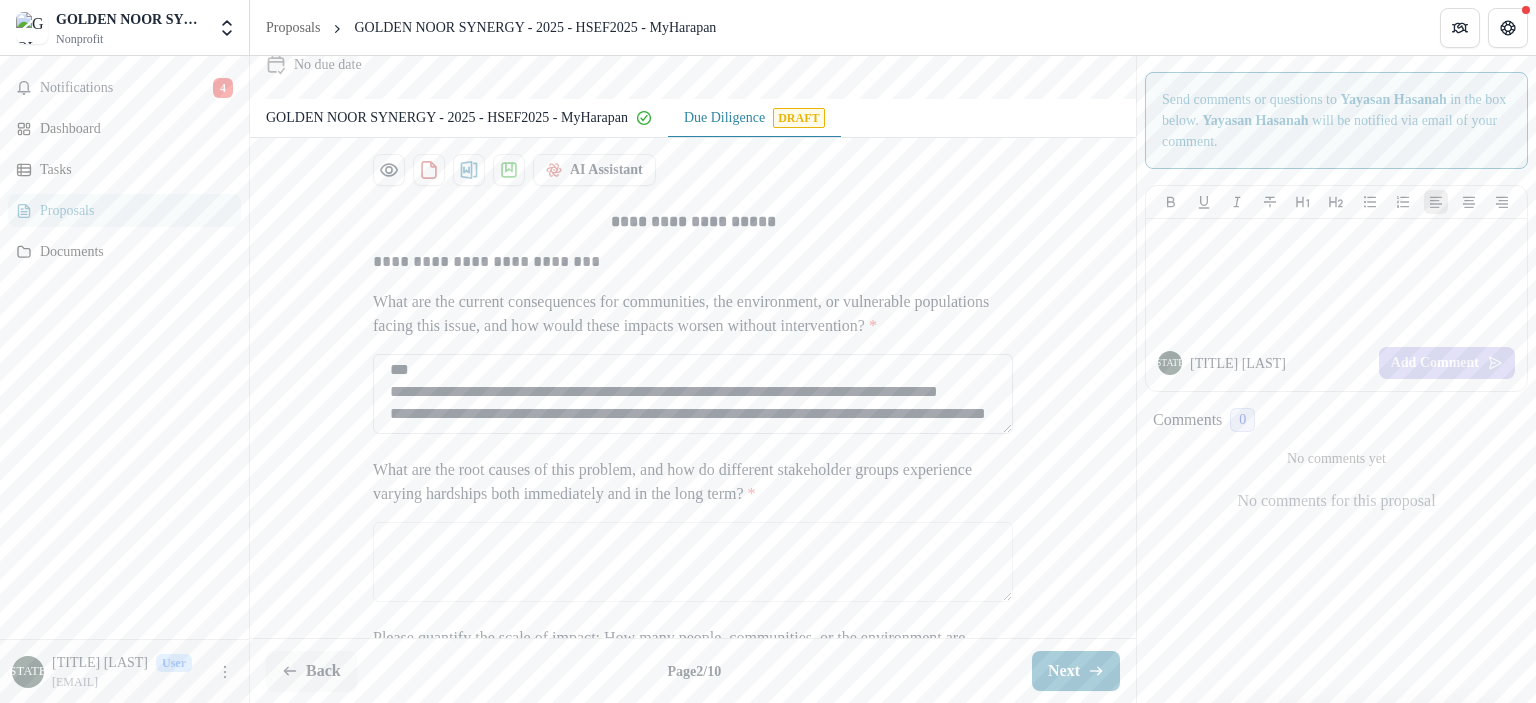 drag, startPoint x: 660, startPoint y: 510, endPoint x: 380, endPoint y: 508, distance: 280.00714 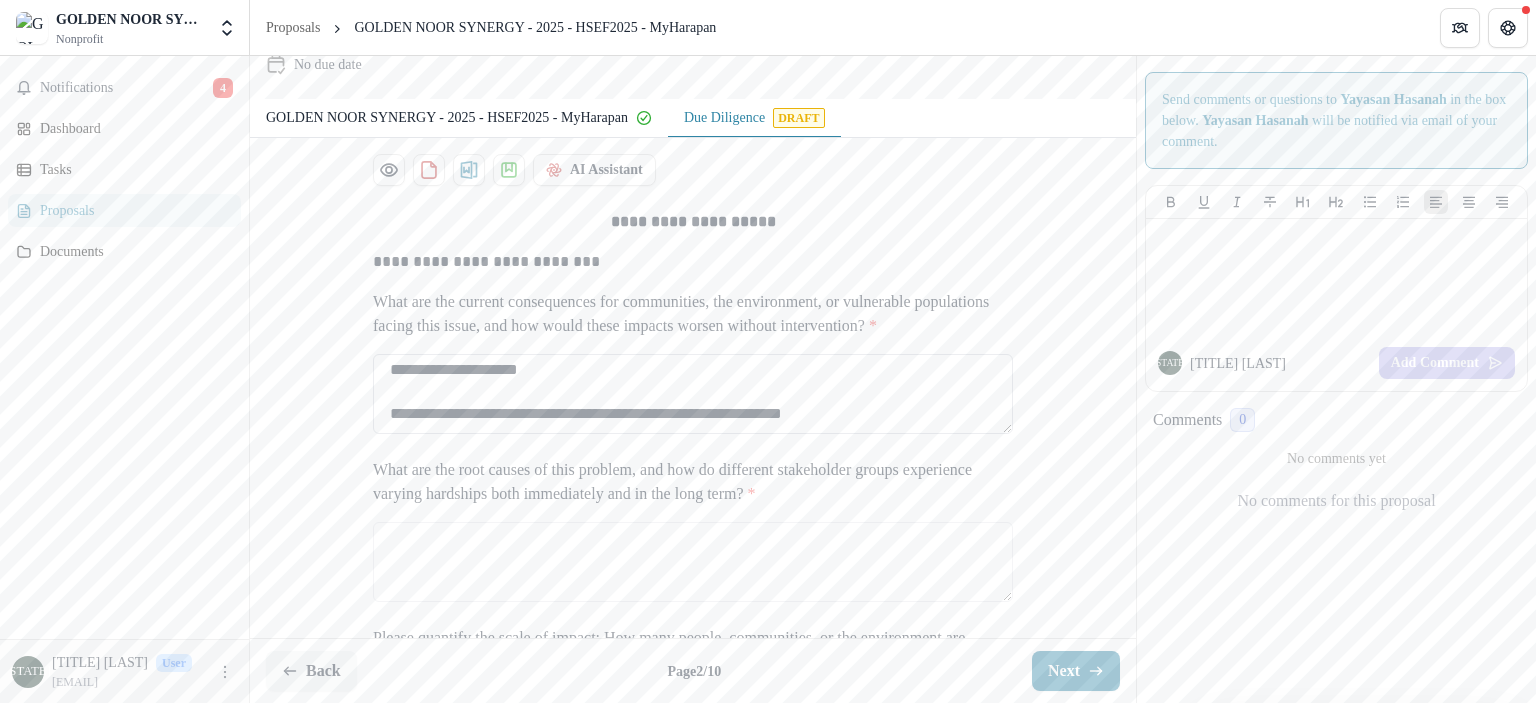 scroll, scrollTop: 654, scrollLeft: 0, axis: vertical 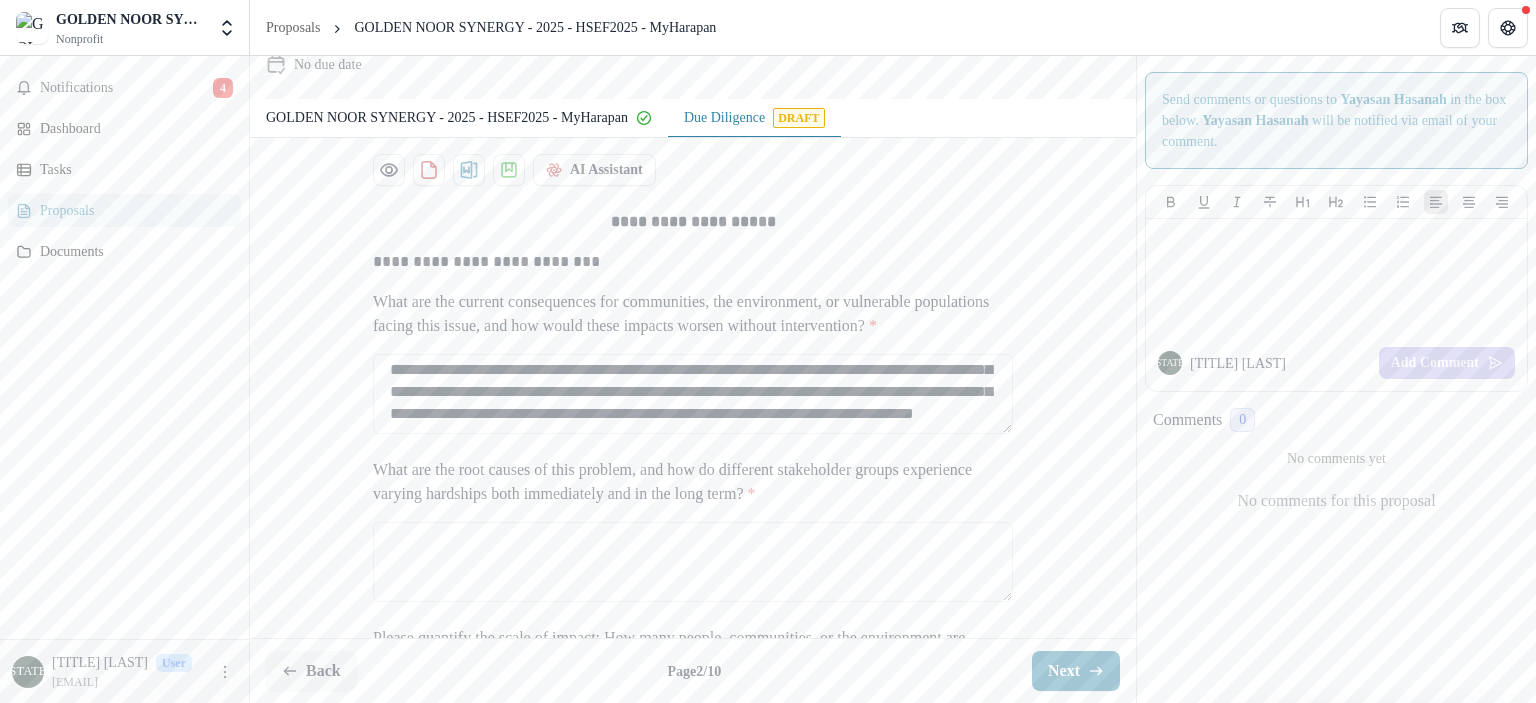 drag, startPoint x: 460, startPoint y: 511, endPoint x: 495, endPoint y: 577, distance: 74.70609 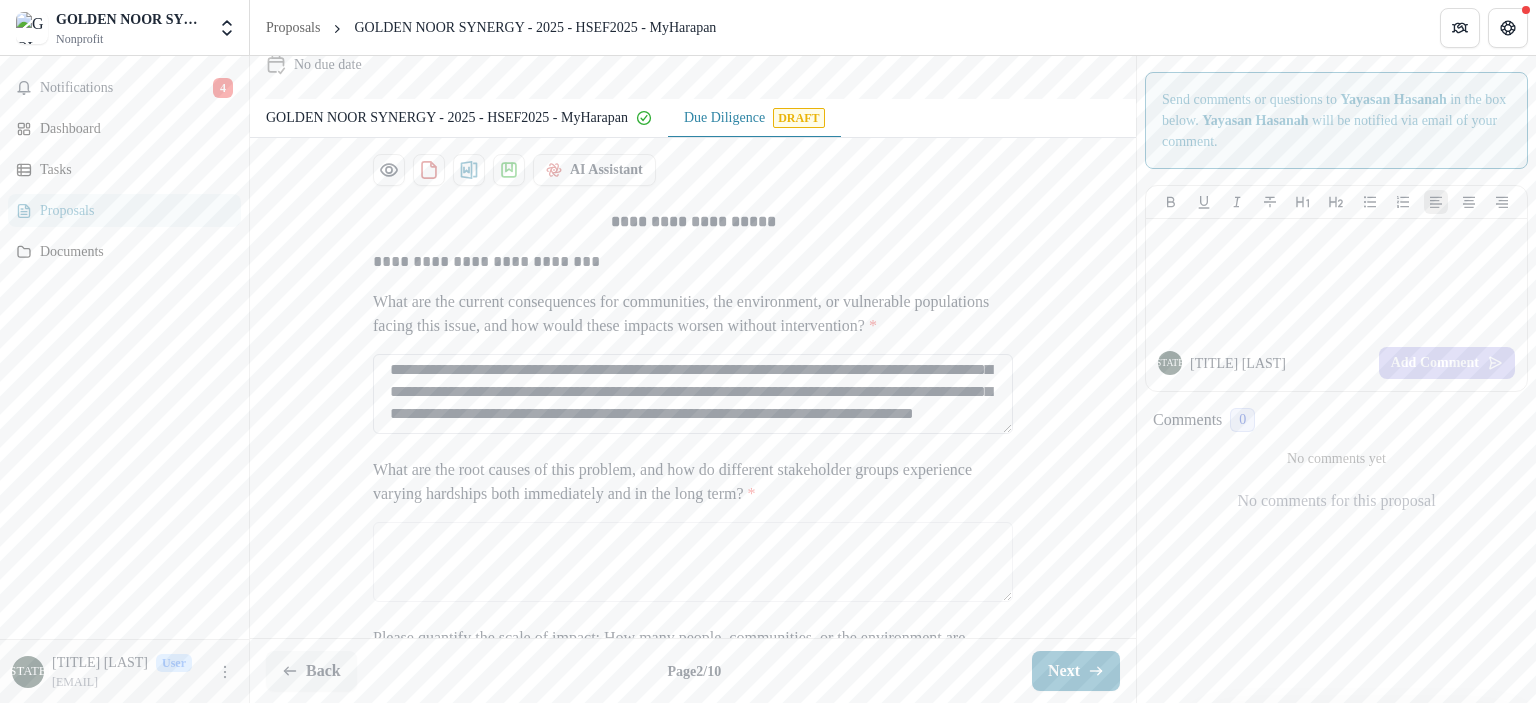 click on "What are the current consequences for communities, the environment, or vulnerable populations facing this issue, and how would these impacts worsen without intervention? *" at bounding box center [693, 394] 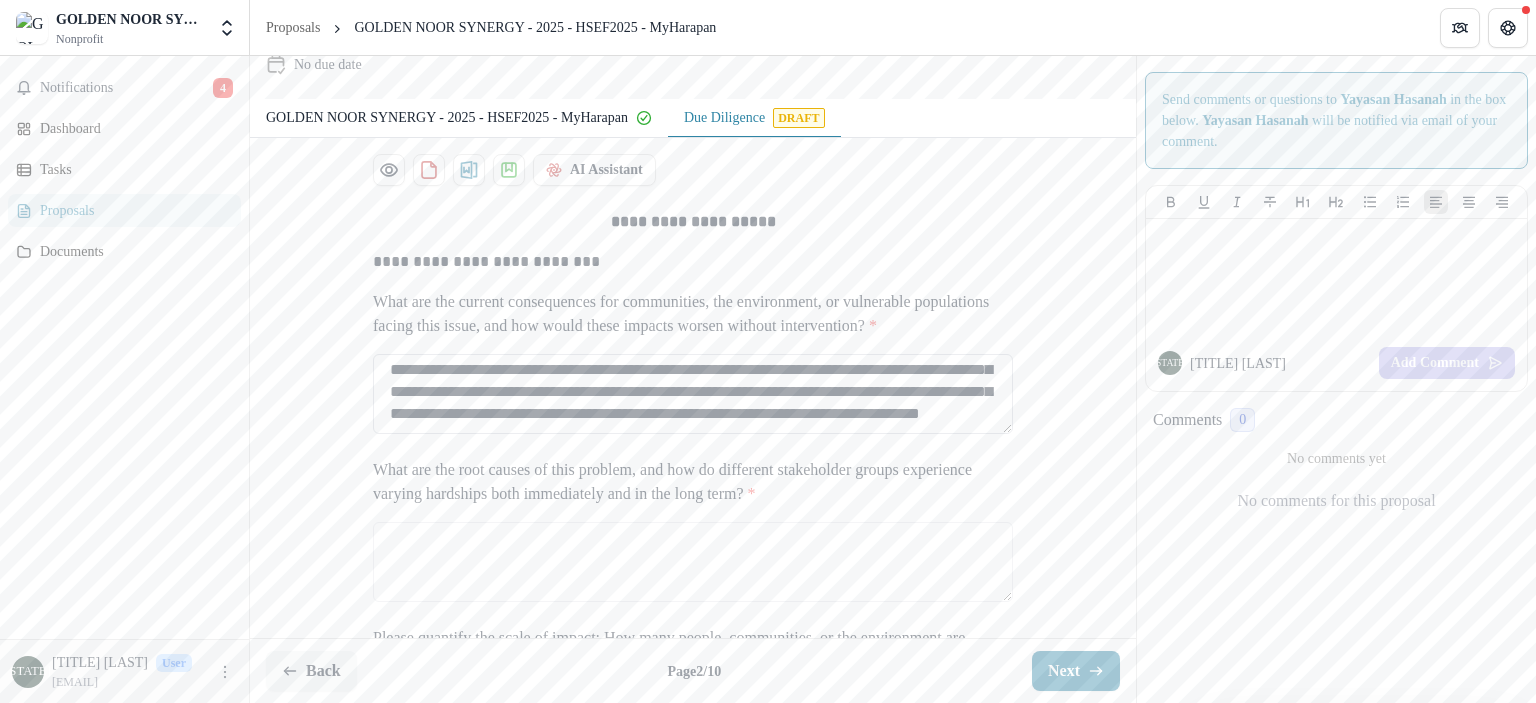 scroll, scrollTop: 1028, scrollLeft: 0, axis: vertical 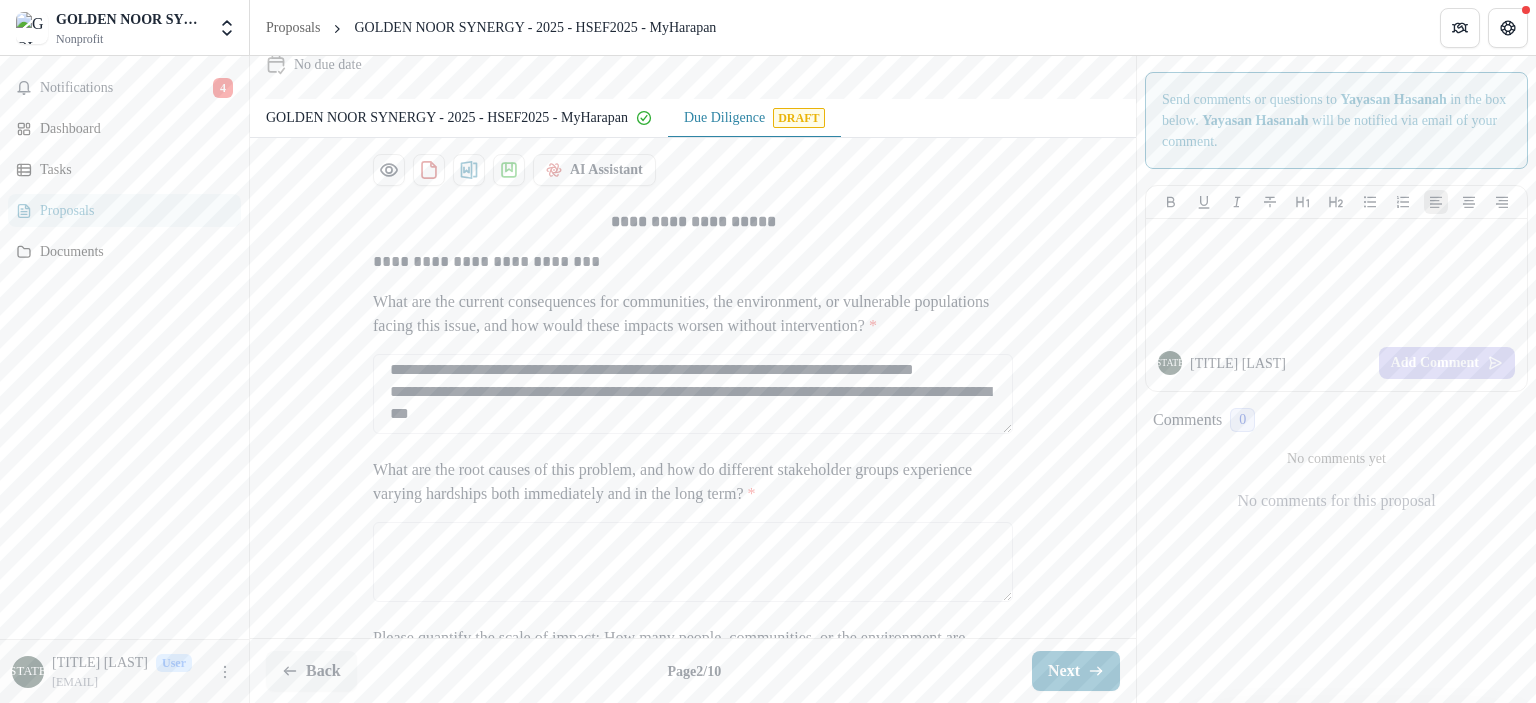 type on "**********" 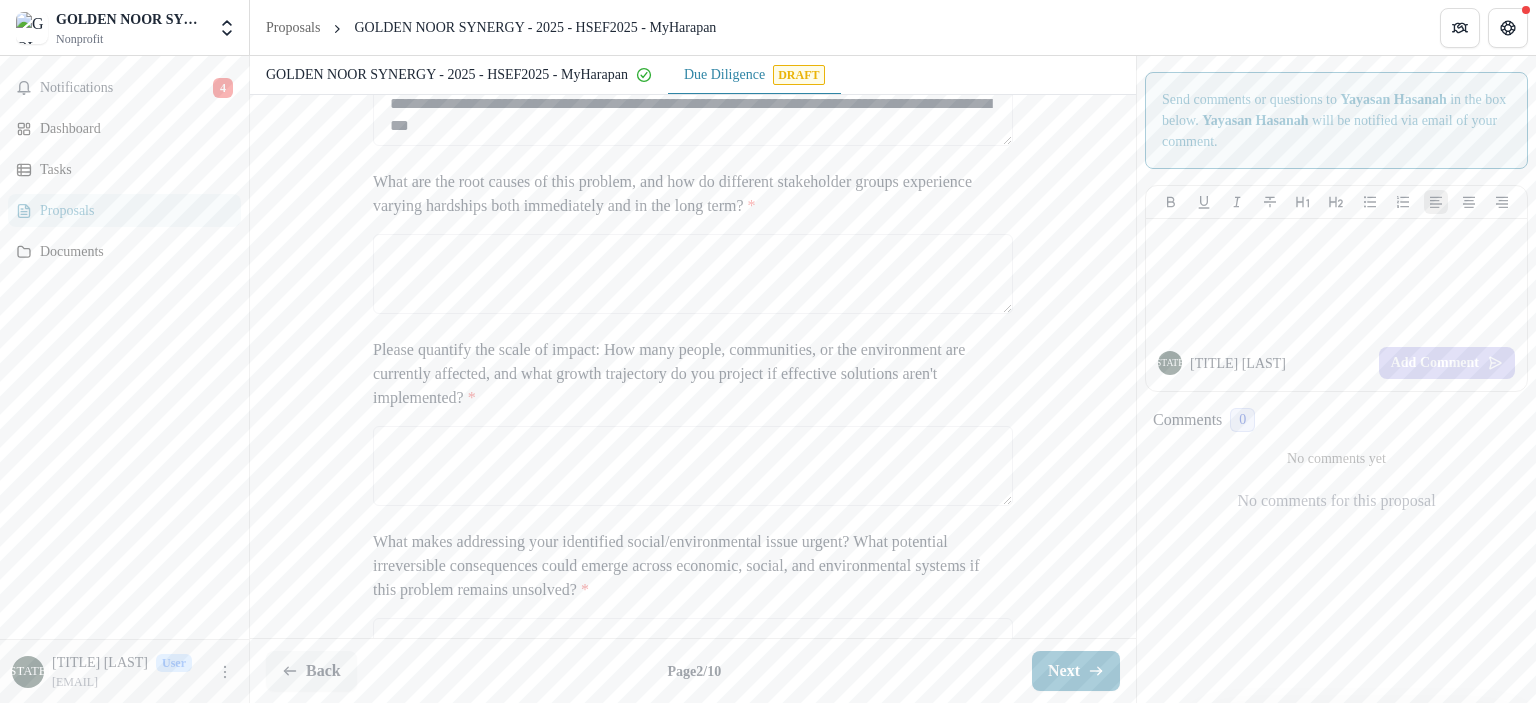 scroll, scrollTop: 496, scrollLeft: 0, axis: vertical 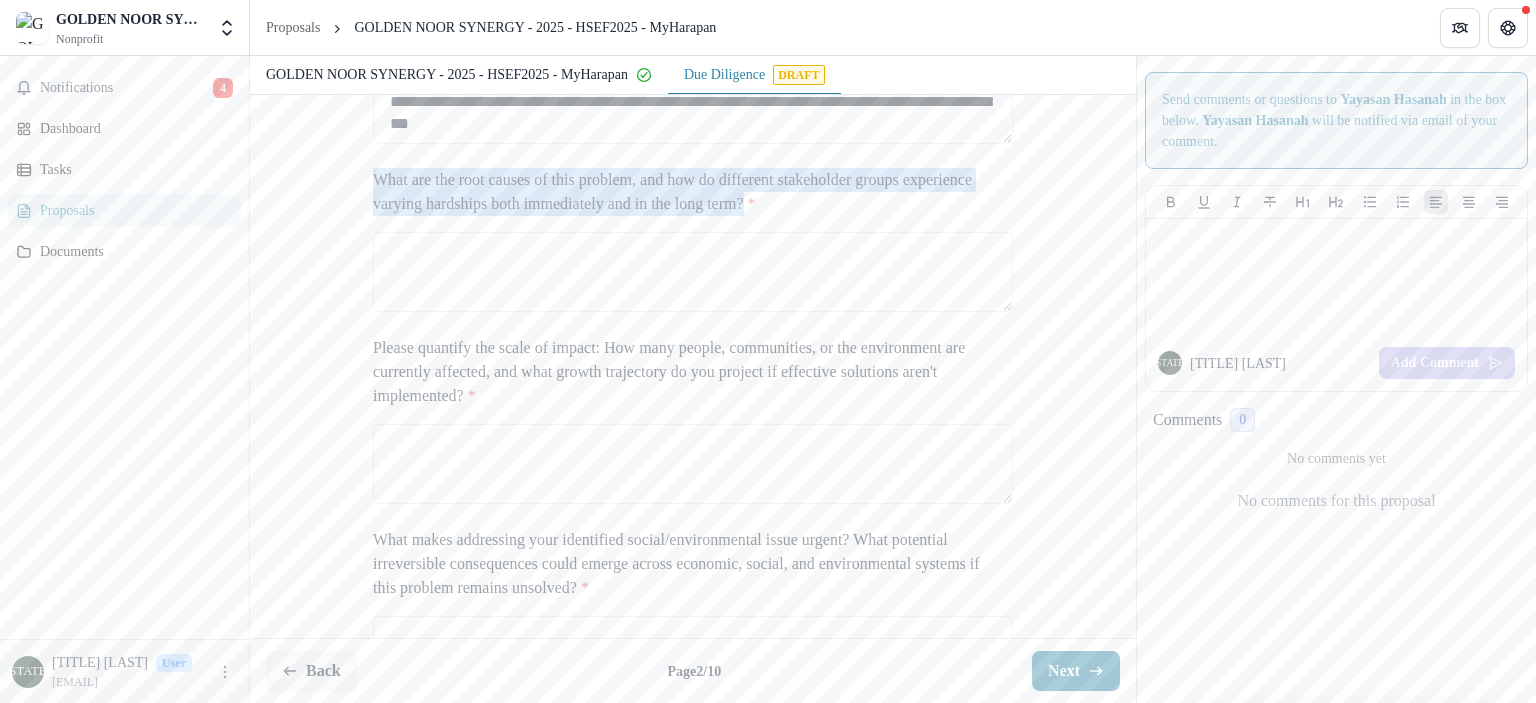 drag, startPoint x: 958, startPoint y: 312, endPoint x: 368, endPoint y: 290, distance: 590.41003 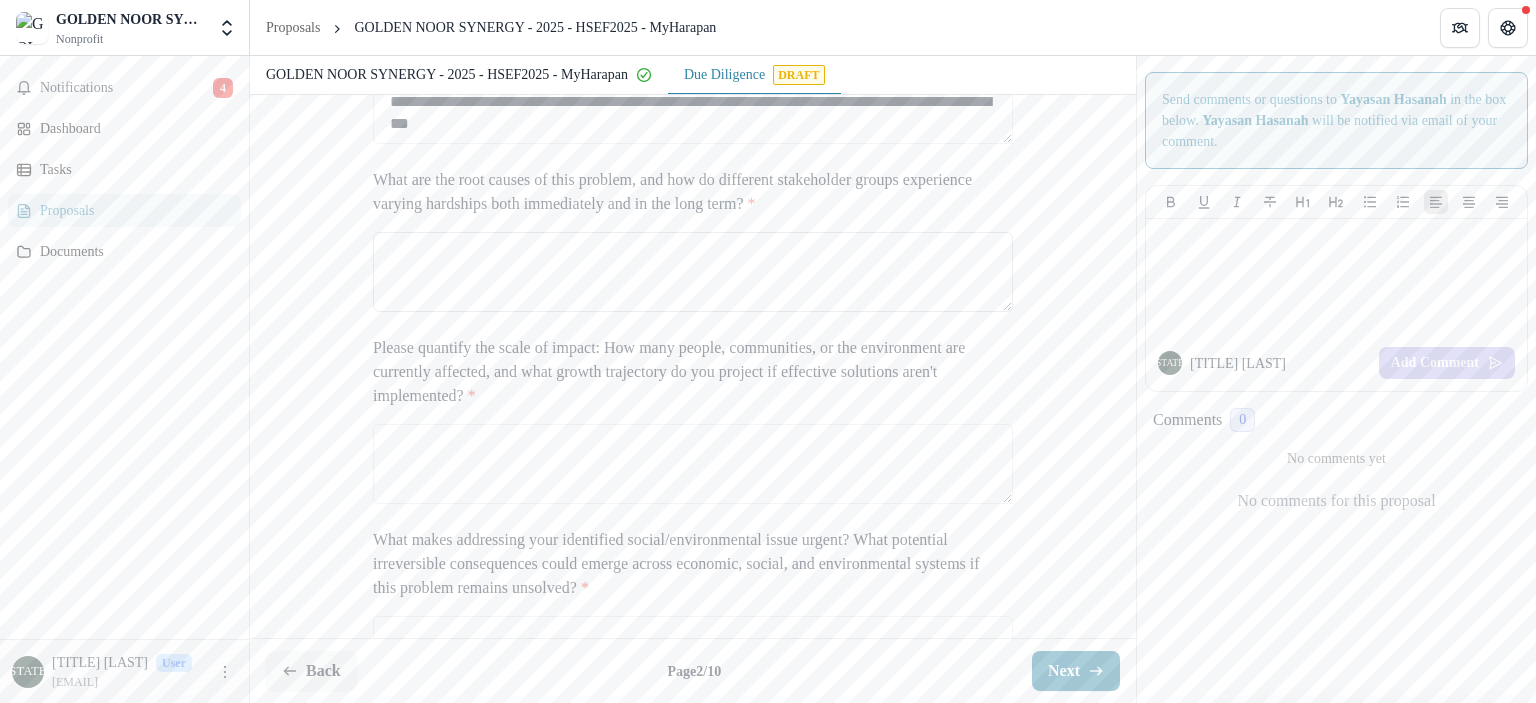 click on "What are the root causes of this problem, and how do different stakeholder groups experience varying hardships both immediately and in the long term? *" at bounding box center [693, 272] 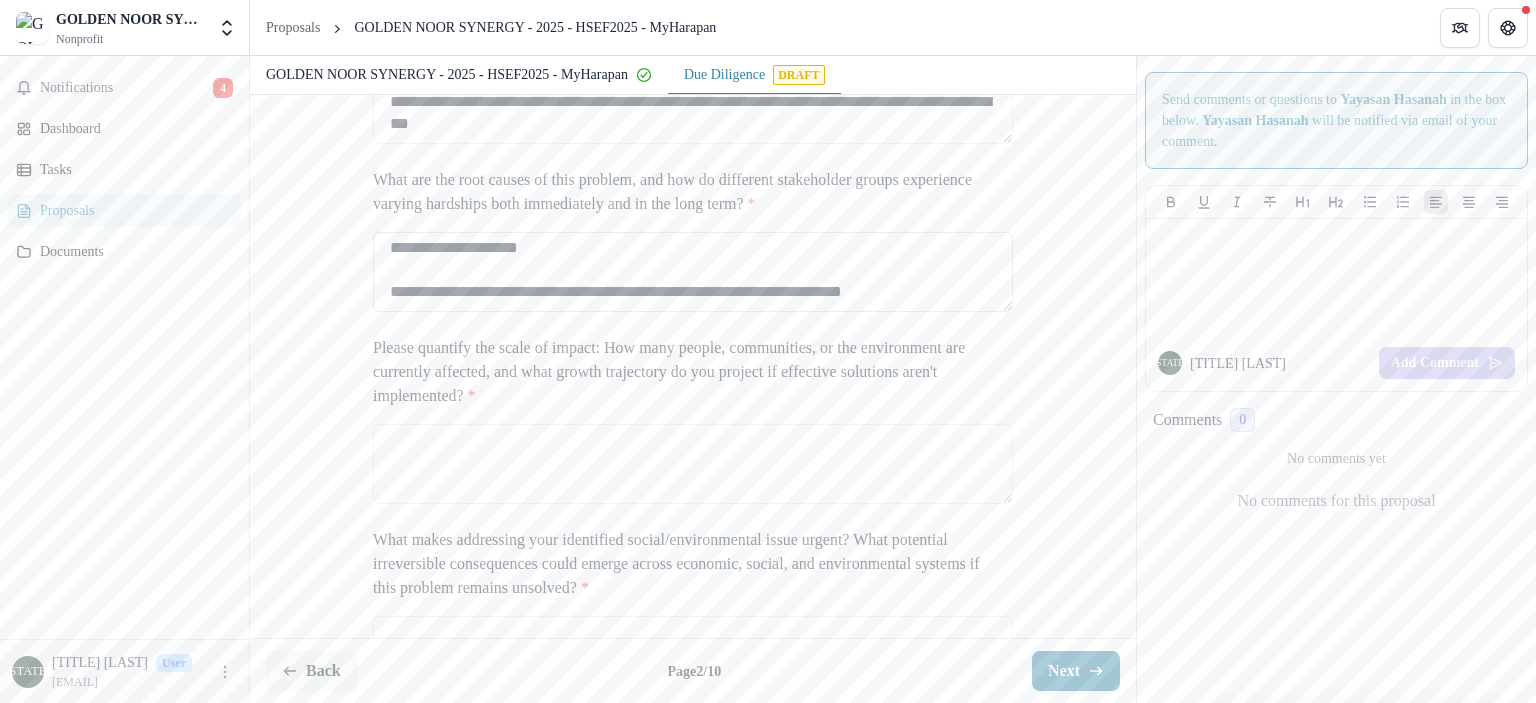 scroll, scrollTop: 676, scrollLeft: 0, axis: vertical 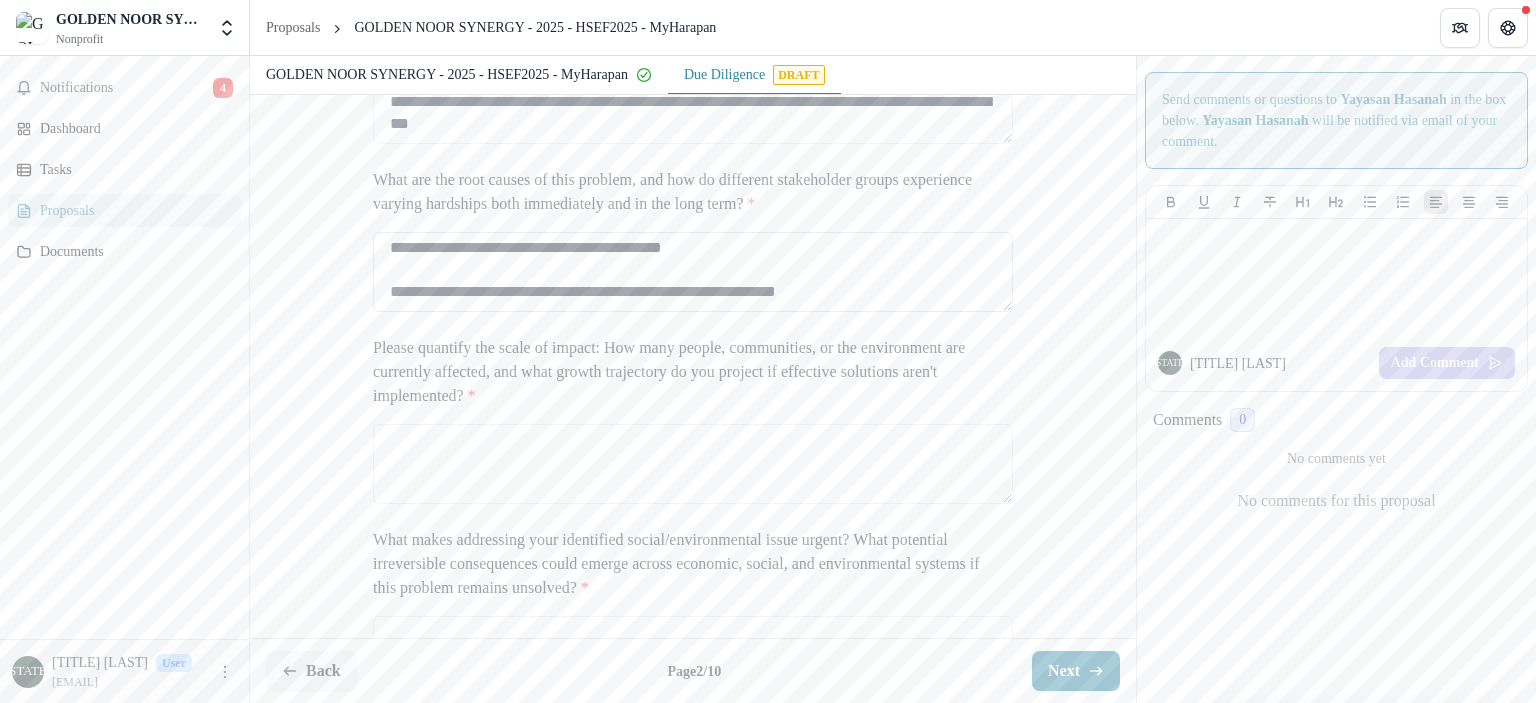 paste on "[REDACTED]
[REDACTED]
[REDACTED]
[REDACTED]
[REDACTED]
[REDACTED]
[REDACTED]
[REDACTED]
[REDACTED]
[REDACTED]
[REDACTED]
[REDACTED]
[REDACTED]
[REDACTED]
[REDACTED]
[REDACTED]
[REDACTED]
[REDACTED]
[REDACTED]
[REDACTED]
[REDACTED]..." 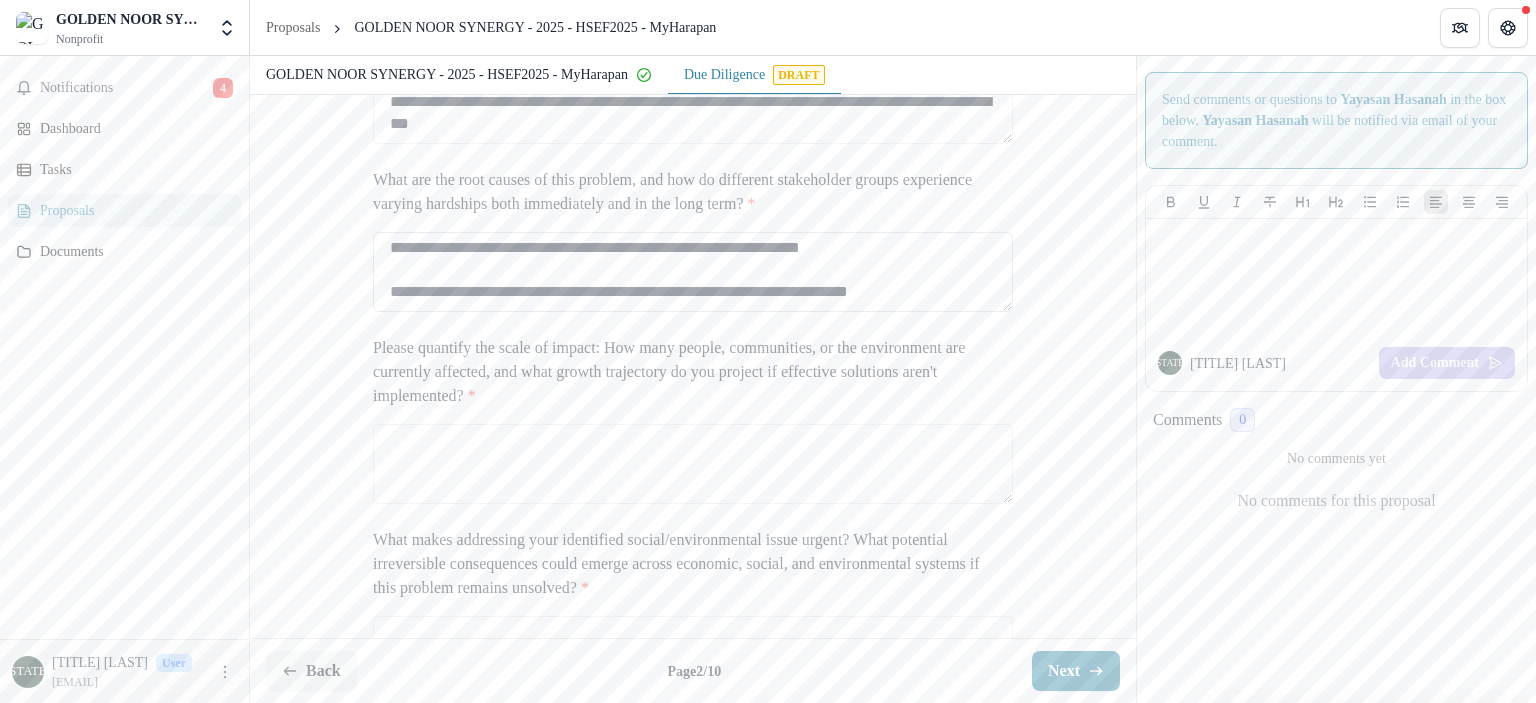 scroll, scrollTop: 2018, scrollLeft: 0, axis: vertical 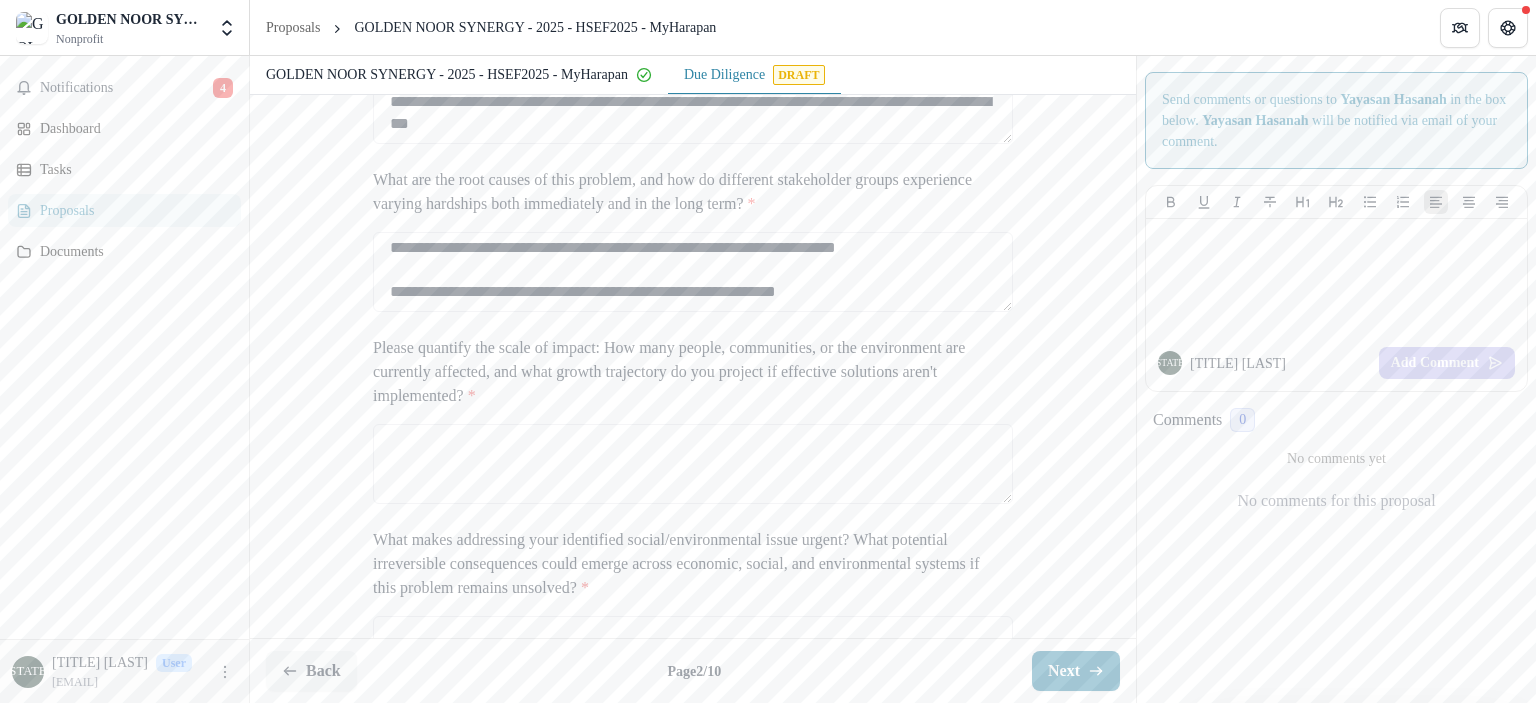 type on "[ADDRESS]" 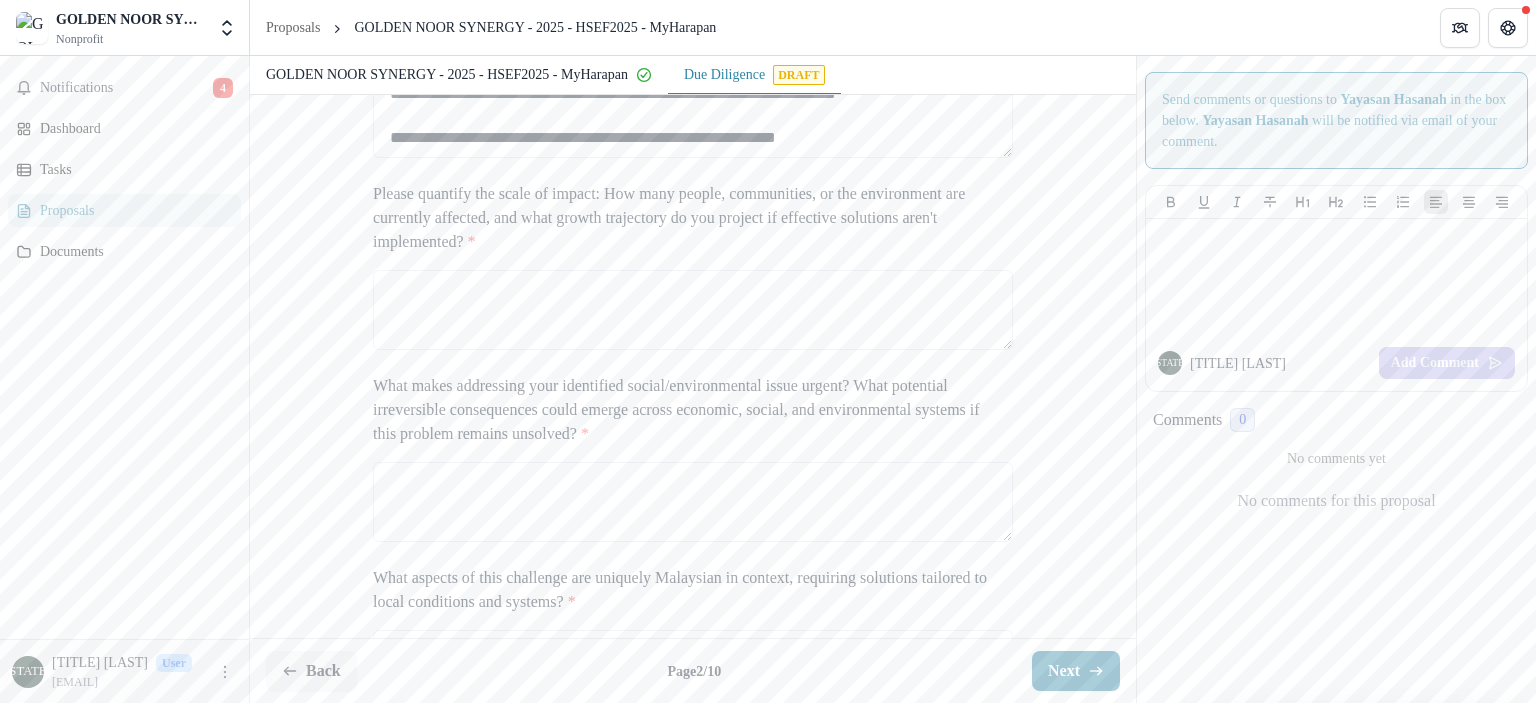 scroll, scrollTop: 644, scrollLeft: 0, axis: vertical 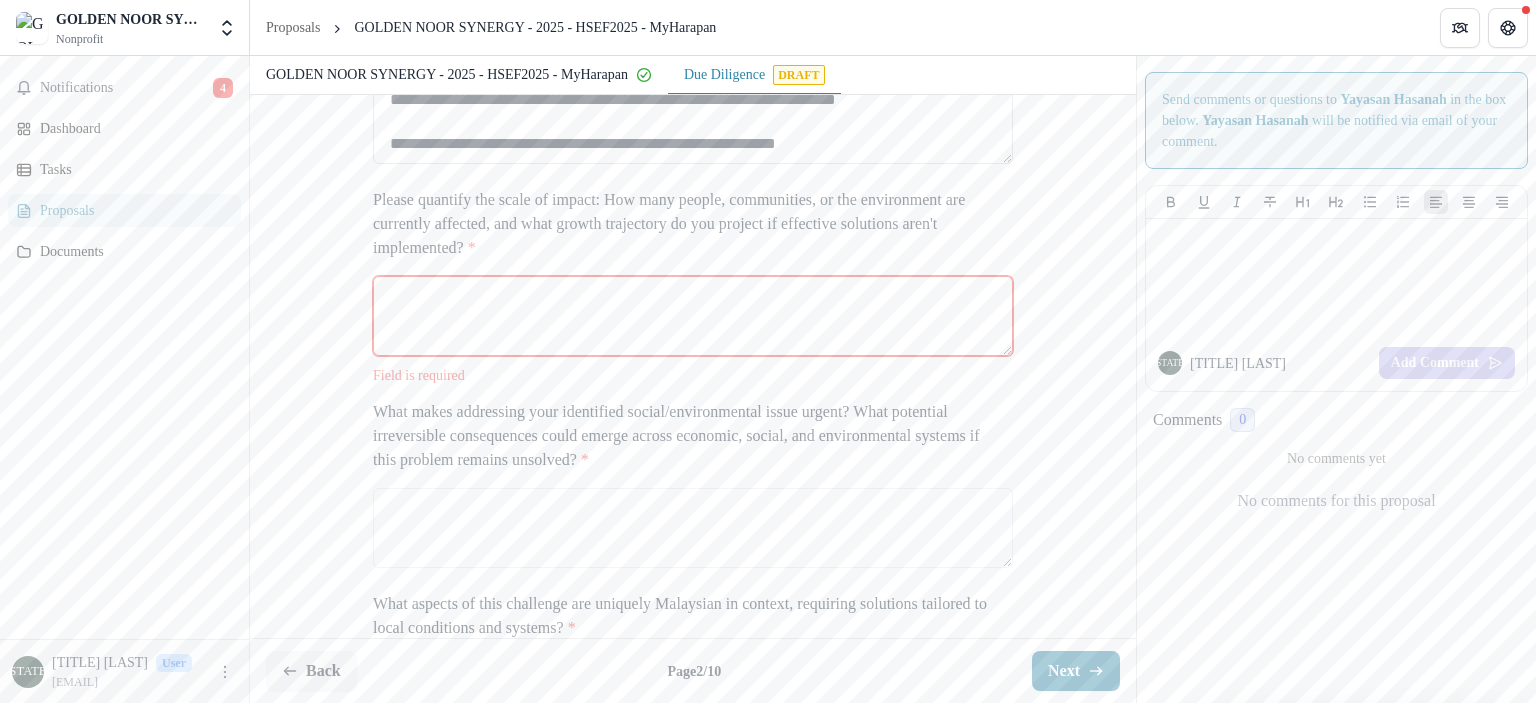 click on "What are the root causes of this problem, and how do different stakeholder groups experience varying hardships both immediately and in the long term? *" at bounding box center [693, 124] 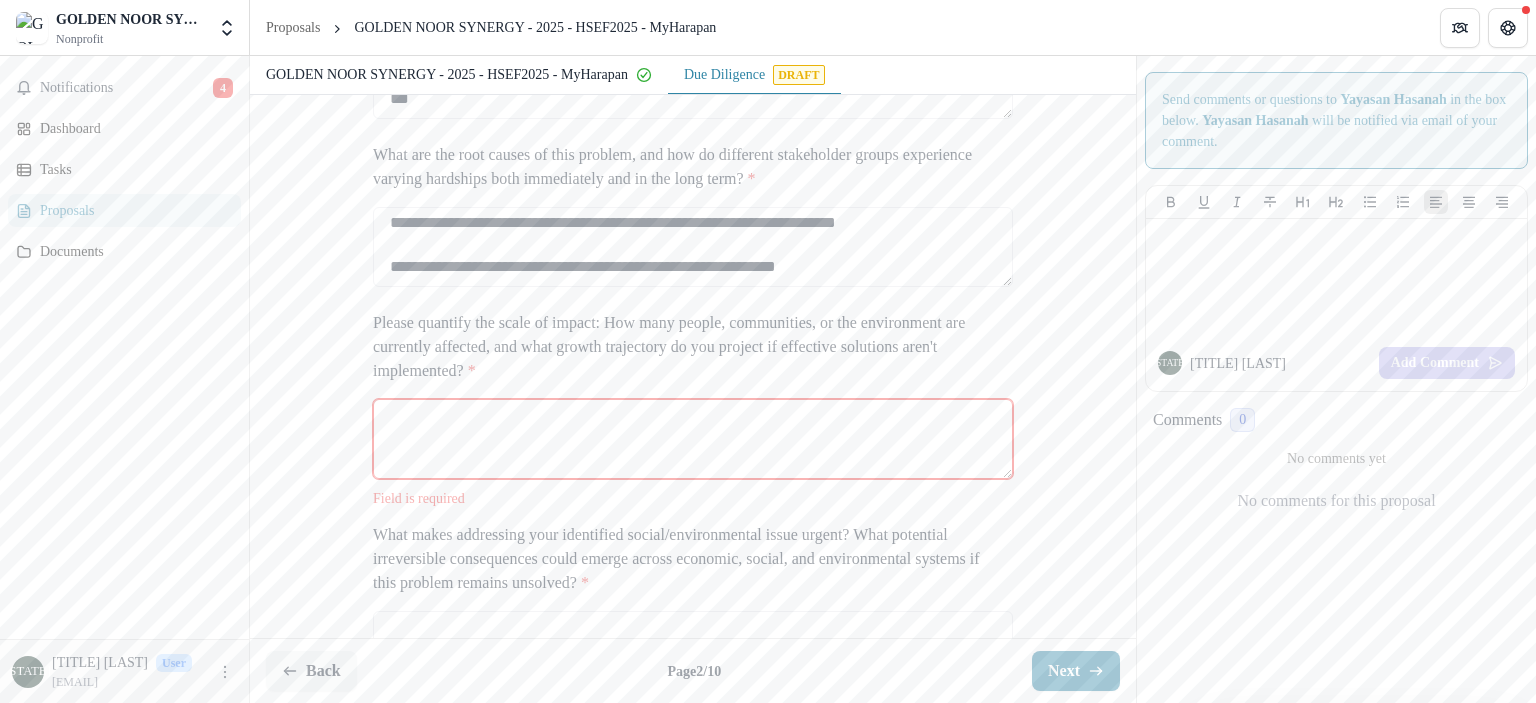 scroll, scrollTop: 516, scrollLeft: 0, axis: vertical 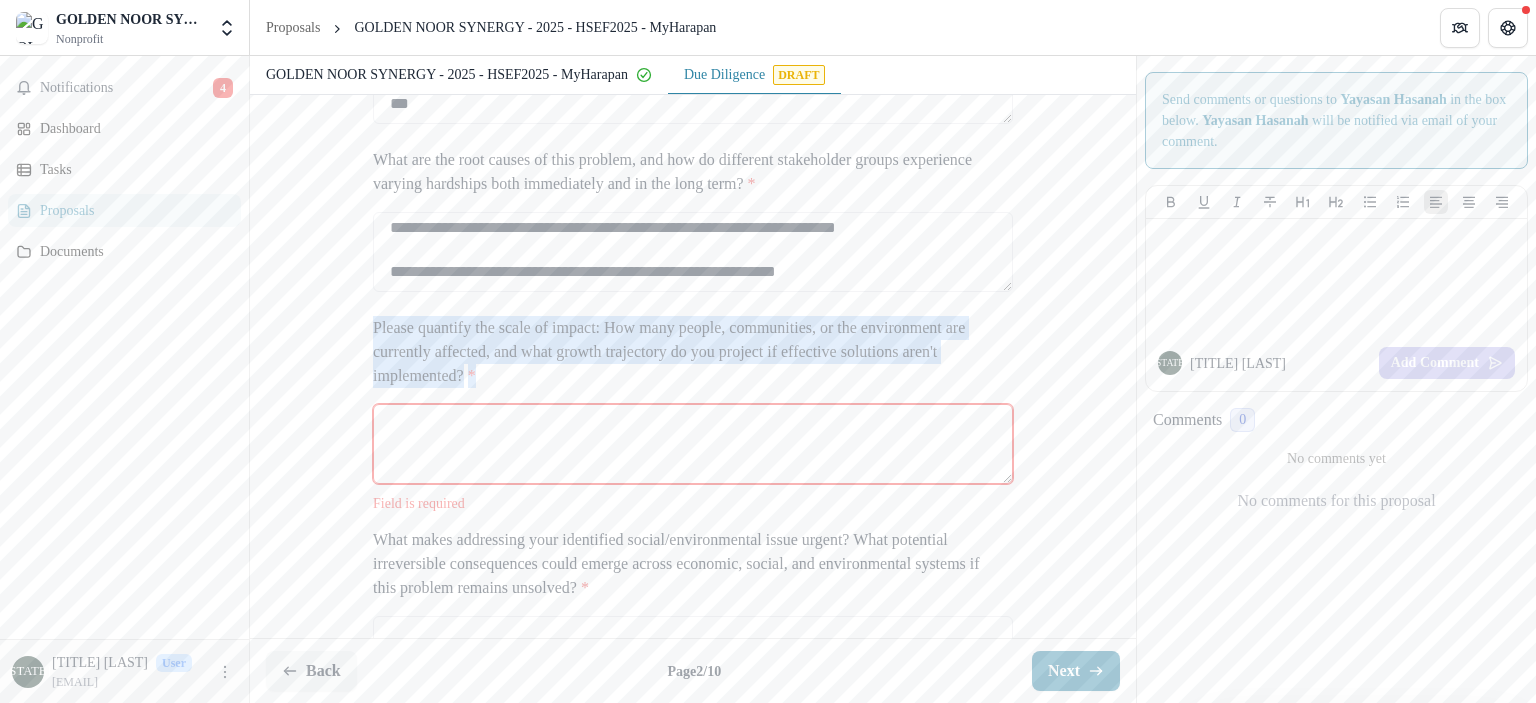 drag, startPoint x: 680, startPoint y: 490, endPoint x: 367, endPoint y: 439, distance: 317.12775 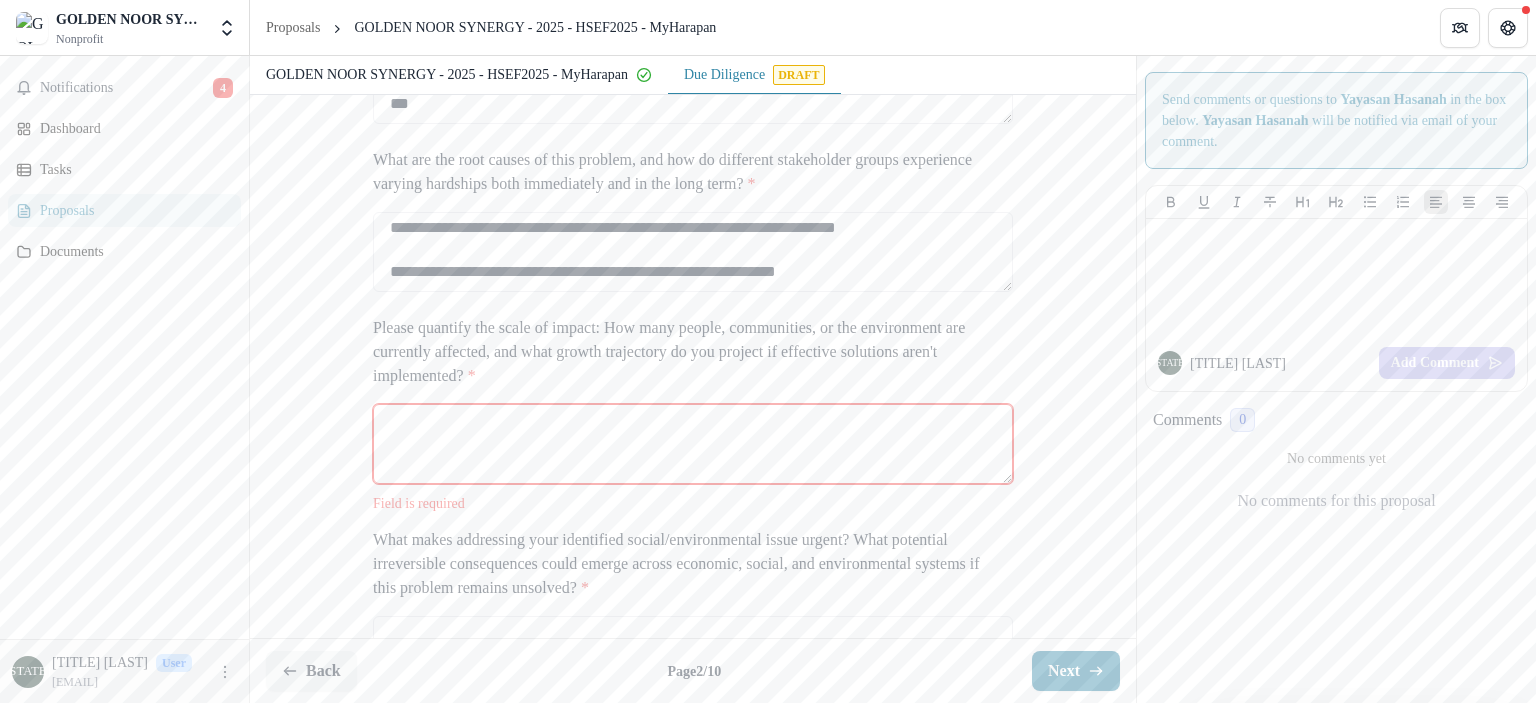 click on "Please quantify the scale of impact: How many people, communities, or the environment are currently affected, and what growth trajectory do you project if effective solutions aren't implemented? *" at bounding box center [693, 444] 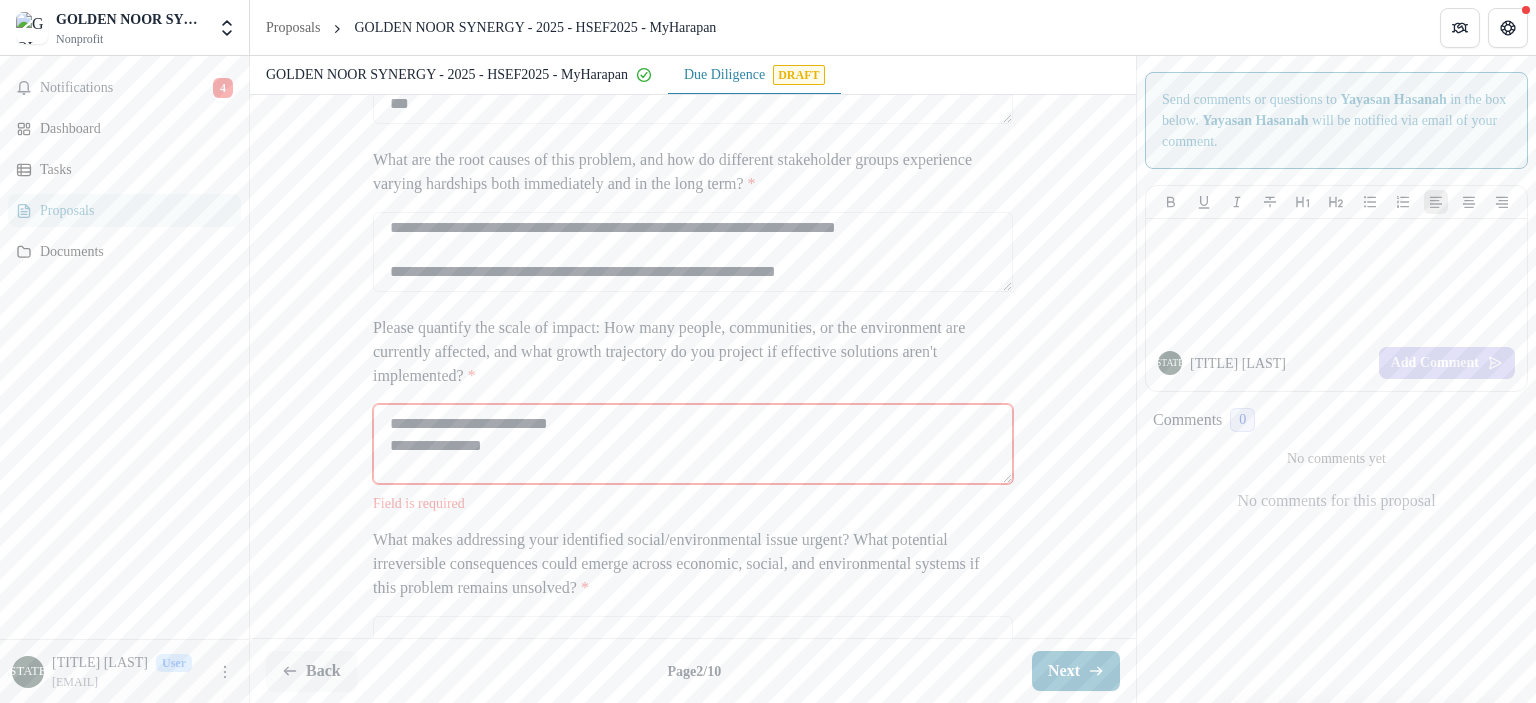 scroll, scrollTop: 302, scrollLeft: 0, axis: vertical 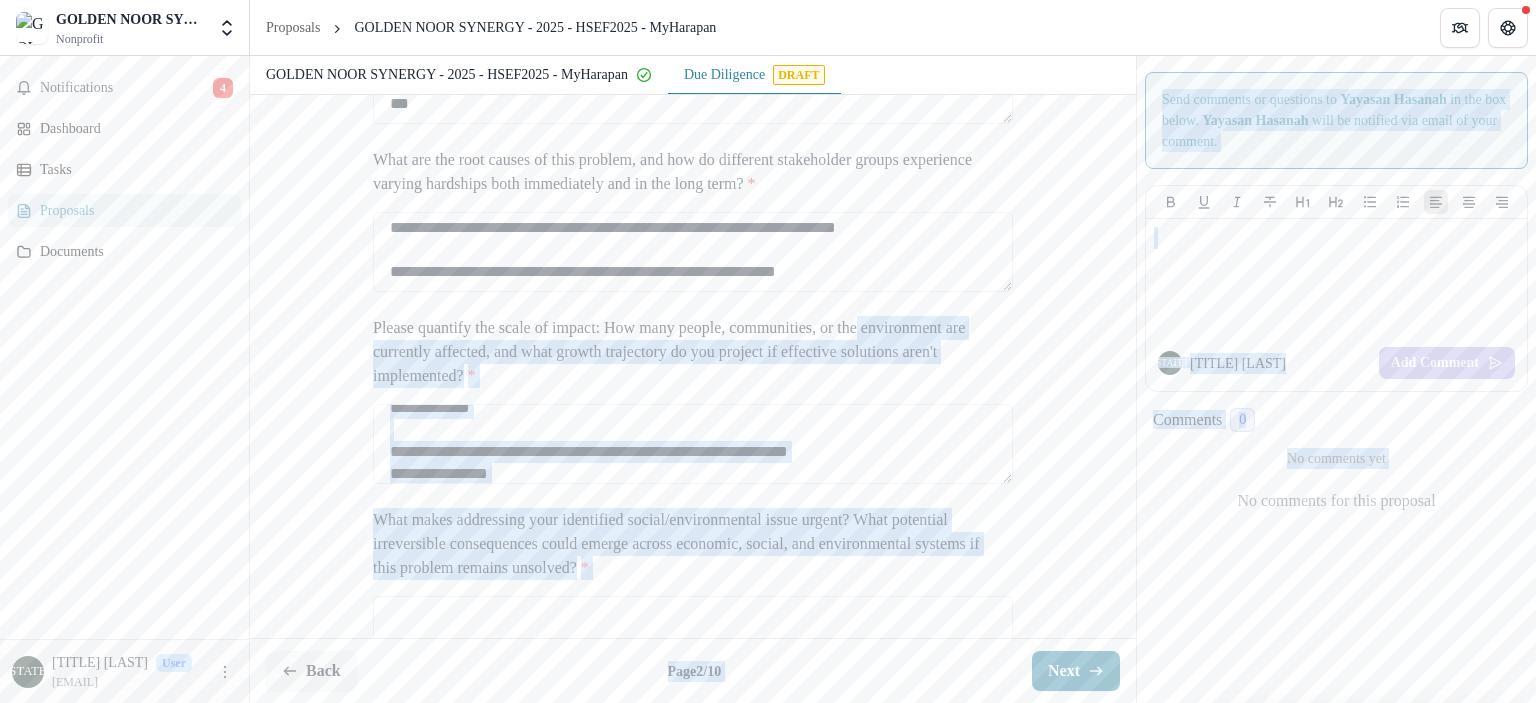 drag, startPoint x: 1135, startPoint y: 448, endPoint x: 1136, endPoint y: 481, distance: 33.01515 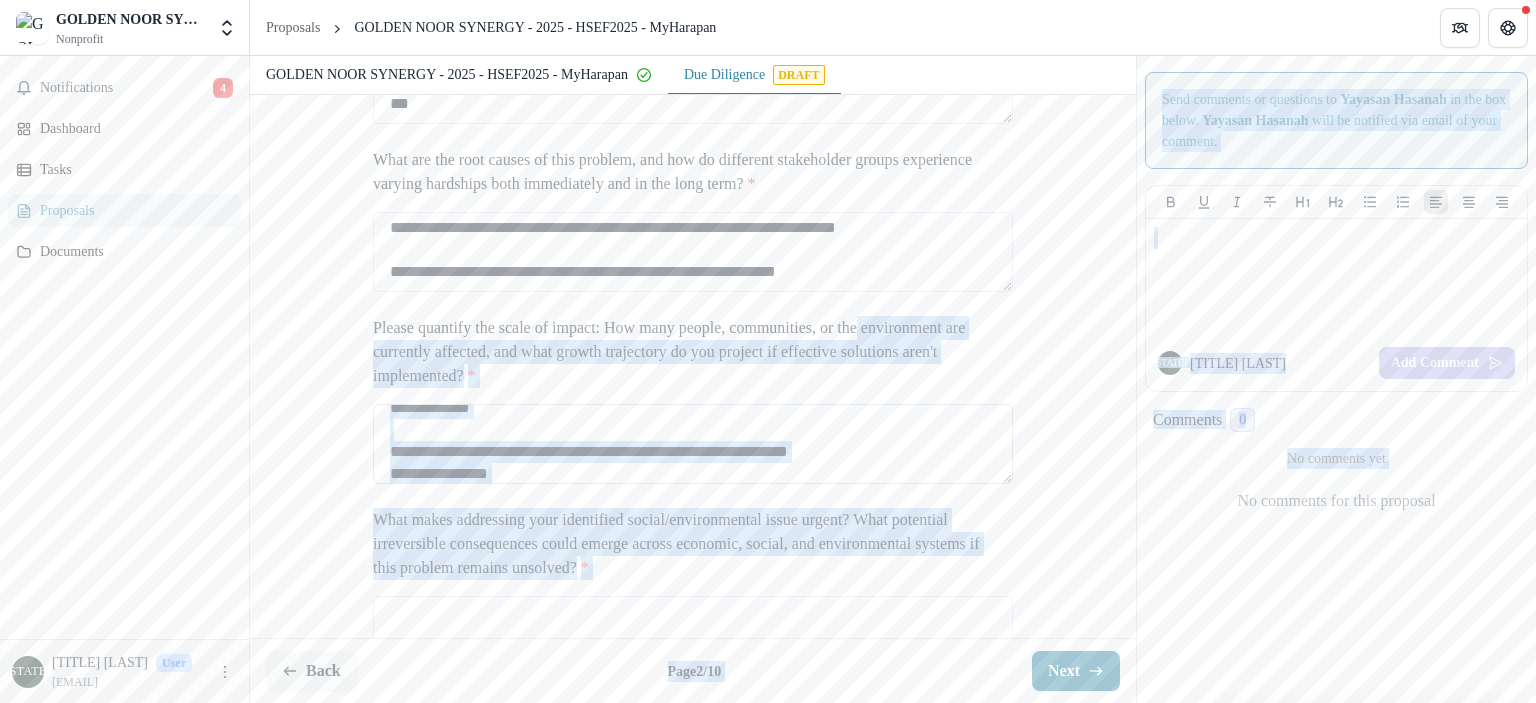 click on "[REDACTED]
[REDACTED]
[REDACTED]
[REDACTED]
[REDACTED]
[REDACTED]
[REDACTED]
[REDACTED]
[REDACTED]
[REDACTED]
[REDACTED]" at bounding box center (693, 444) 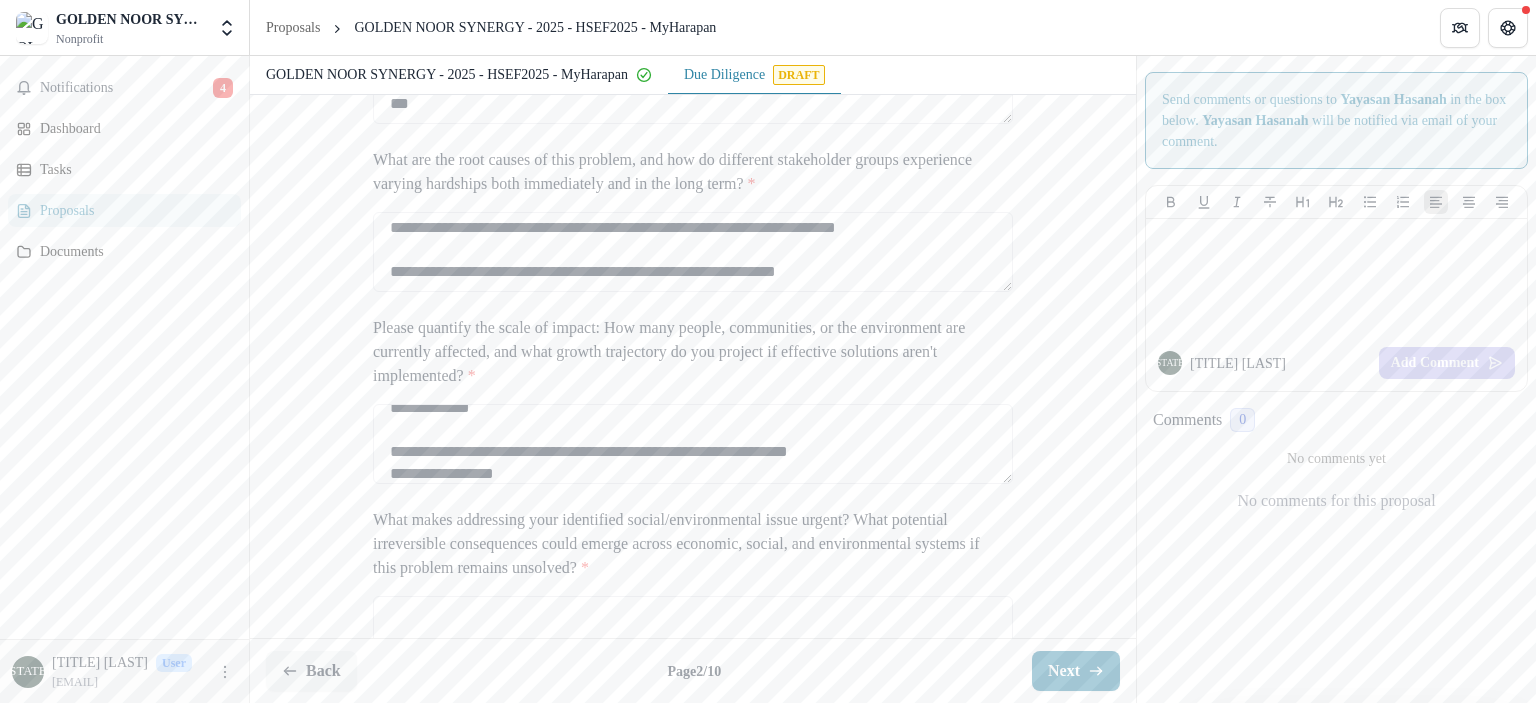 scroll, scrollTop: 324, scrollLeft: 0, axis: vertical 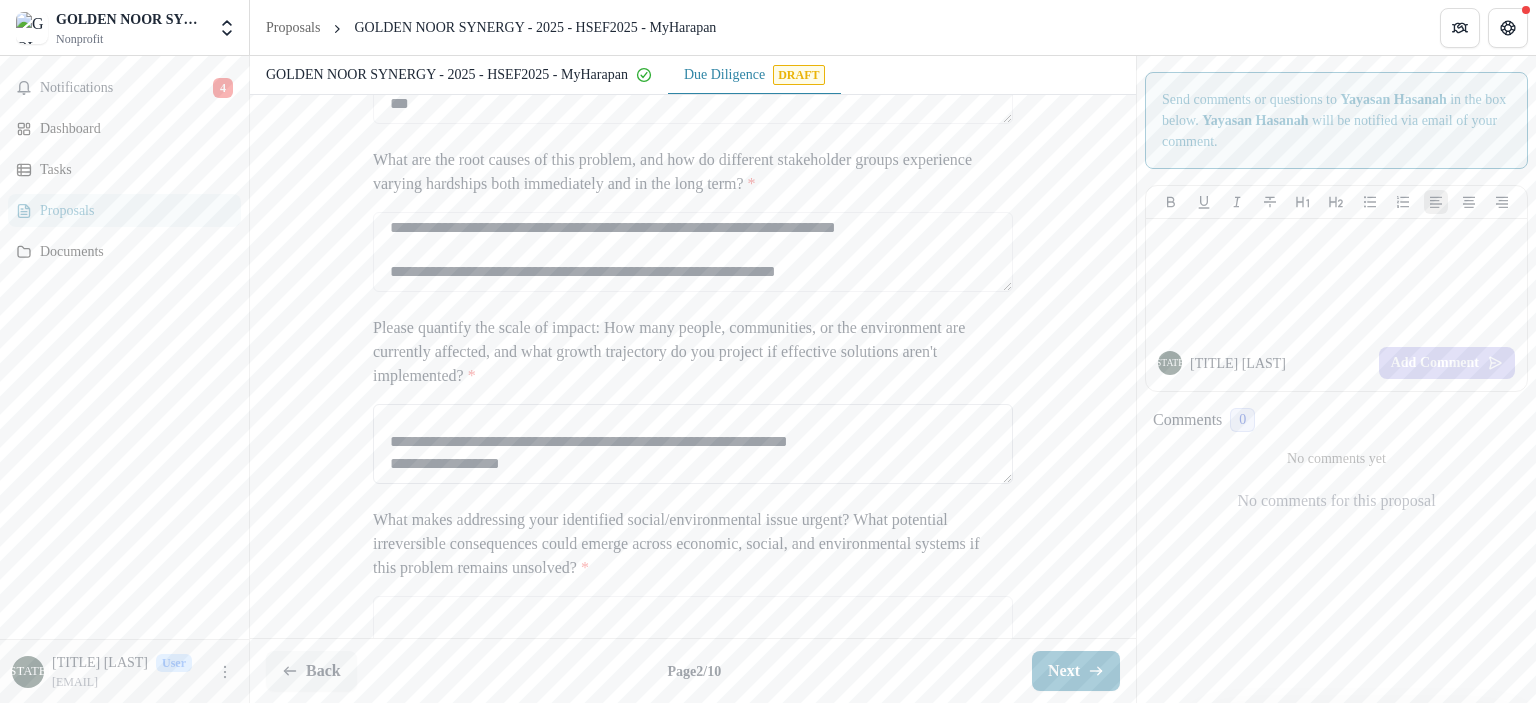 paste on "[REDACTED]
[REDACTED]
[REDACTED]
[REDACTED]
[REDACTED]
[REDACTED]
[REDACTED]
[REDACTED]
[REDACTED]
[REDACTED]" 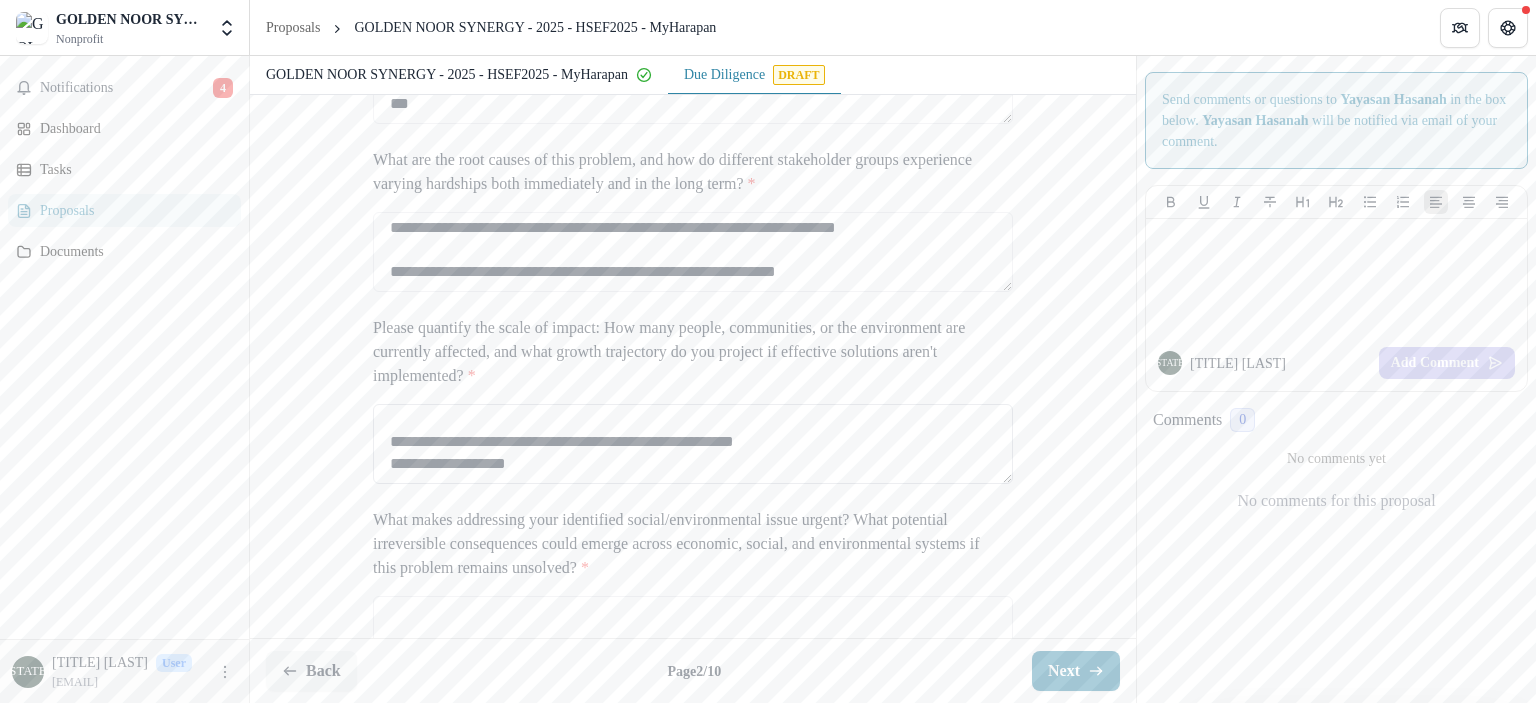 scroll, scrollTop: 720, scrollLeft: 0, axis: vertical 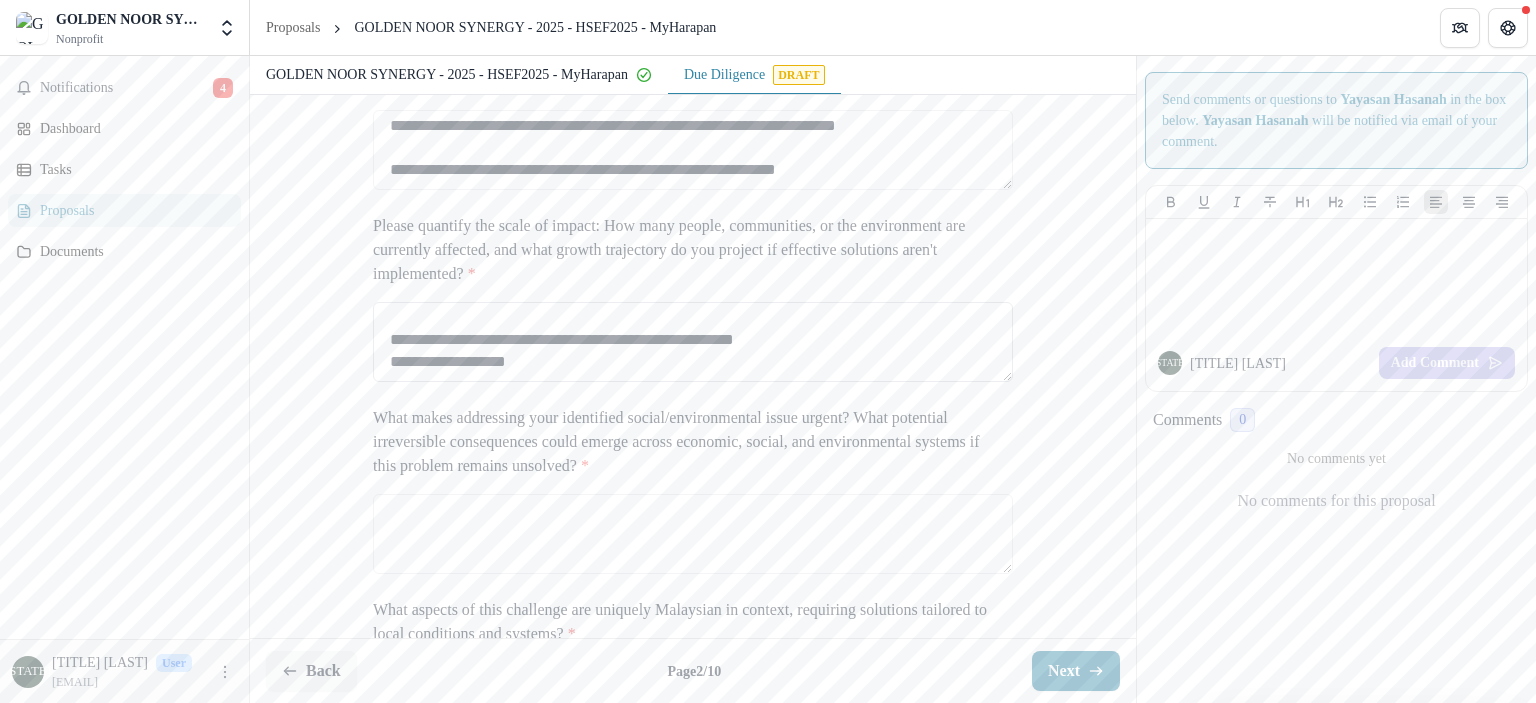 drag, startPoint x: 464, startPoint y: 418, endPoint x: 440, endPoint y: 467, distance: 54.56189 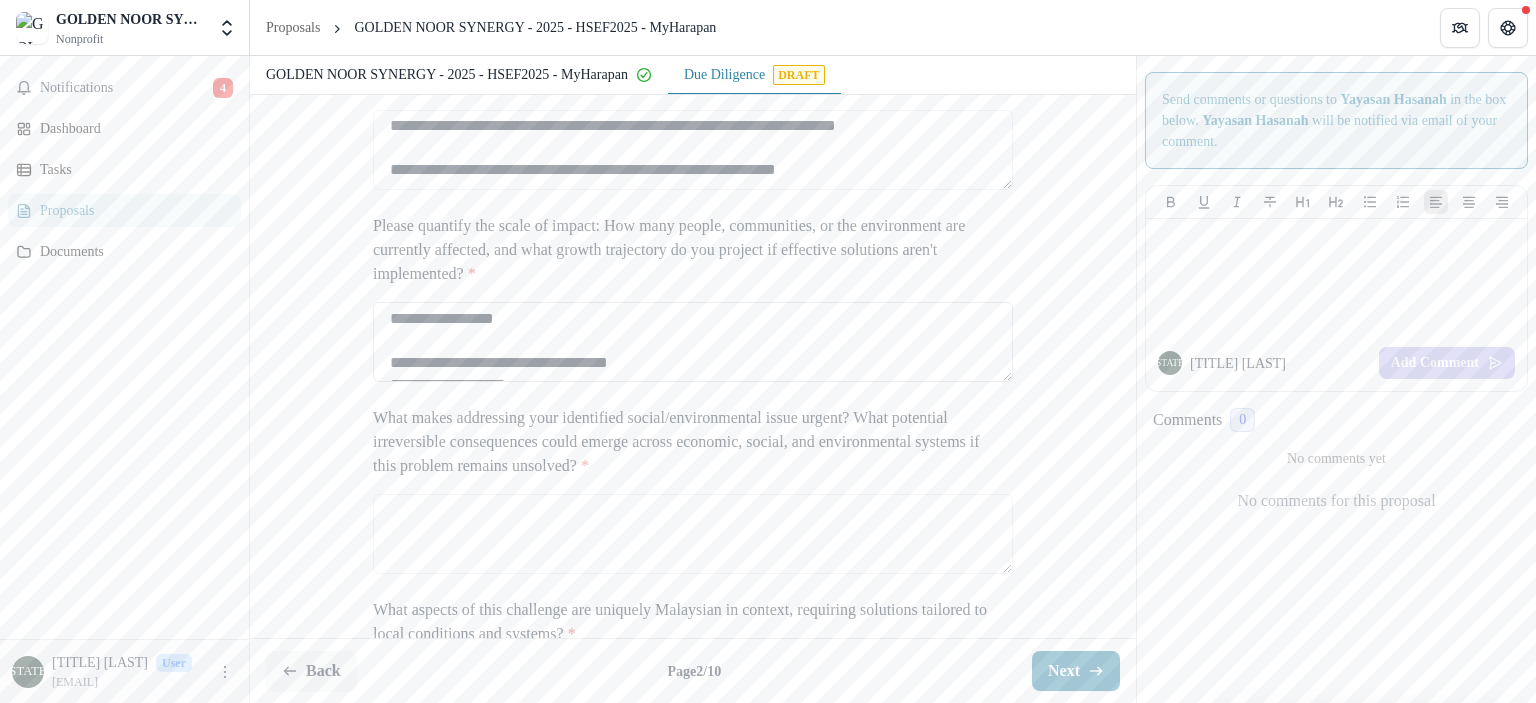scroll, scrollTop: 2150, scrollLeft: 0, axis: vertical 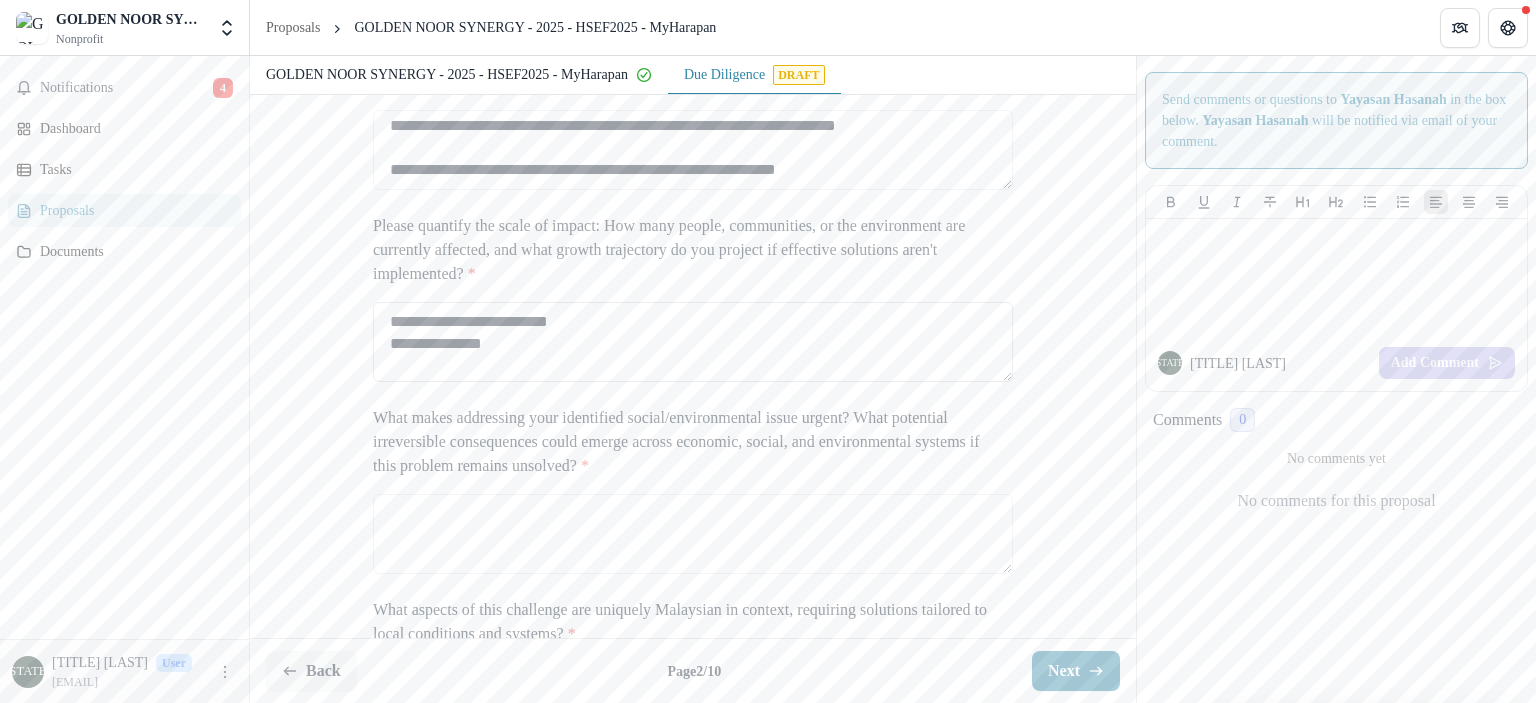 drag, startPoint x: 853, startPoint y: 488, endPoint x: 379, endPoint y: 438, distance: 476.62982 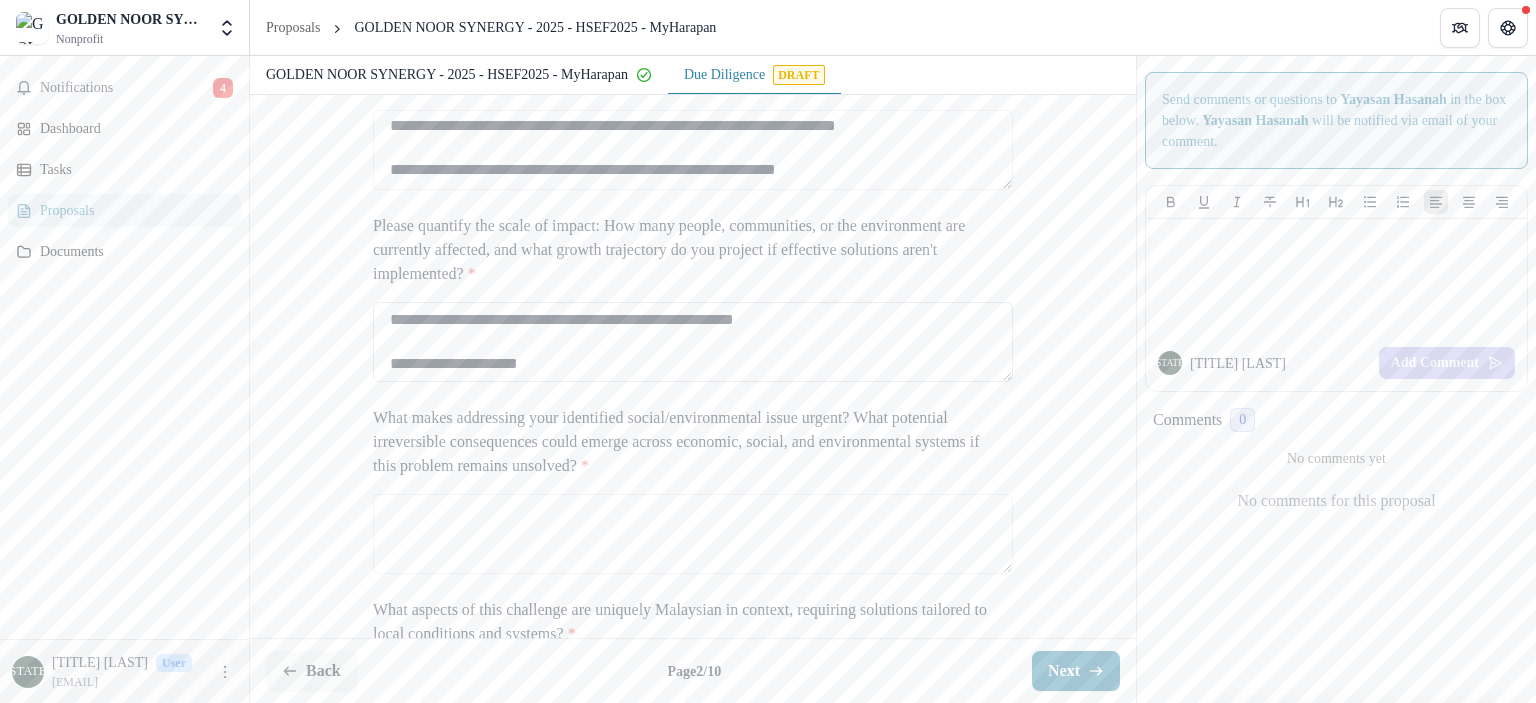 scroll, scrollTop: 2160, scrollLeft: 0, axis: vertical 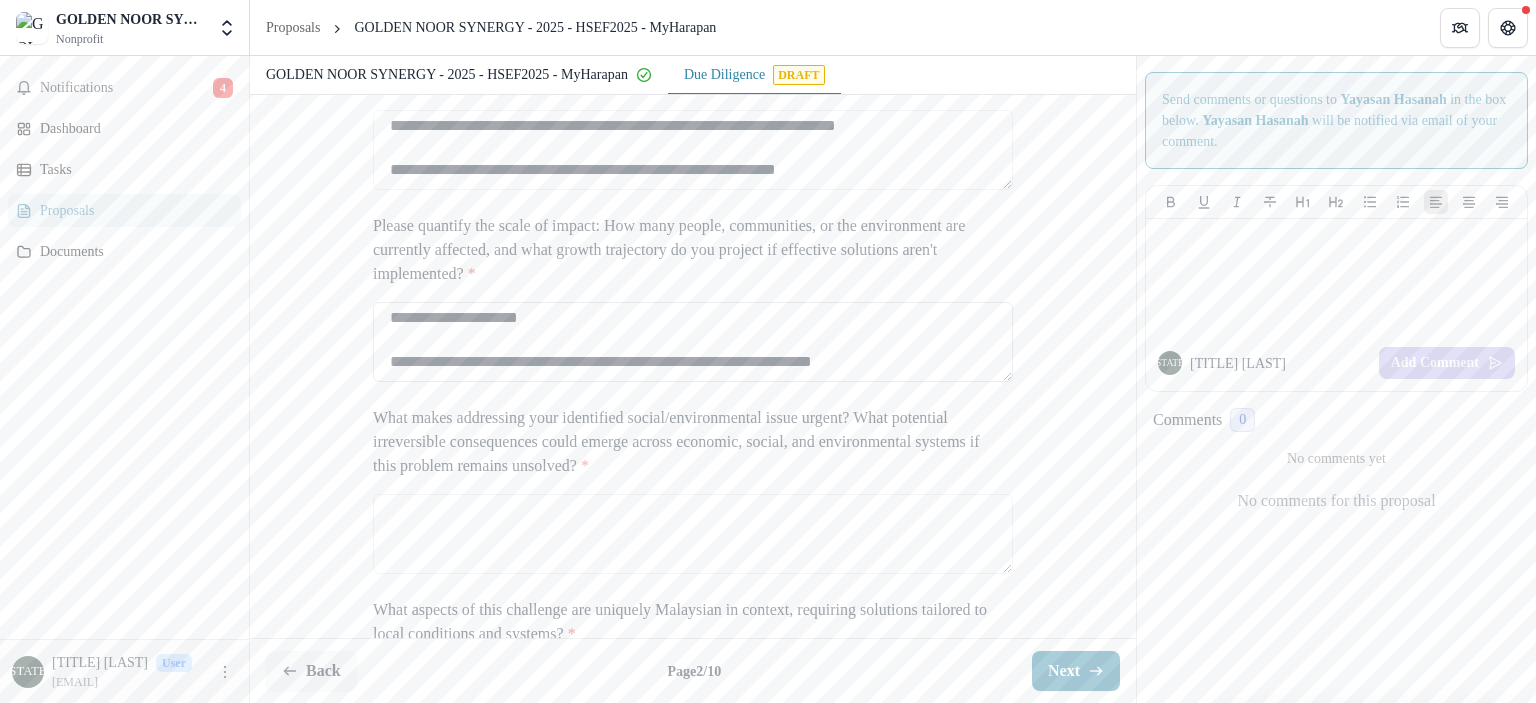 click on "Please quantify the scale of impact: How many people, communities, or the environment are currently affected, and what growth trajectory do you project if effective solutions aren't implemented? *" at bounding box center (693, 342) 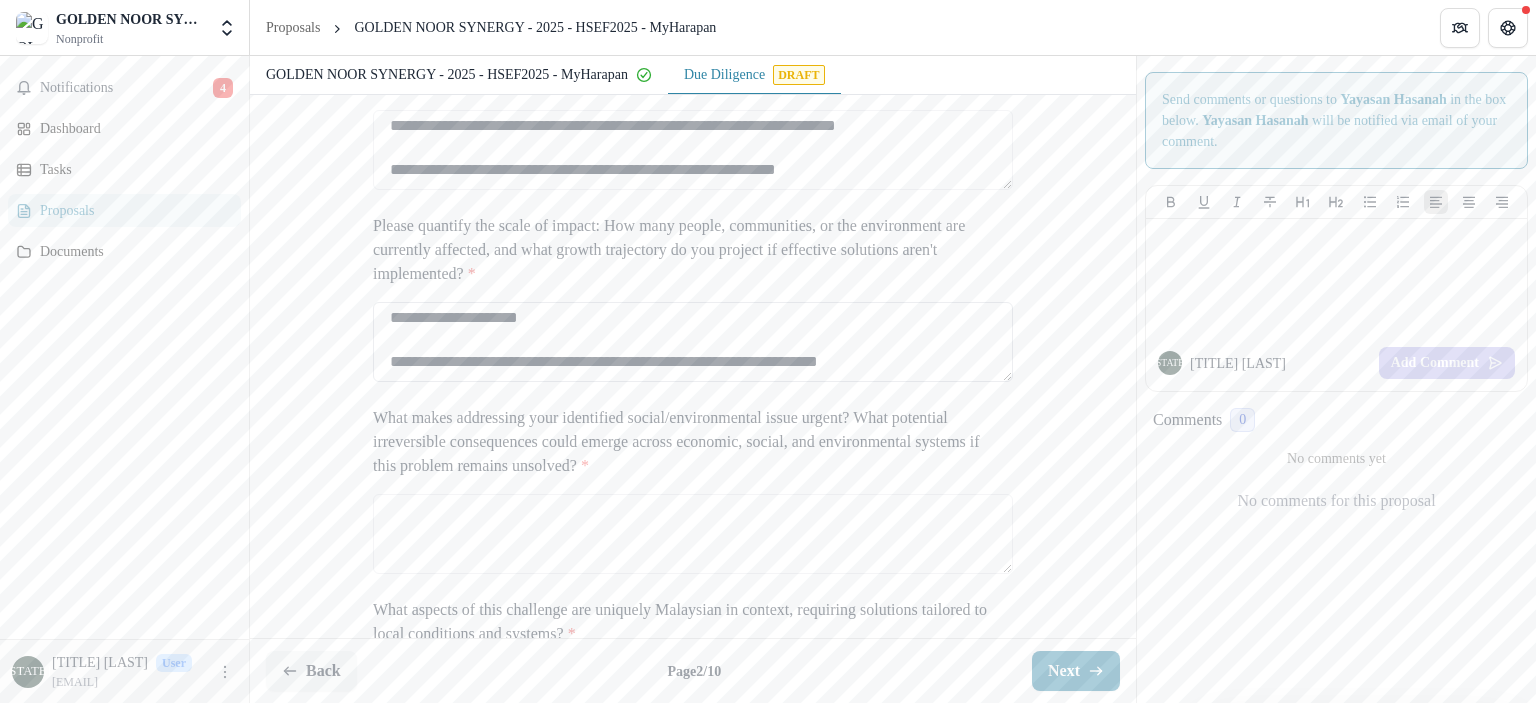 scroll, scrollTop: 2172, scrollLeft: 0, axis: vertical 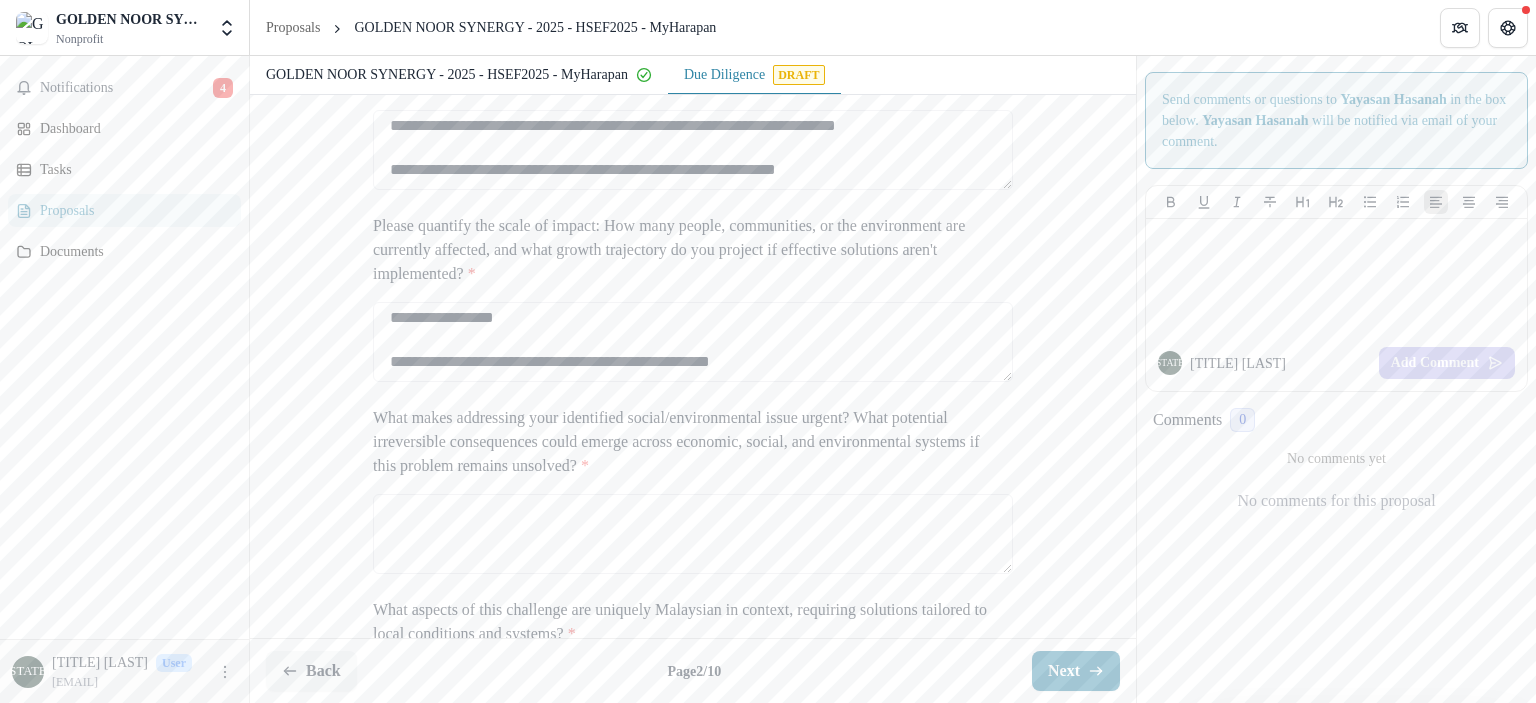 drag, startPoint x: 784, startPoint y: 408, endPoint x: 784, endPoint y: 562, distance: 154 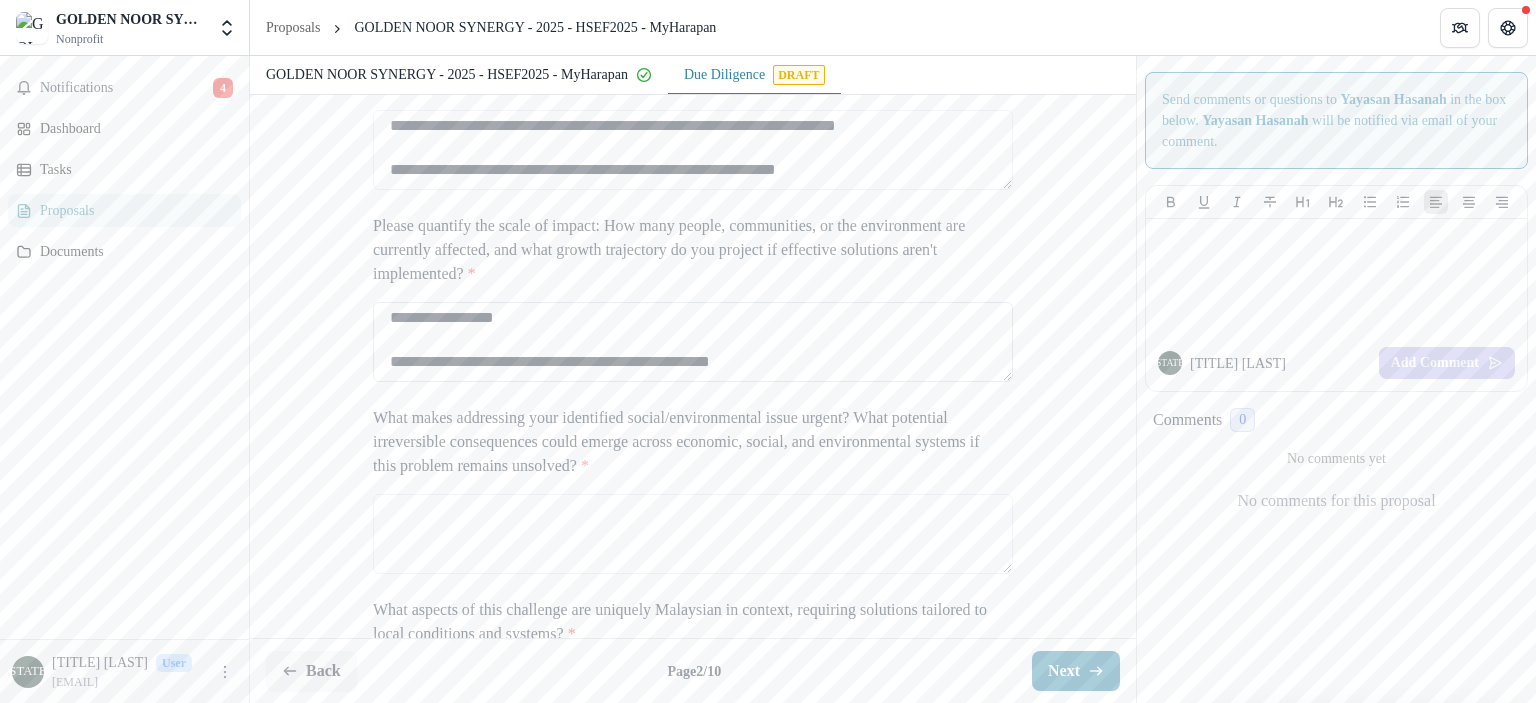 click on "Please quantify the scale of impact: How many people, communities, or the environment are currently affected, and what growth trajectory do you project if effective solutions aren't implemented? *" at bounding box center (693, 342) 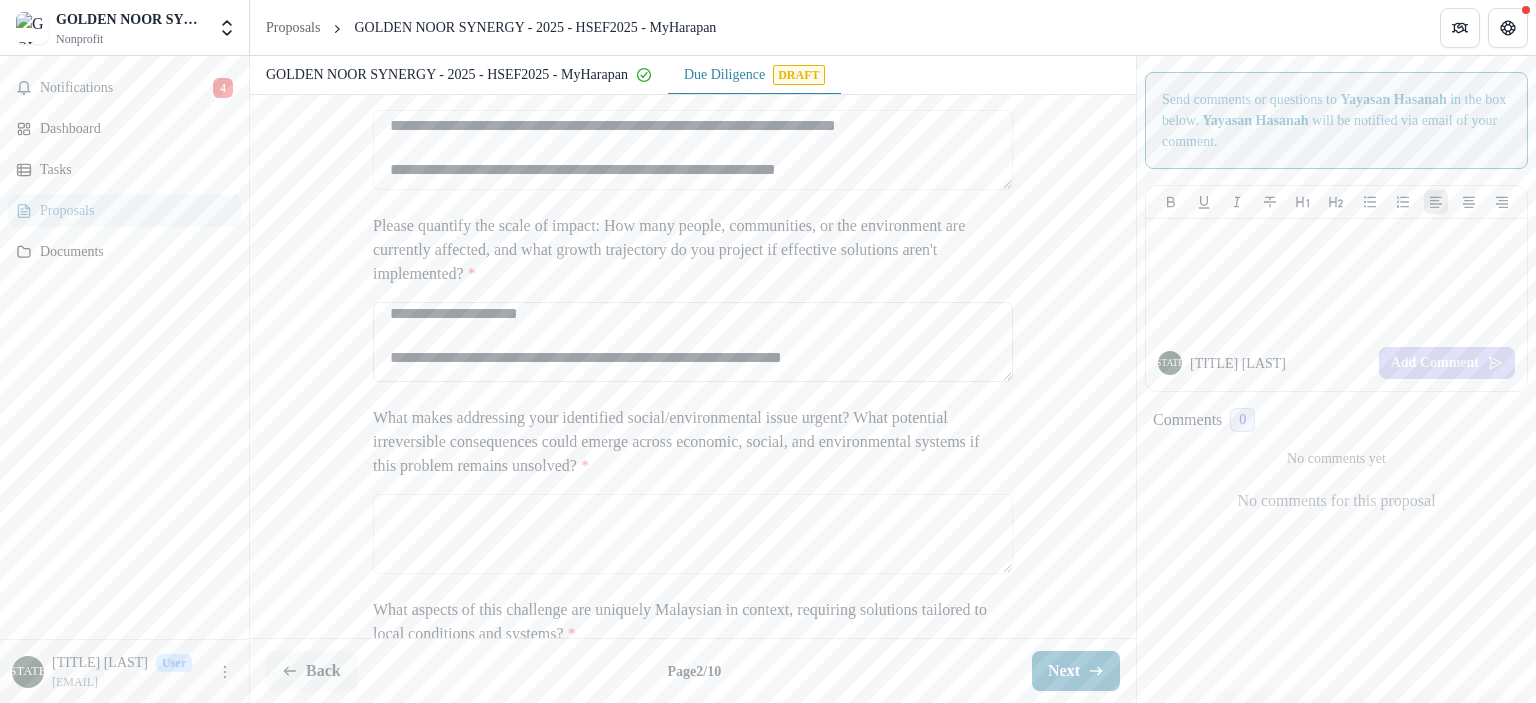 scroll, scrollTop: 2208, scrollLeft: 0, axis: vertical 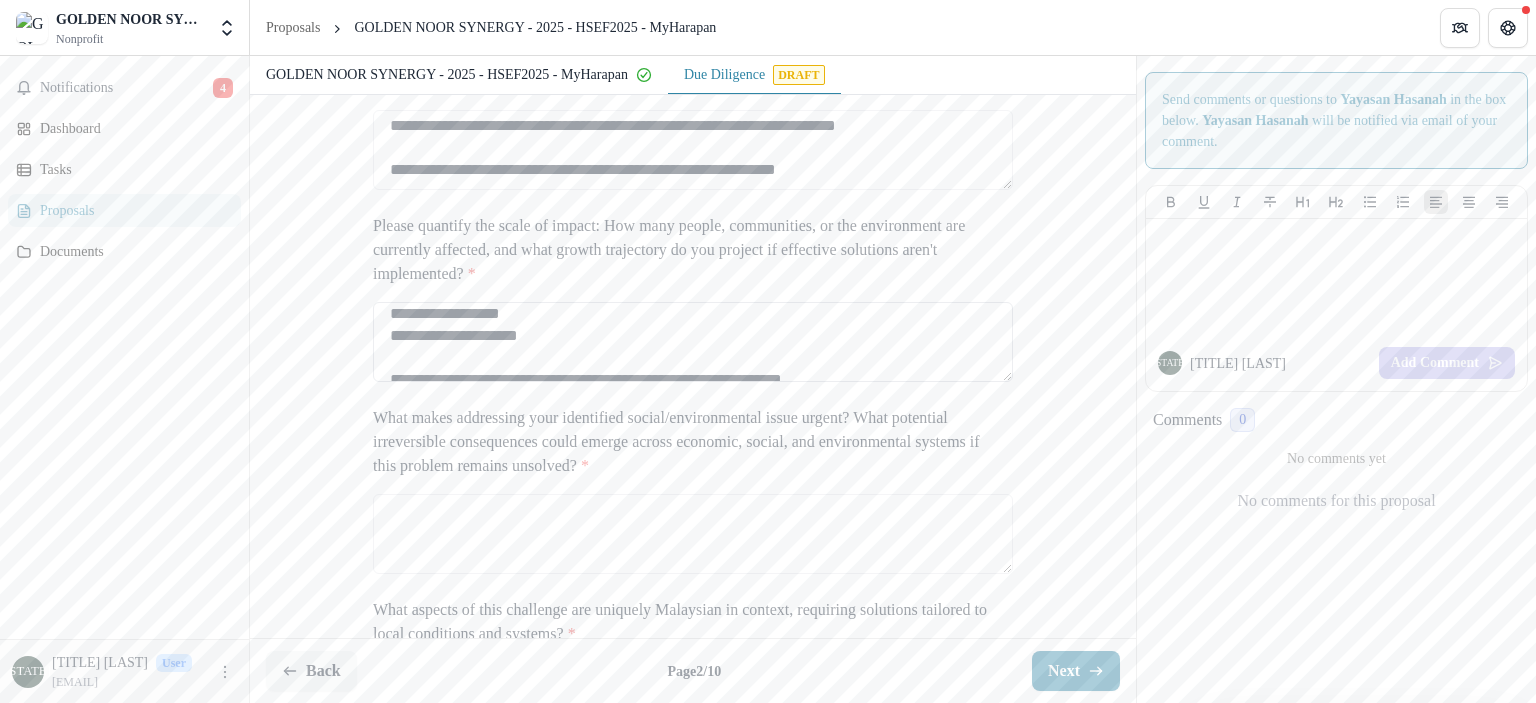 click on "Please quantify the scale of impact: How many people, communities, or the environment are currently affected, and what growth trajectory do you project if effective solutions aren't implemented? *" at bounding box center (693, 342) 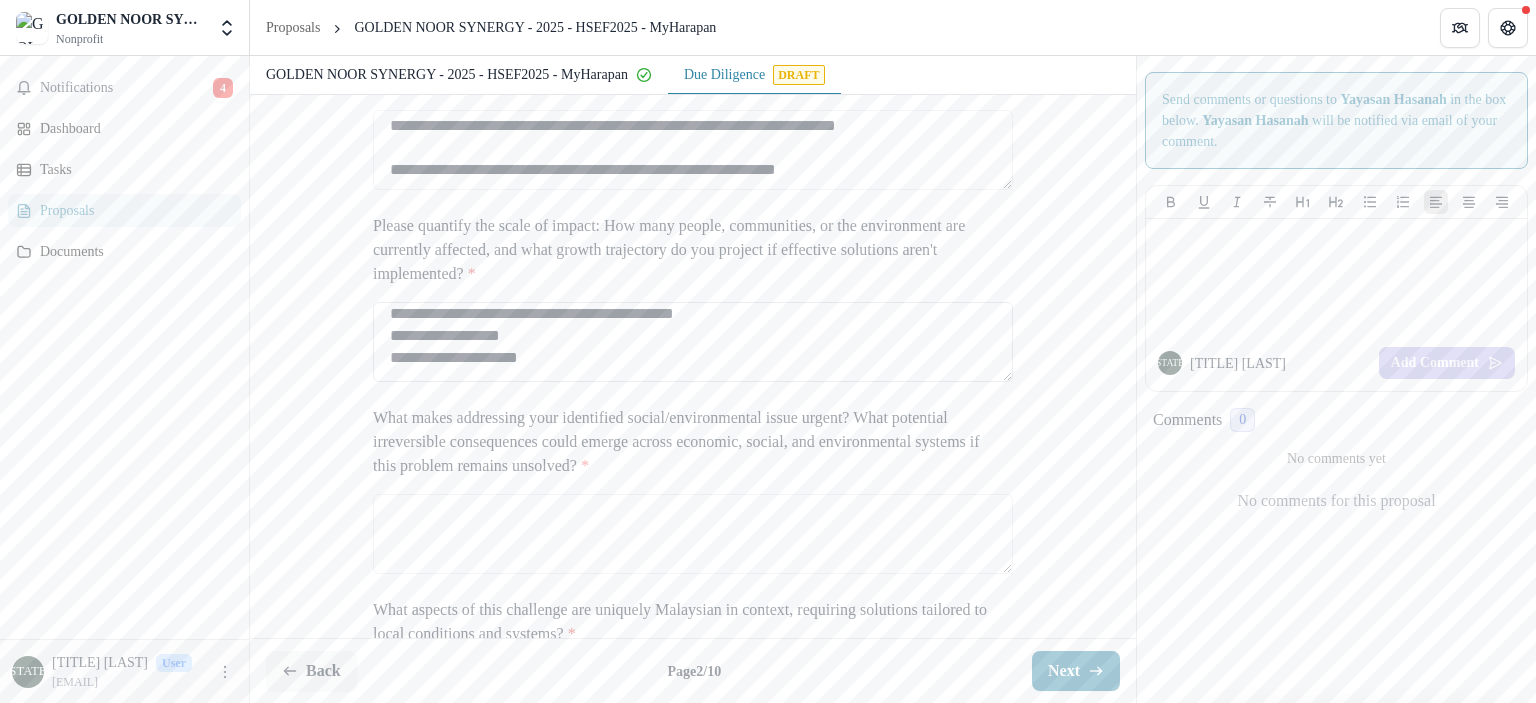 drag, startPoint x: 484, startPoint y: 466, endPoint x: 416, endPoint y: 459, distance: 68.359344 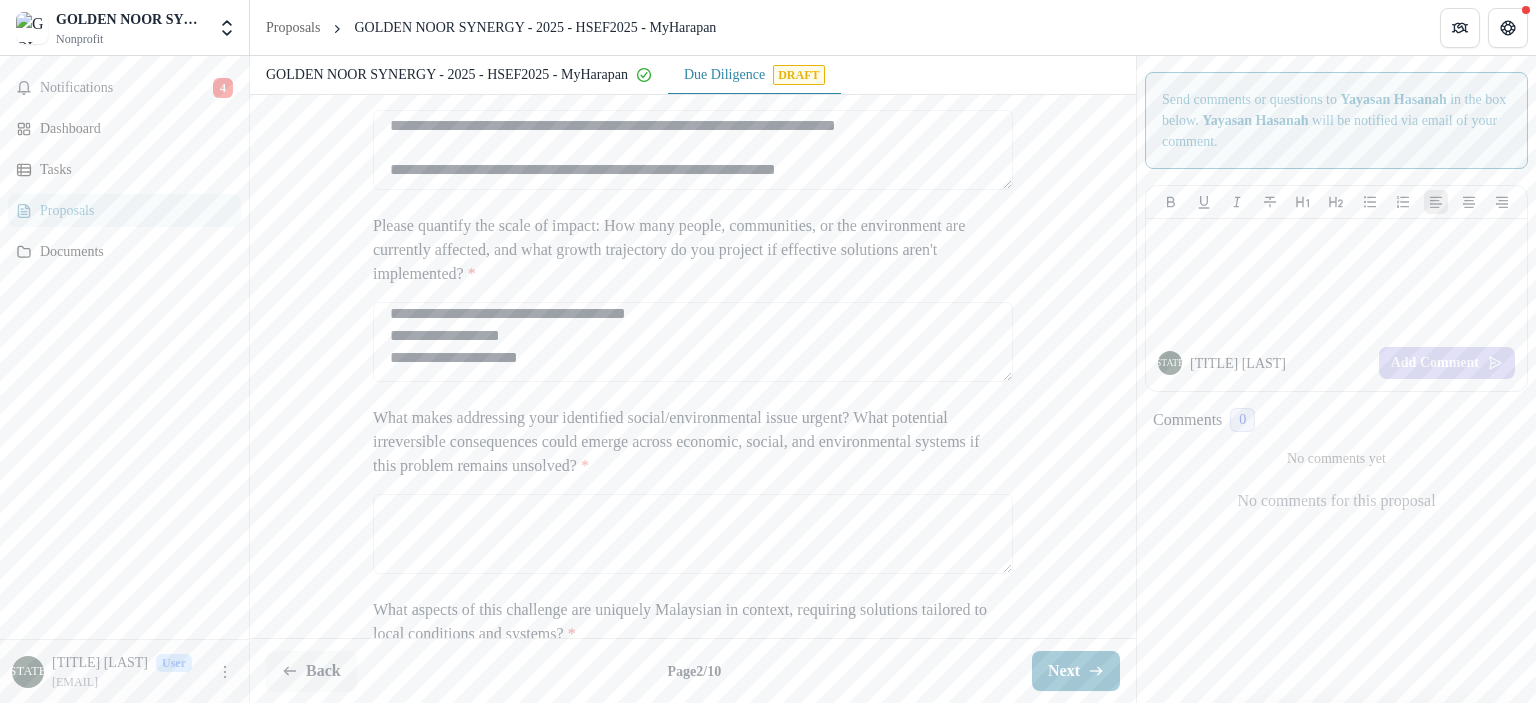 type on "**********" 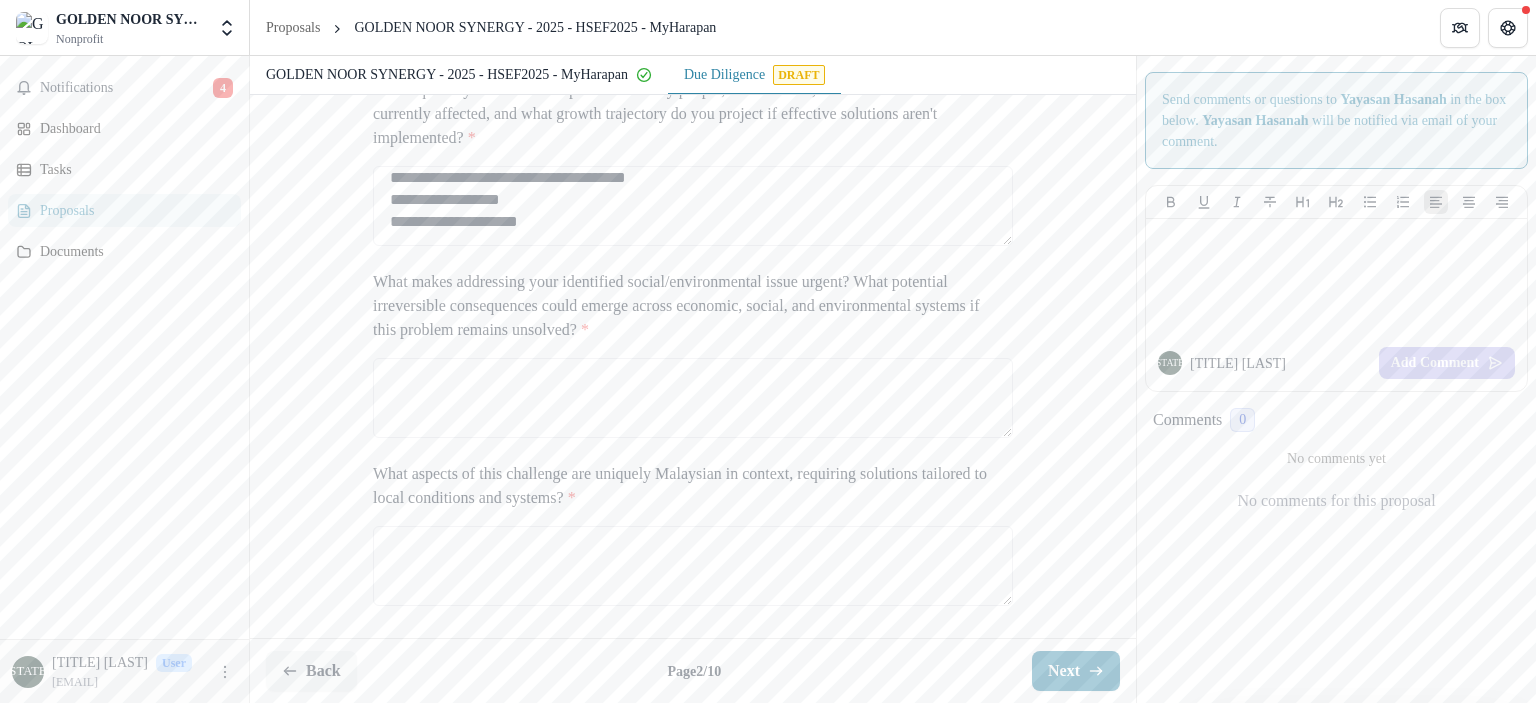 scroll, scrollTop: 822, scrollLeft: 0, axis: vertical 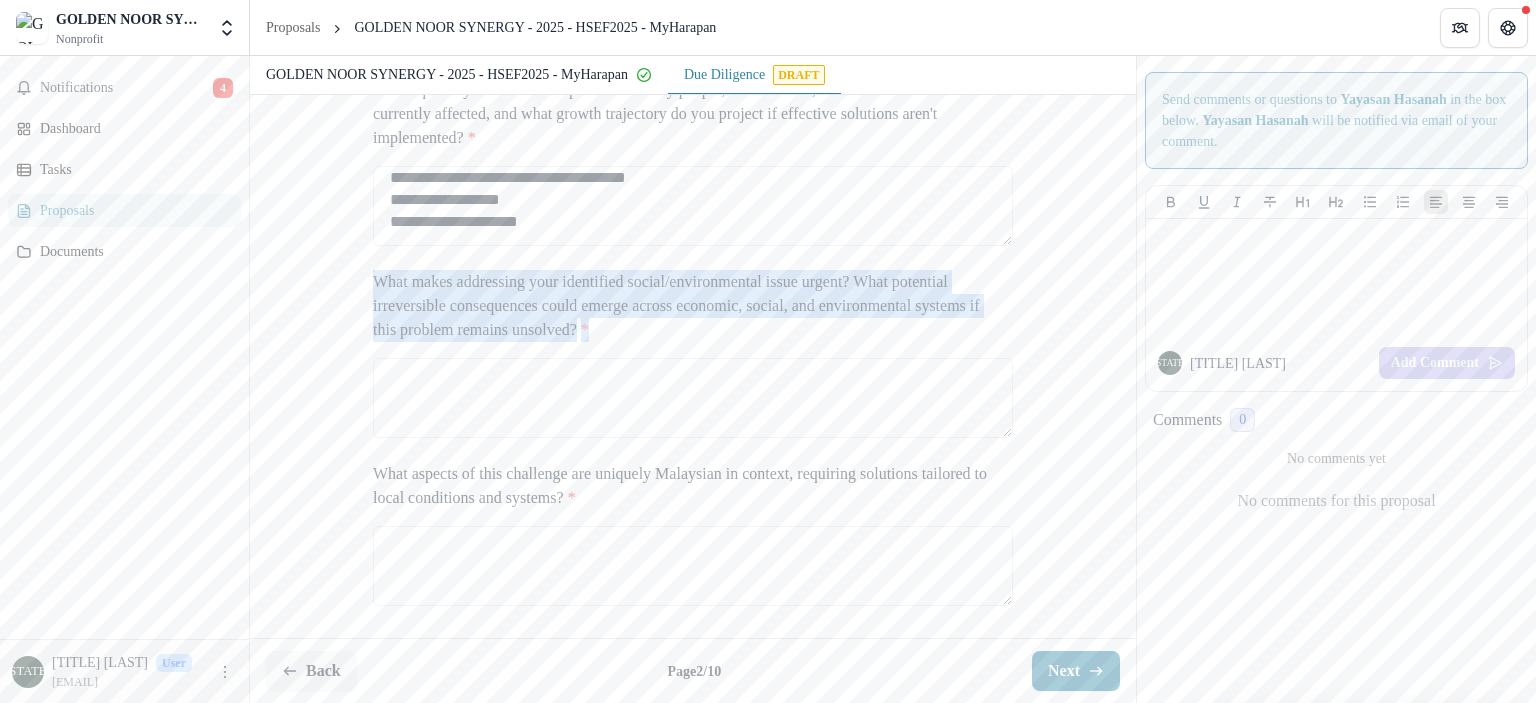 drag, startPoint x: 828, startPoint y: 378, endPoint x: 313, endPoint y: 328, distance: 517.4215 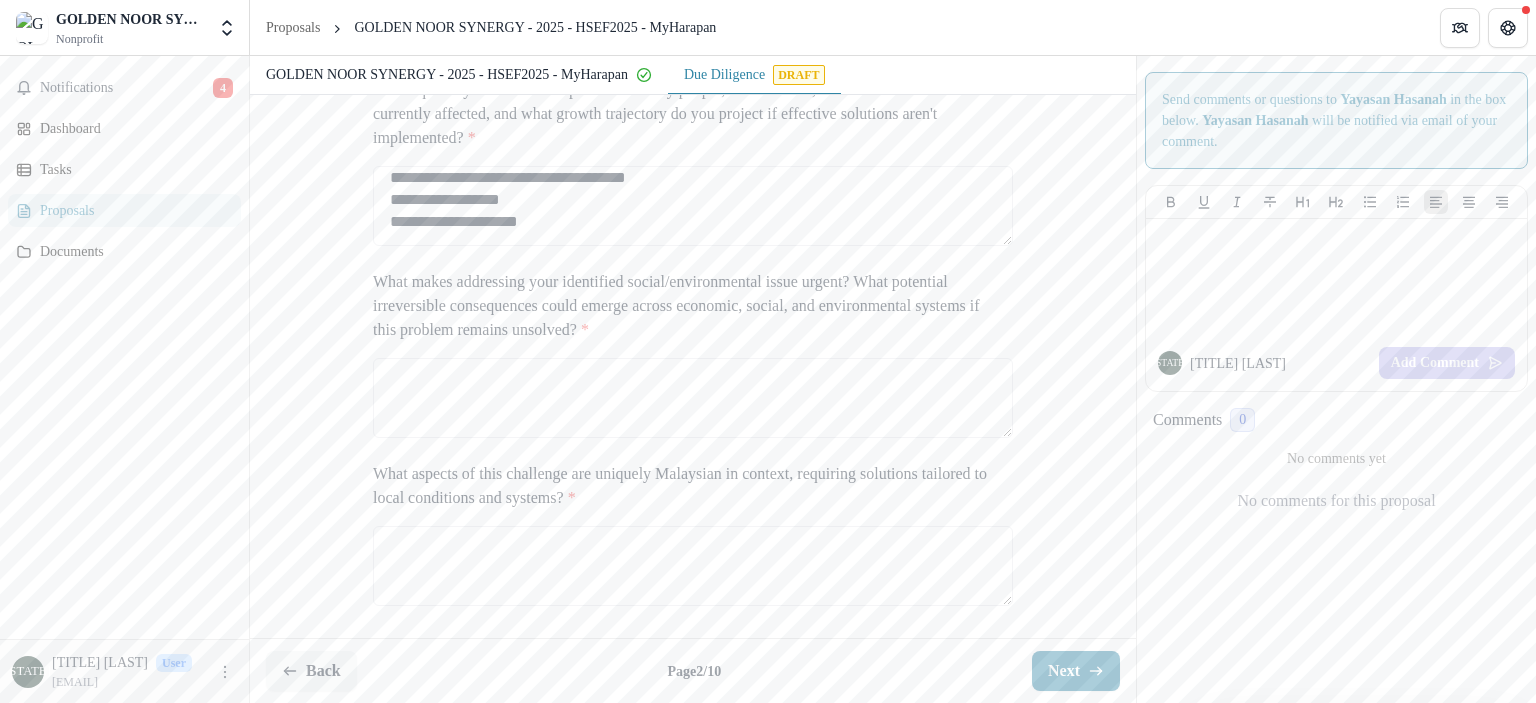 scroll, scrollTop: 867, scrollLeft: 0, axis: vertical 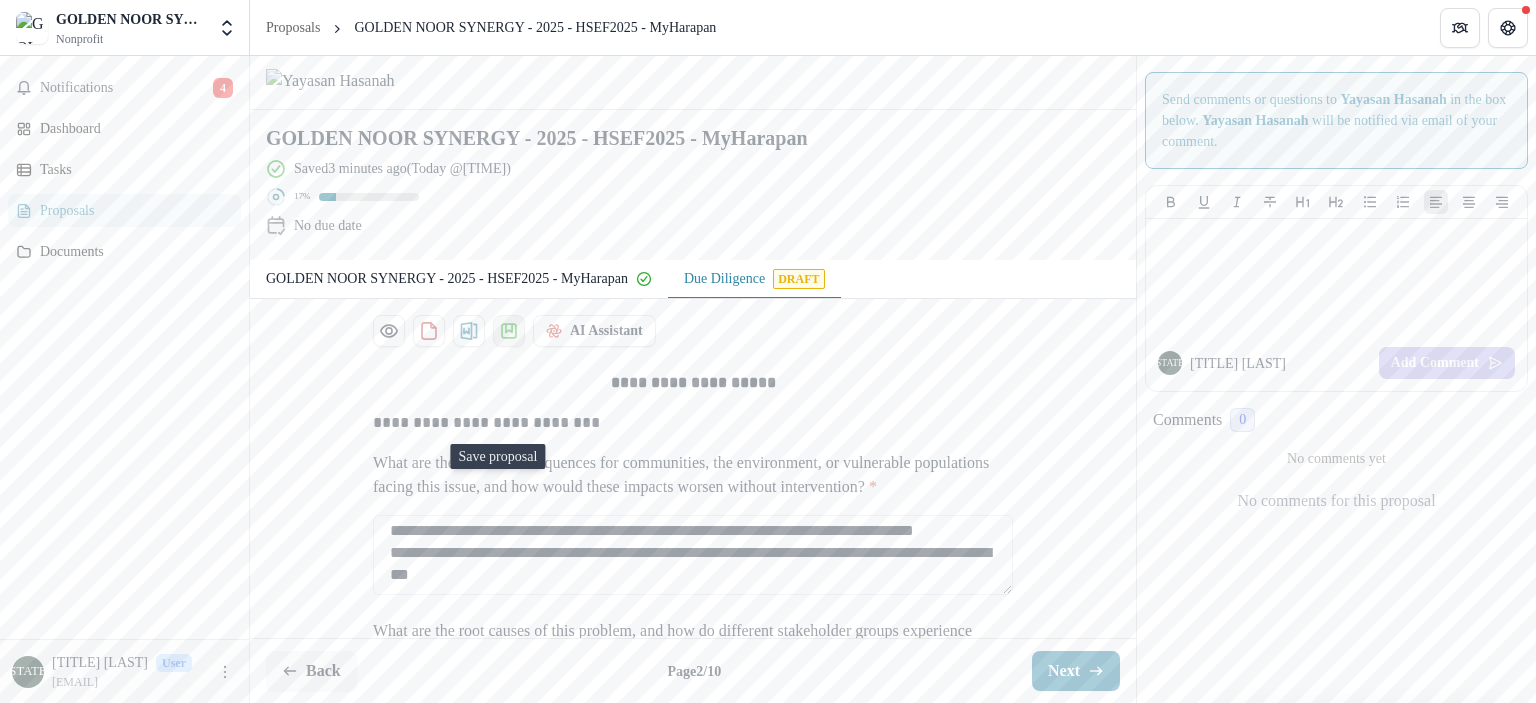 click at bounding box center (509, 331) 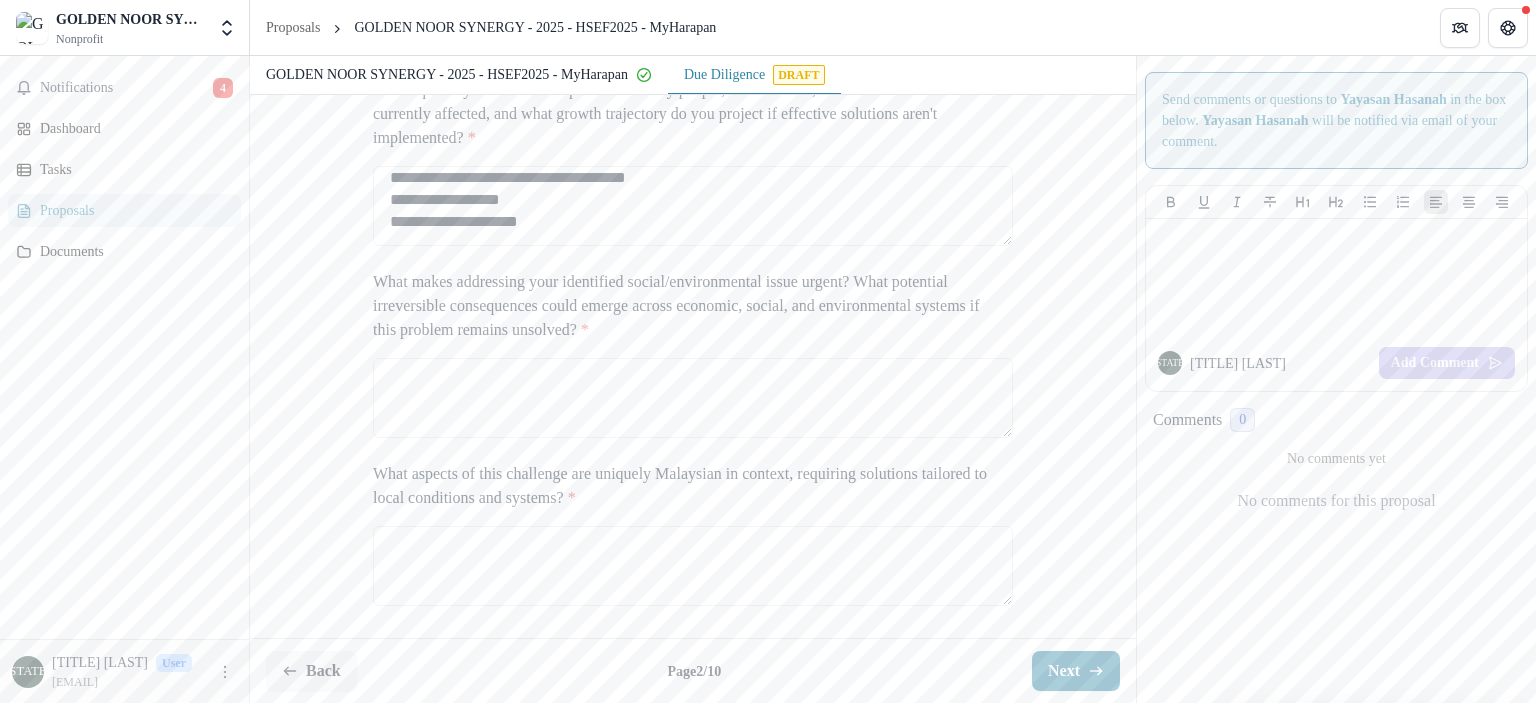 scroll, scrollTop: 867, scrollLeft: 0, axis: vertical 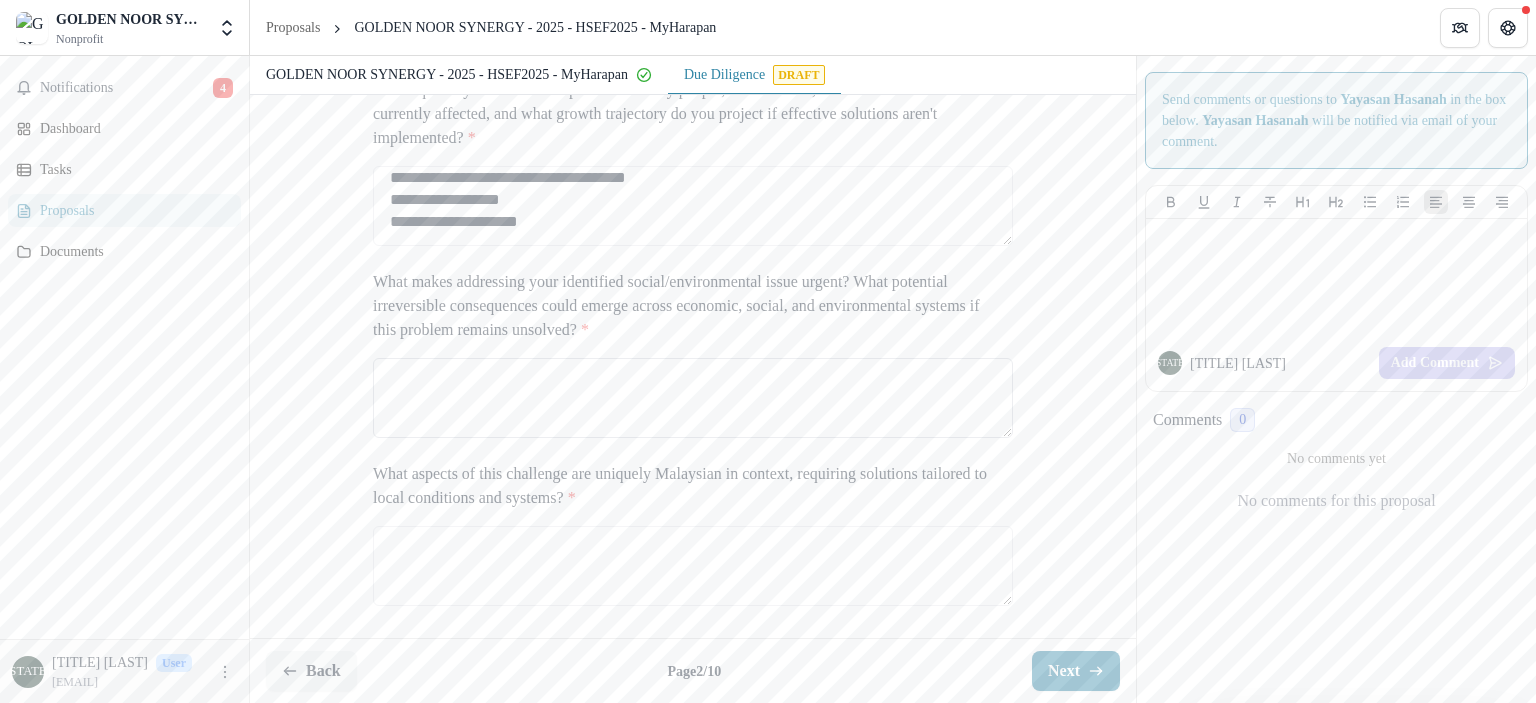 click on "What makes addressing your identified social/environmental issue urgent? What potential irreversible consequences could emerge across economic, social, and environmental systems if this problem remains unsolved? *" at bounding box center [693, 398] 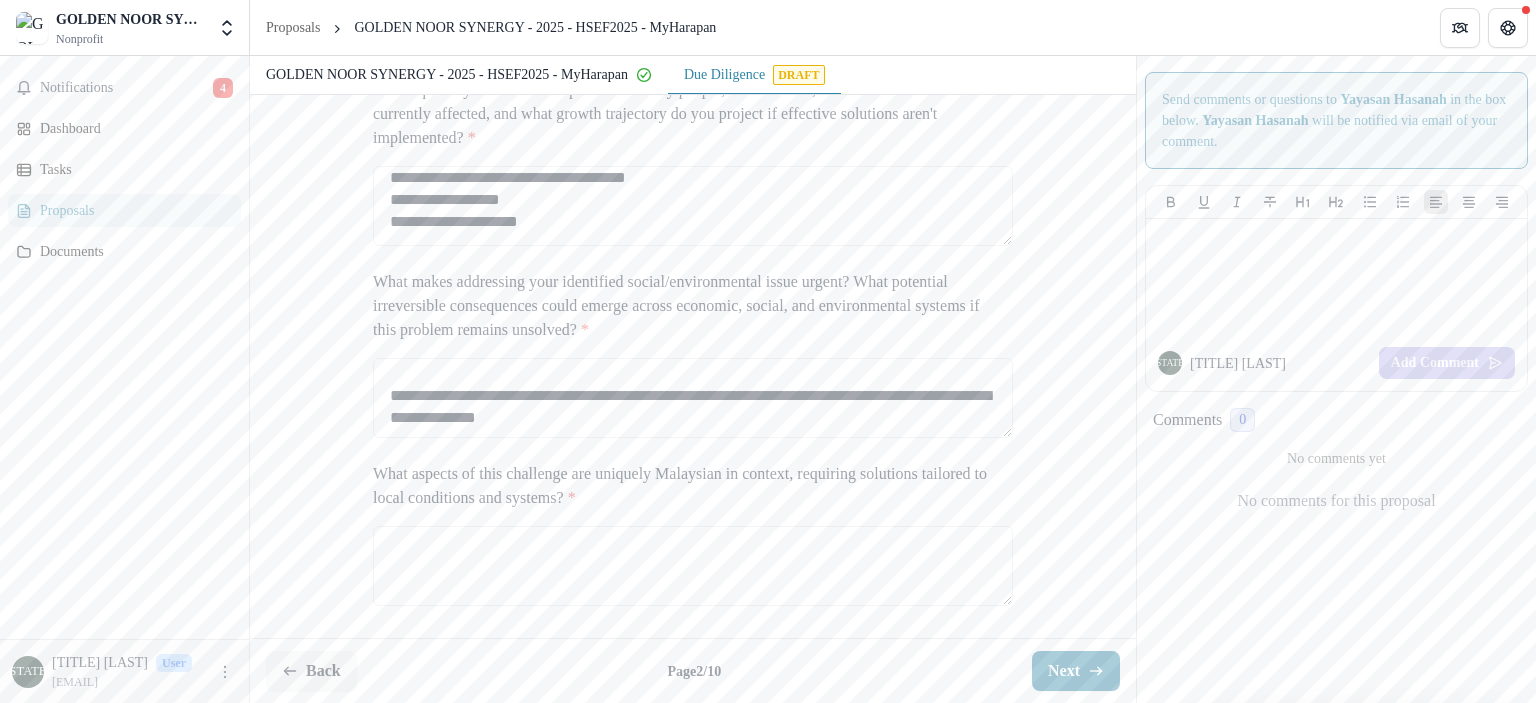 scroll, scrollTop: 720, scrollLeft: 0, axis: vertical 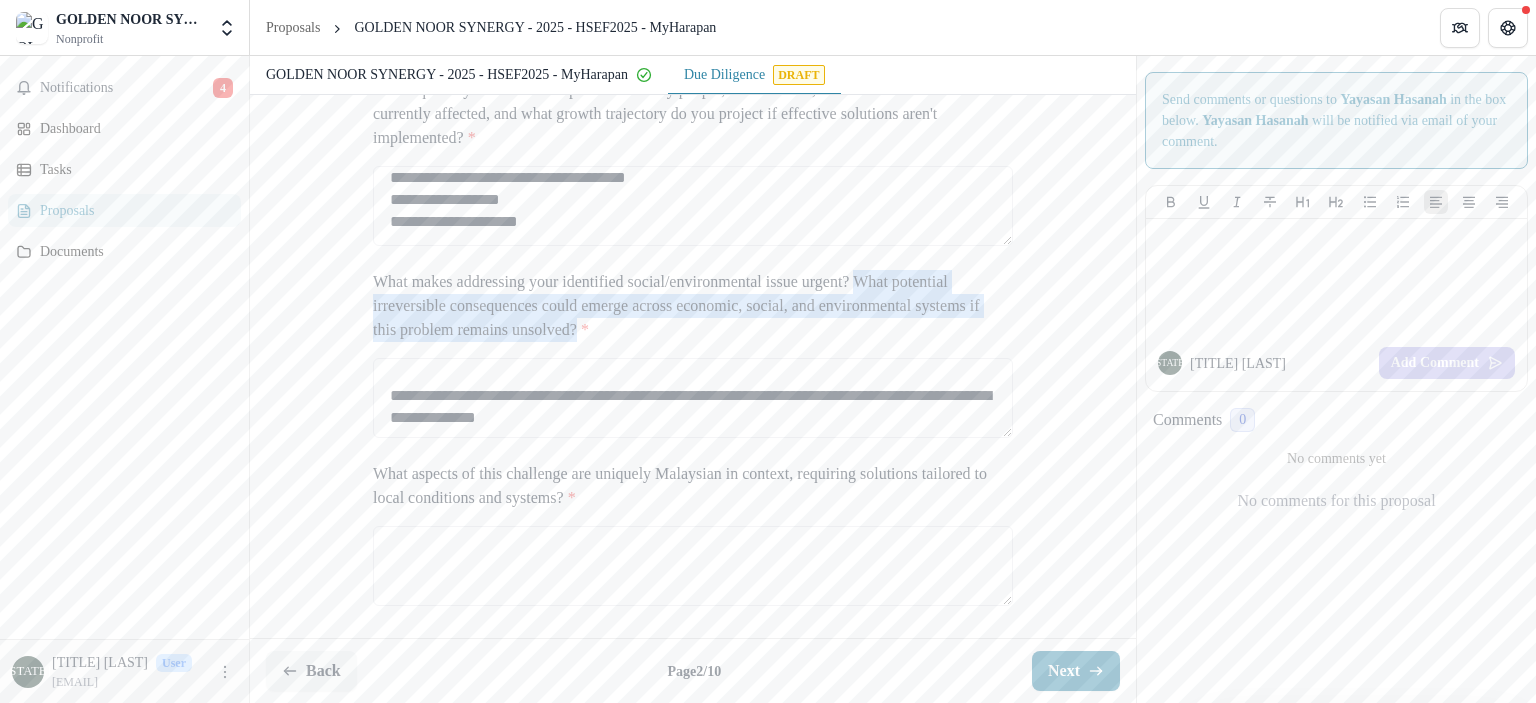 drag, startPoint x: 948, startPoint y: 277, endPoint x: 807, endPoint y: 330, distance: 150.632 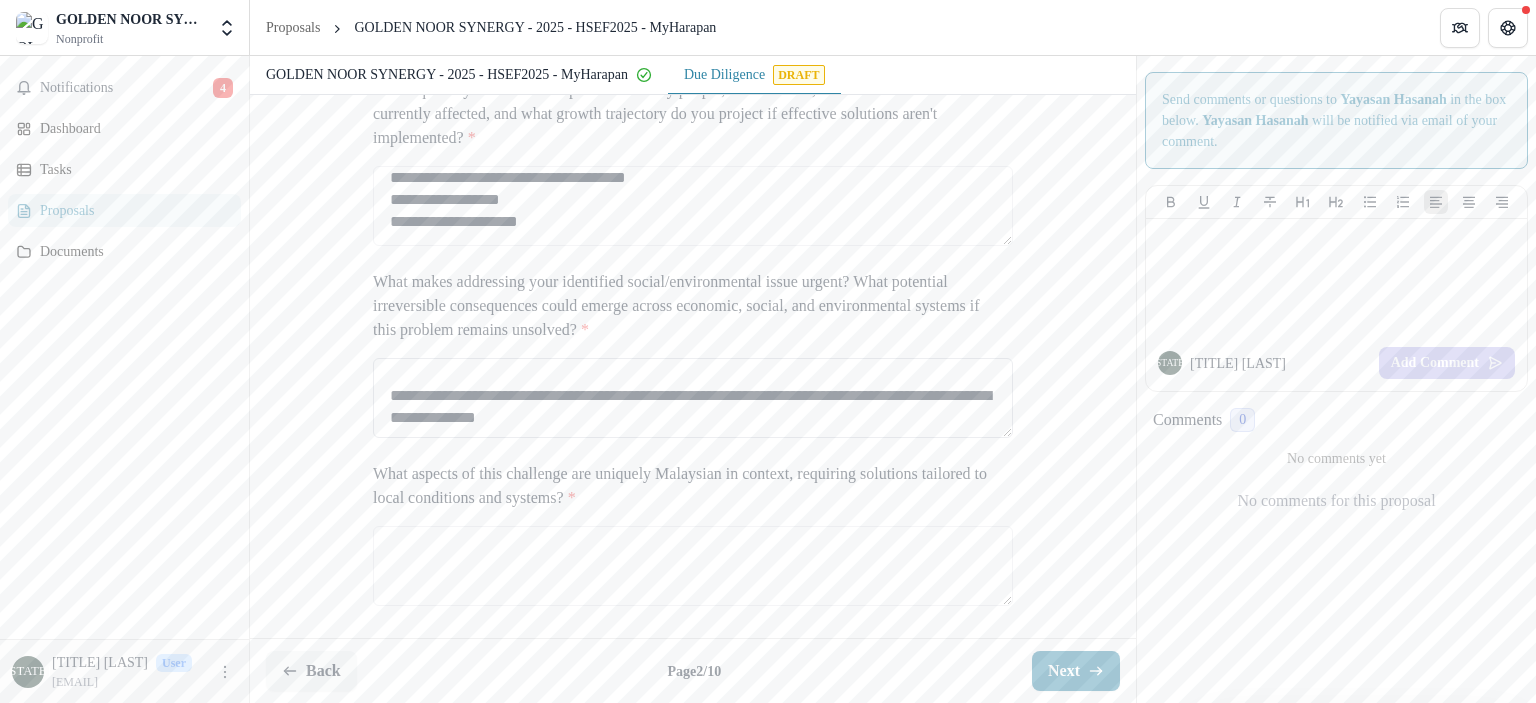 click on "What makes addressing your identified social/environmental issue urgent? What potential irreversible consequences could emerge across economic, social, and environmental systems if this problem remains unsolved? *" at bounding box center (693, 398) 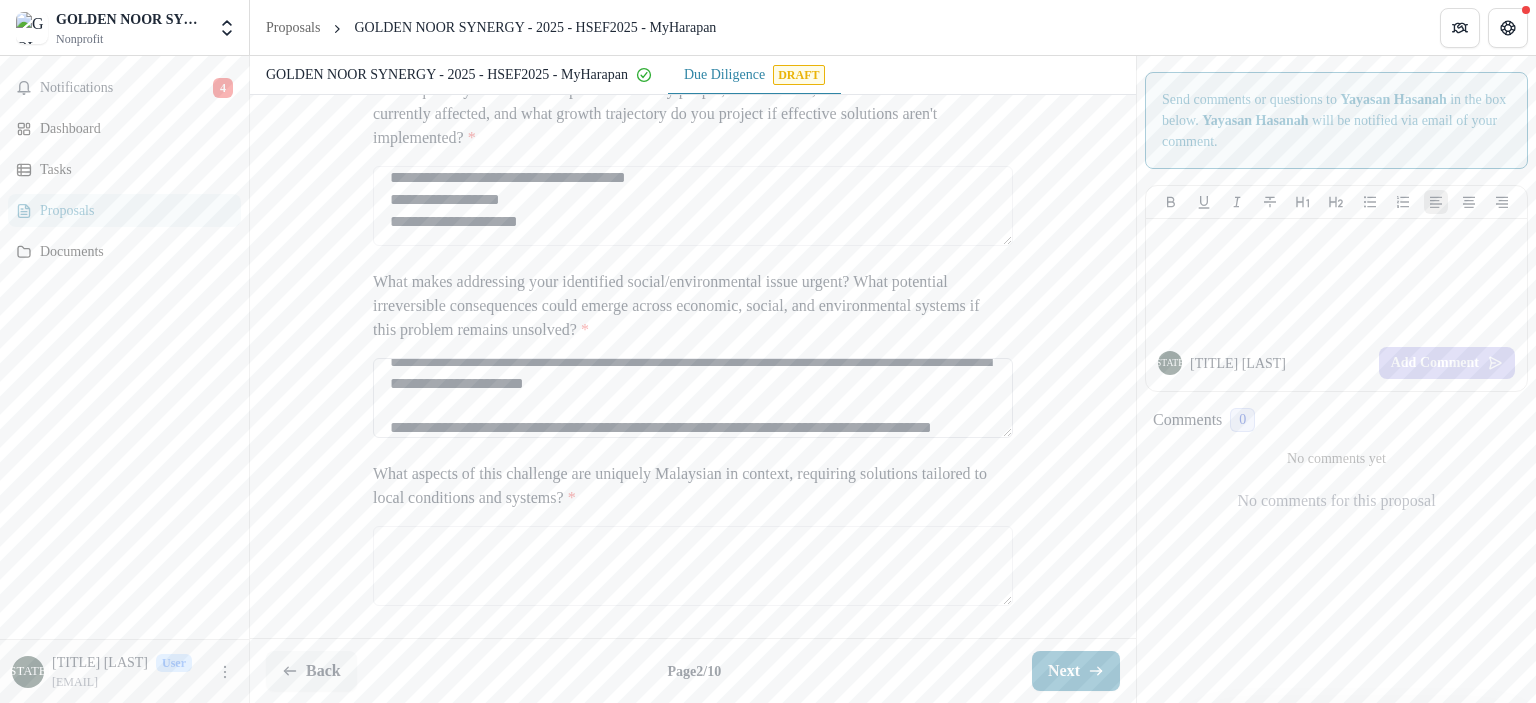 scroll, scrollTop: 1842, scrollLeft: 0, axis: vertical 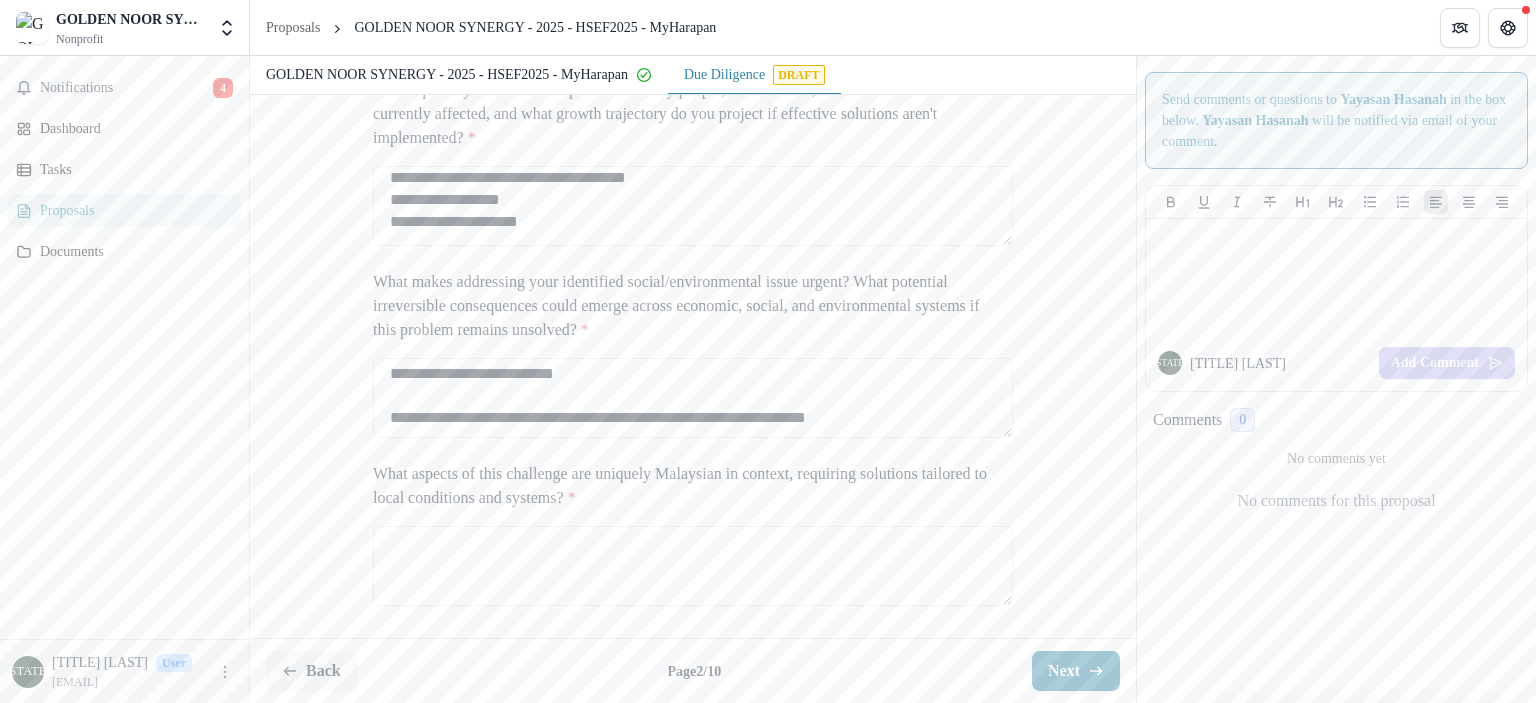 type on "Updated responses for proposal [BRAND] - [YEAR] - [CODE] - [BRAND]" 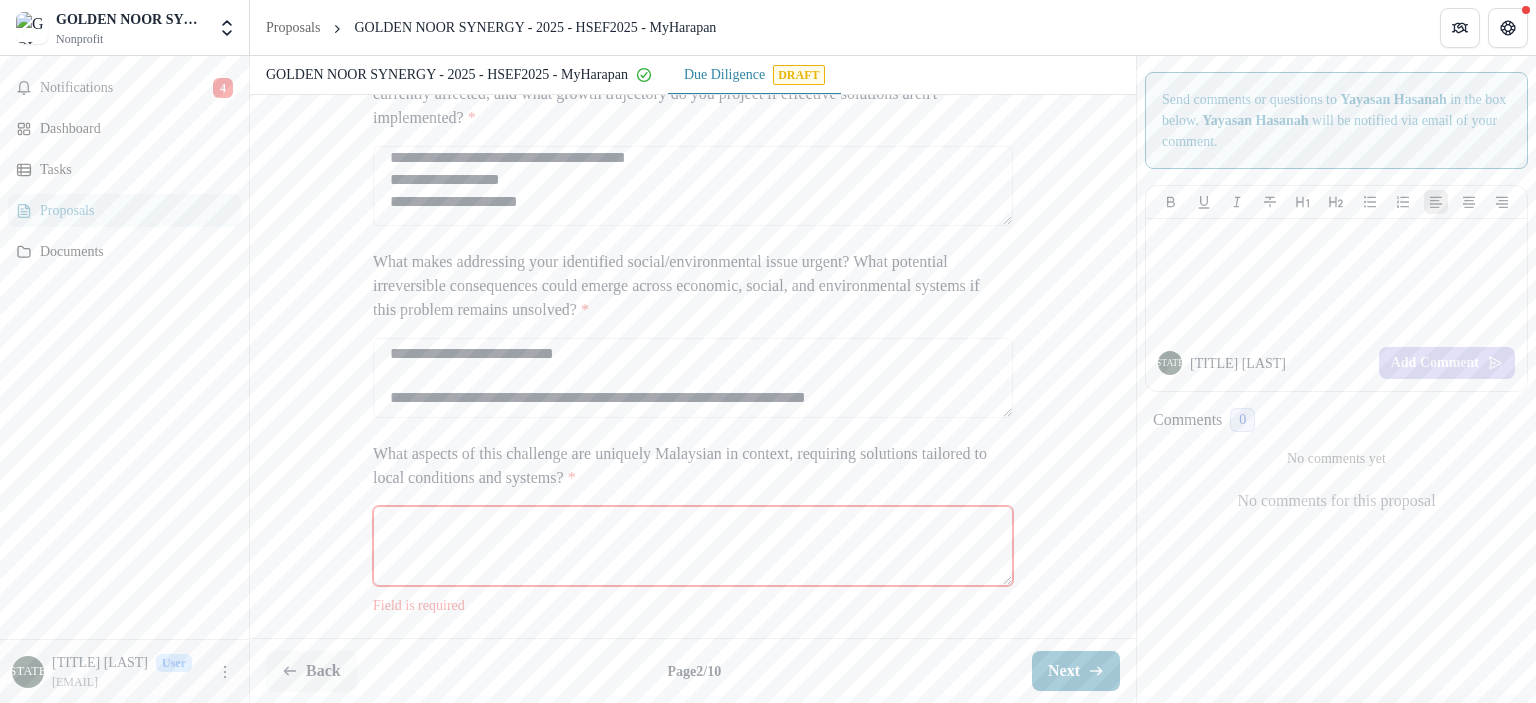click on "What aspects of this challenge are uniquely Malaysian in context, requiring solutions tailored to local conditions and systems? *" at bounding box center (687, 466) 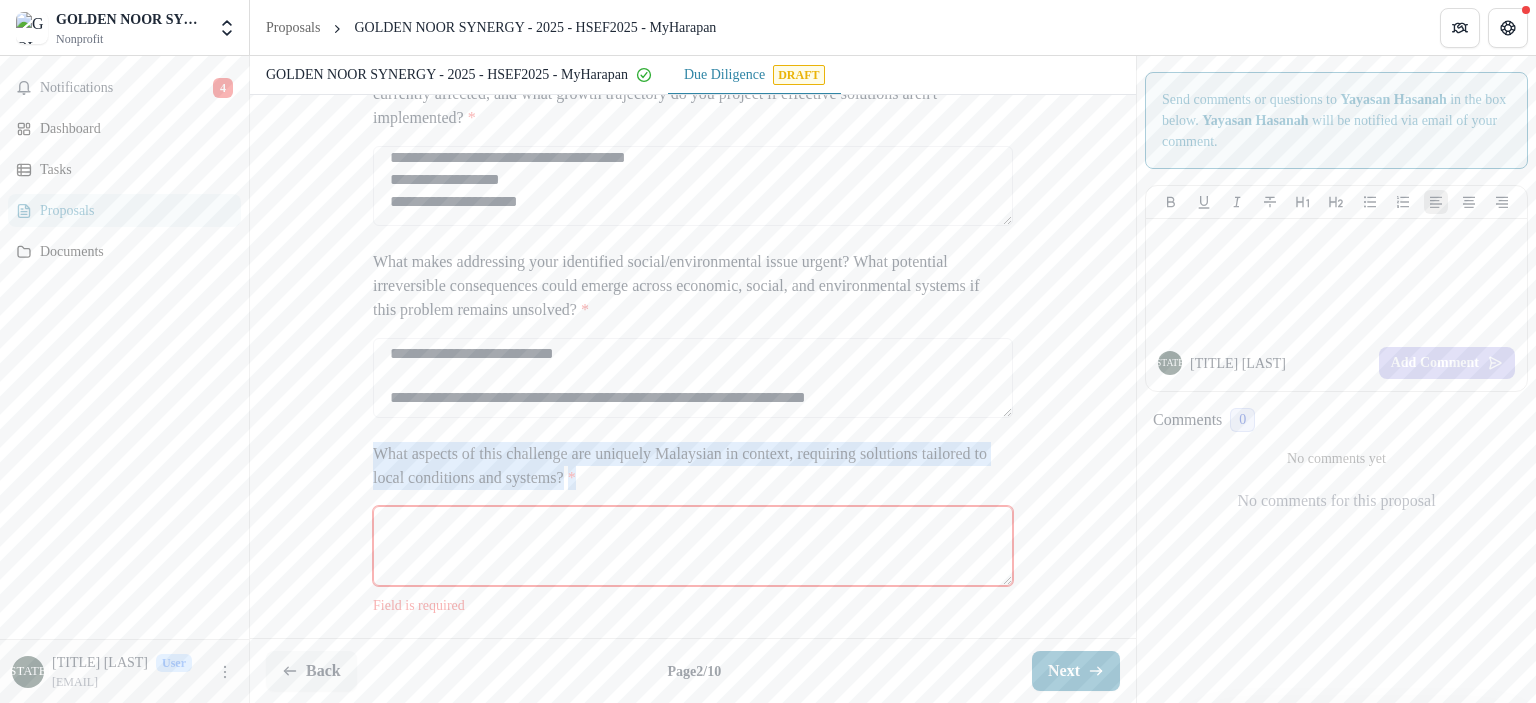drag, startPoint x: 776, startPoint y: 491, endPoint x: 334, endPoint y: 482, distance: 442.0916 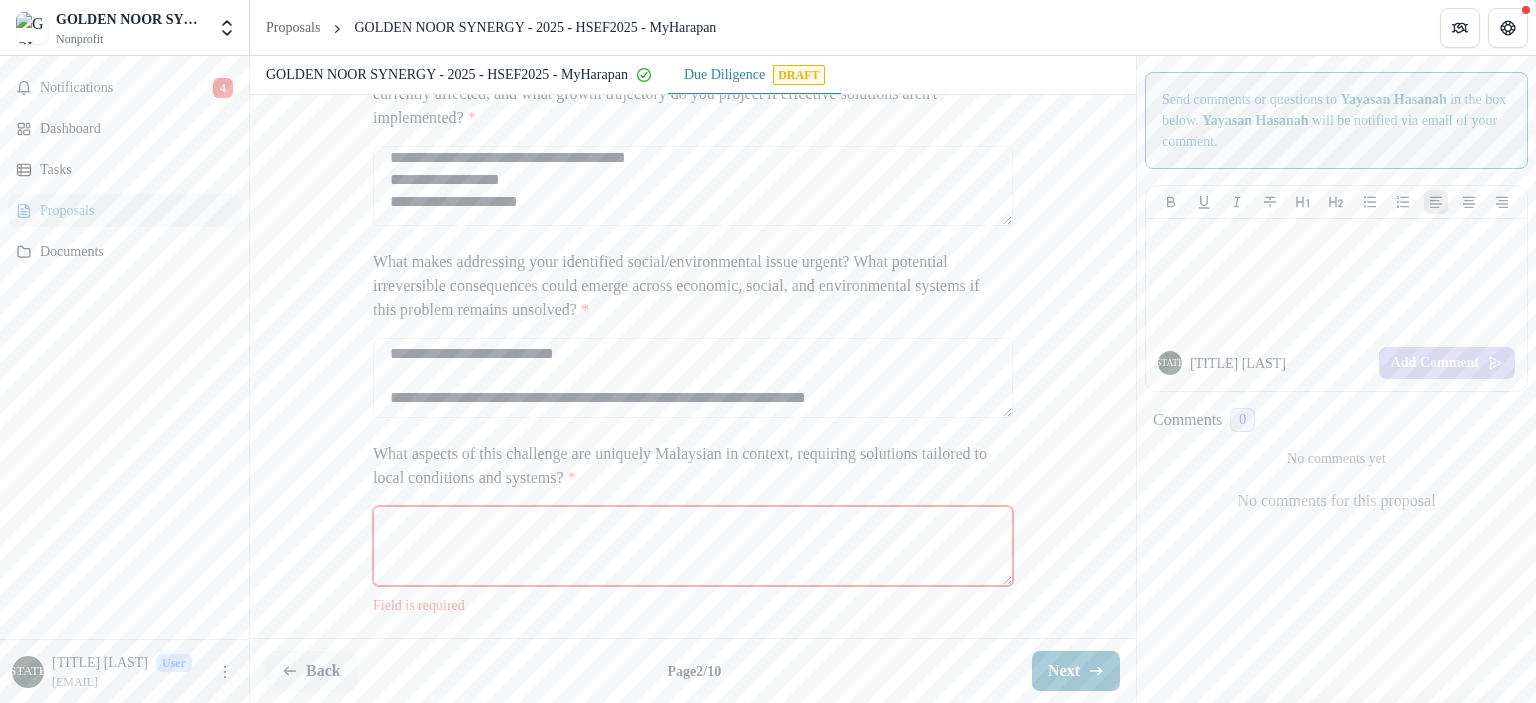 click on "**********" at bounding box center [693, 128] 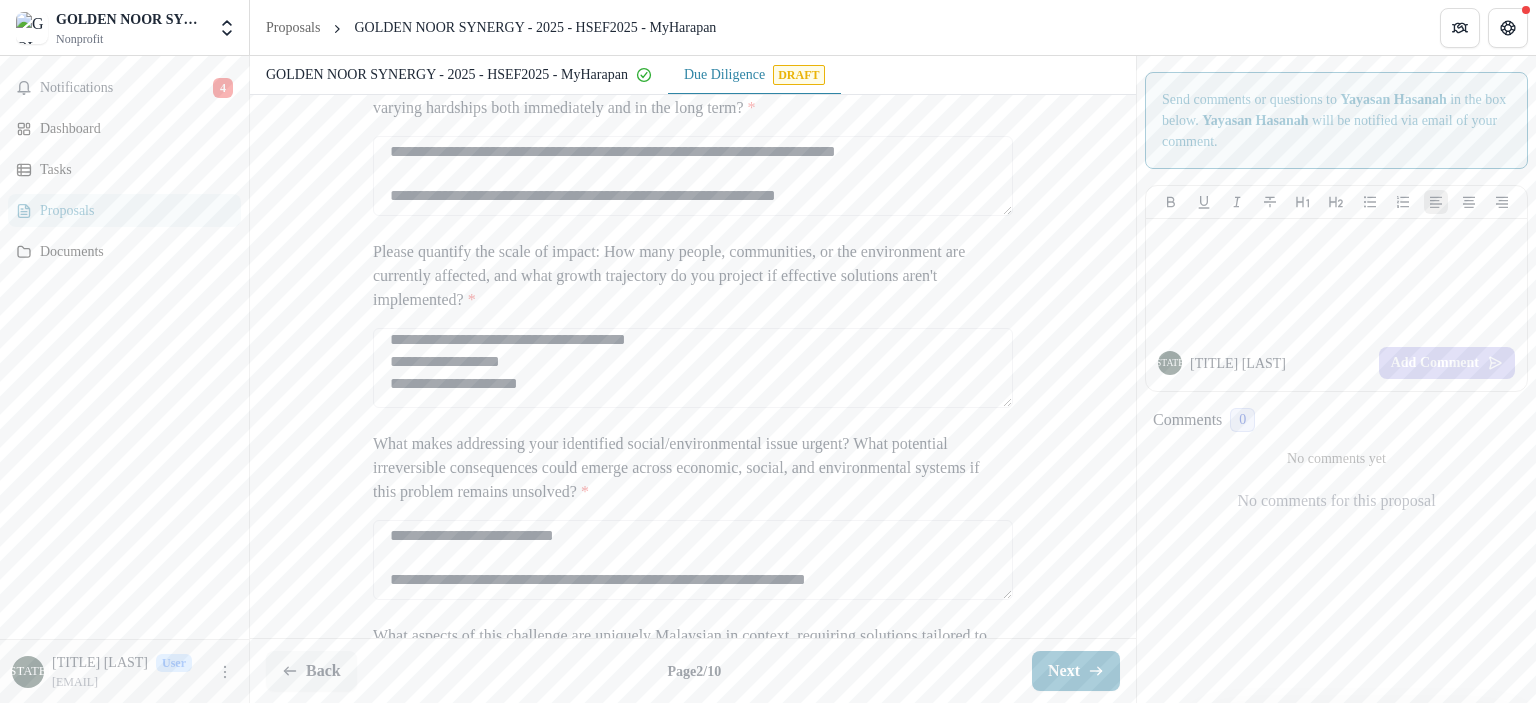 scroll, scrollTop: 0, scrollLeft: 0, axis: both 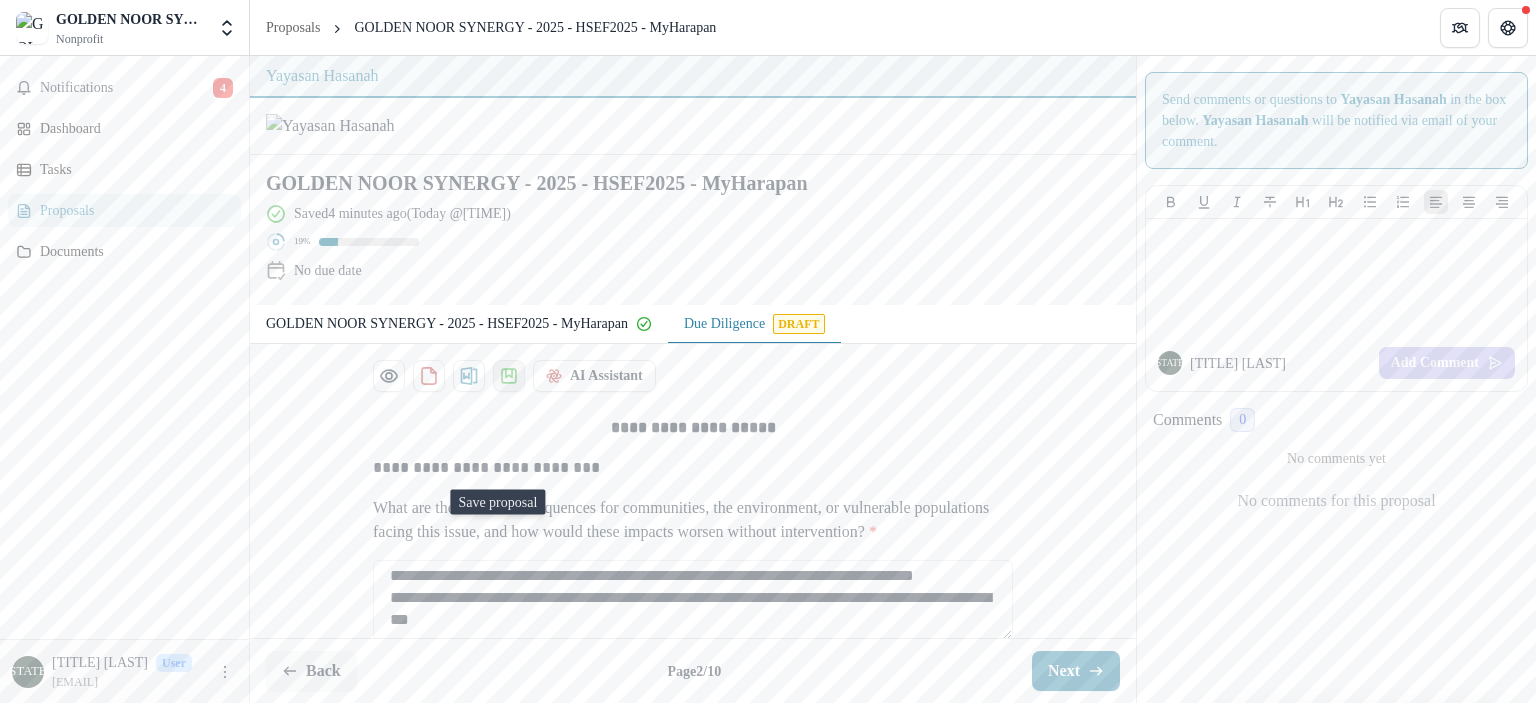 click at bounding box center (509, 373) 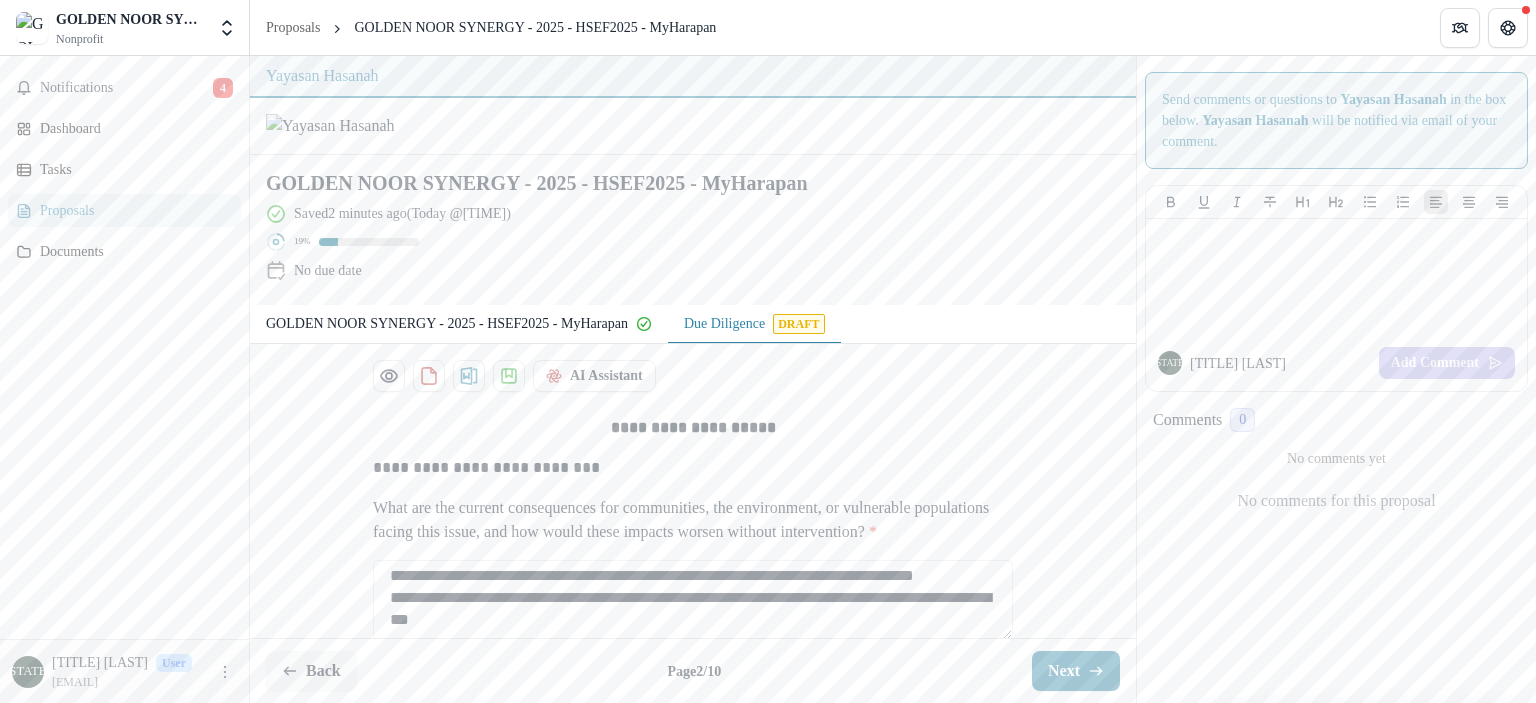 click on "Saved  2 minutes ago  ( Today   @  2:29pm ) 19 % No due date" at bounding box center (677, 246) 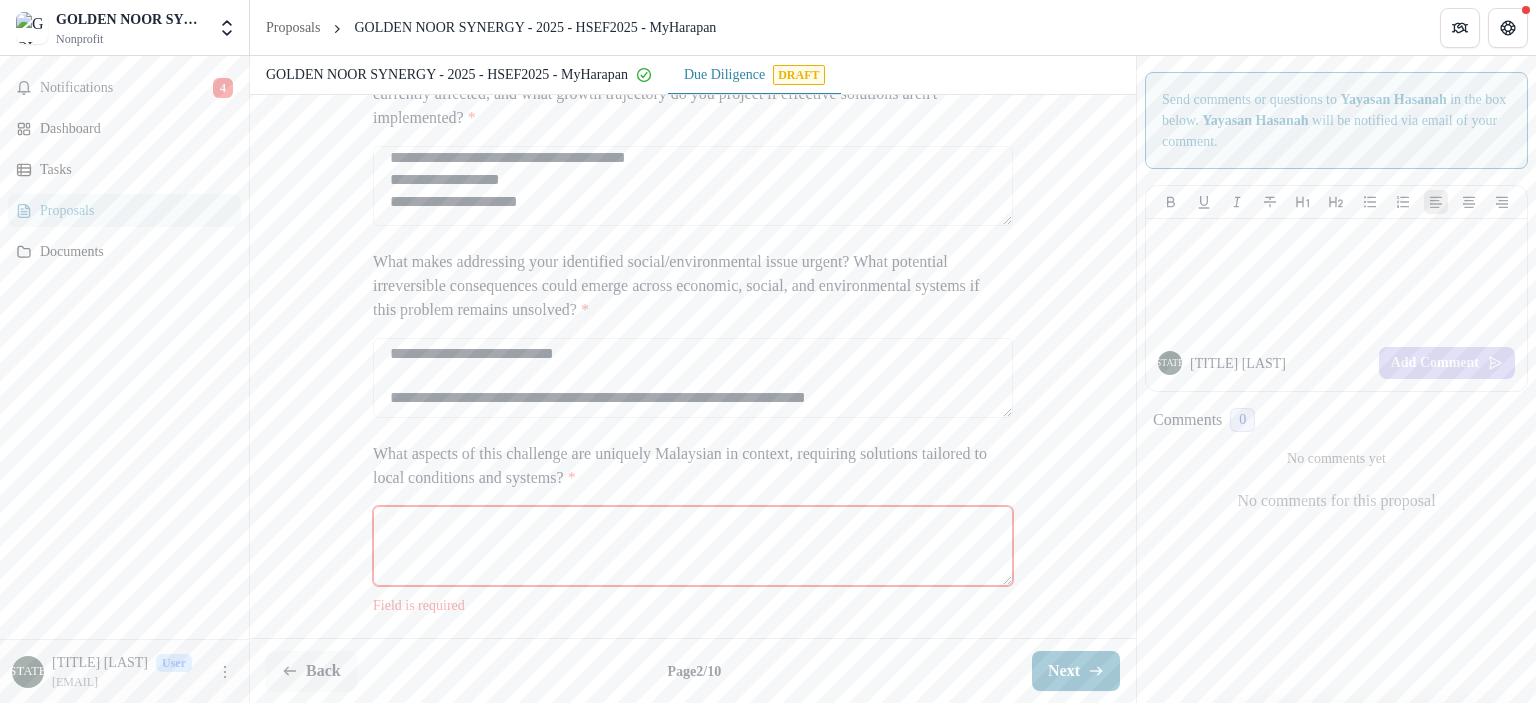 scroll, scrollTop: 865, scrollLeft: 0, axis: vertical 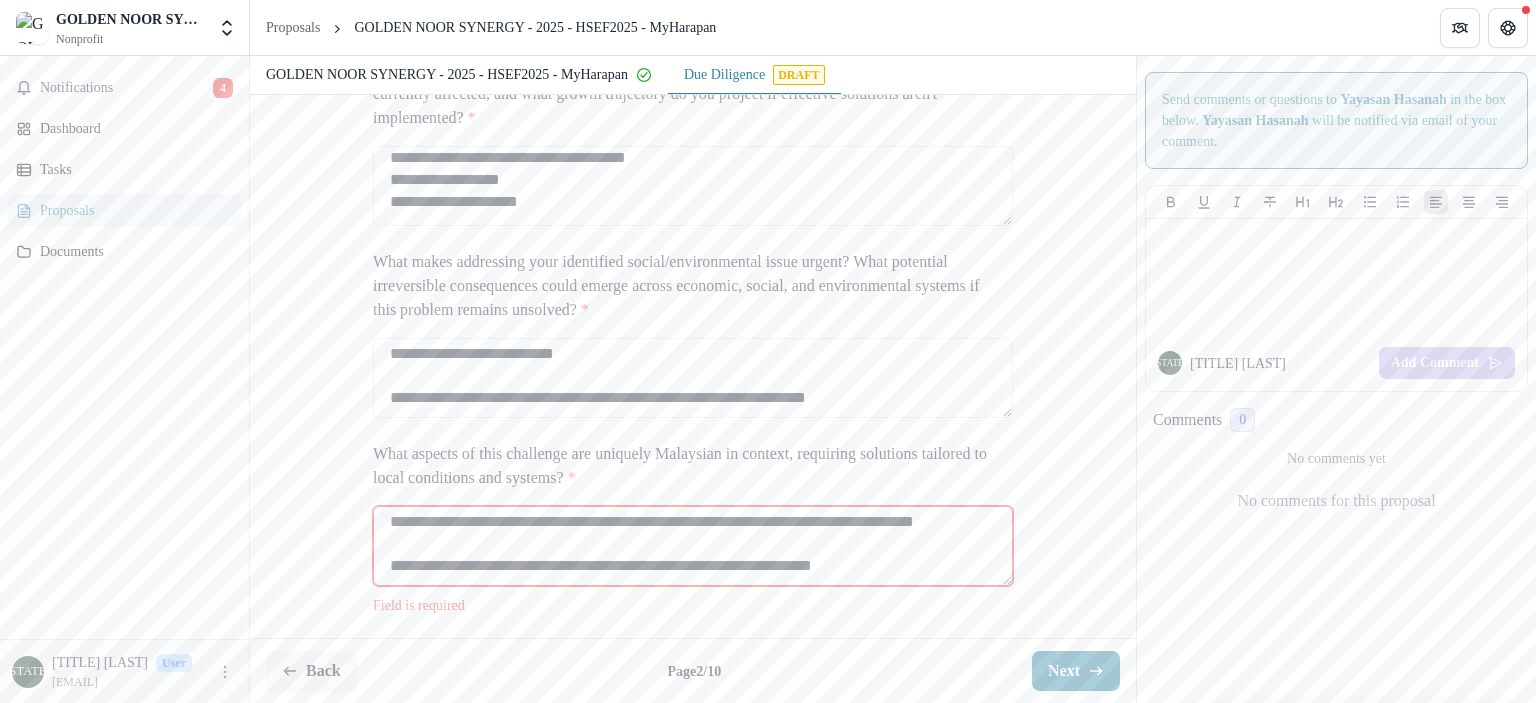 type on "[ADDRESS]" 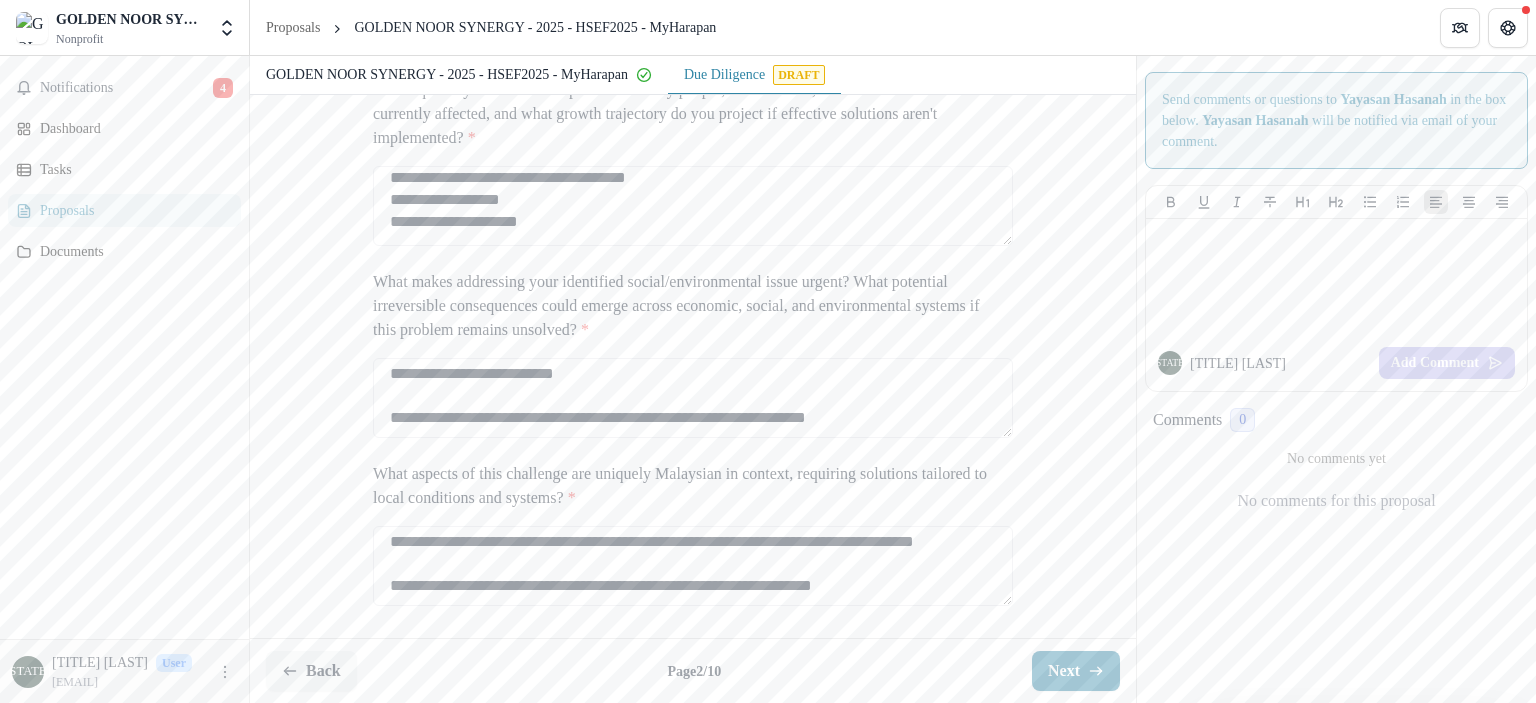 scroll, scrollTop: 867, scrollLeft: 0, axis: vertical 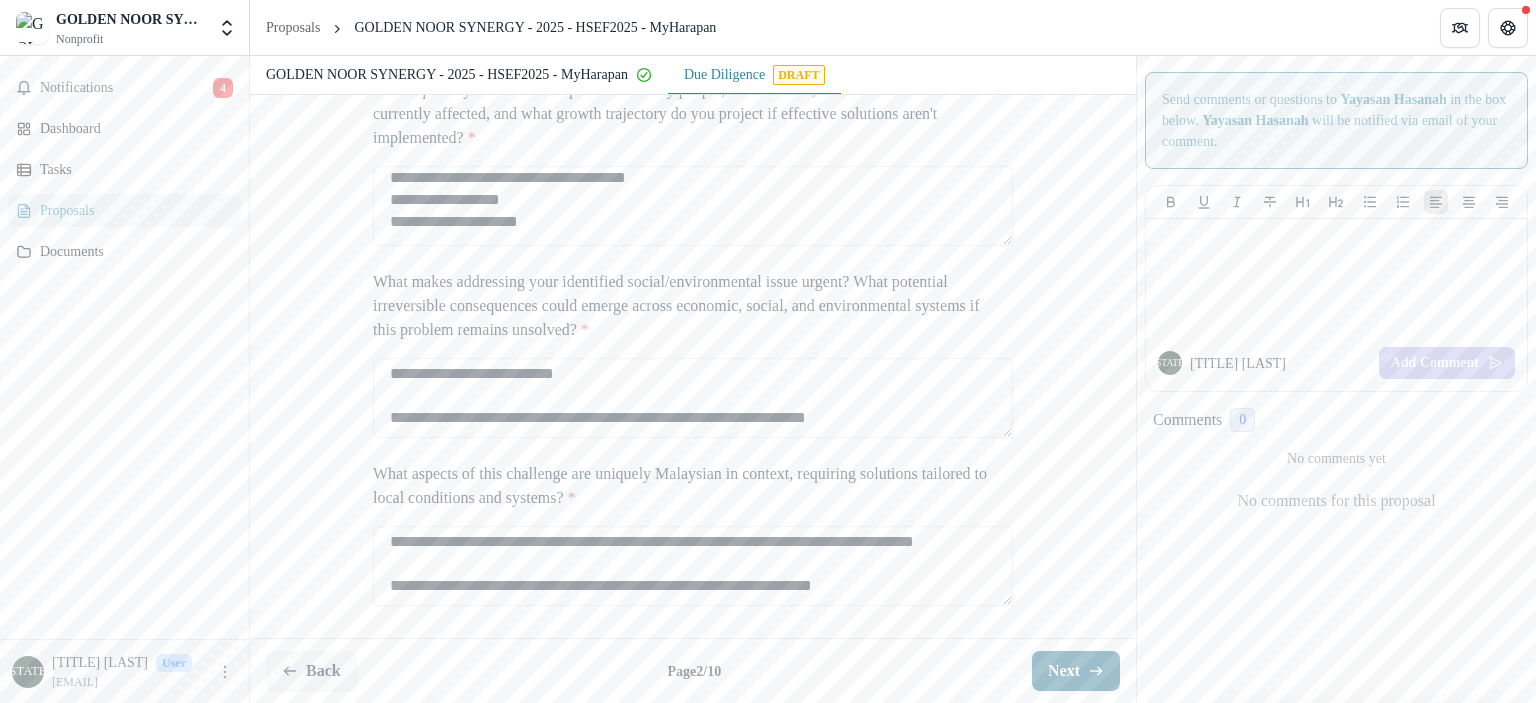 click on "Next" at bounding box center (1076, 671) 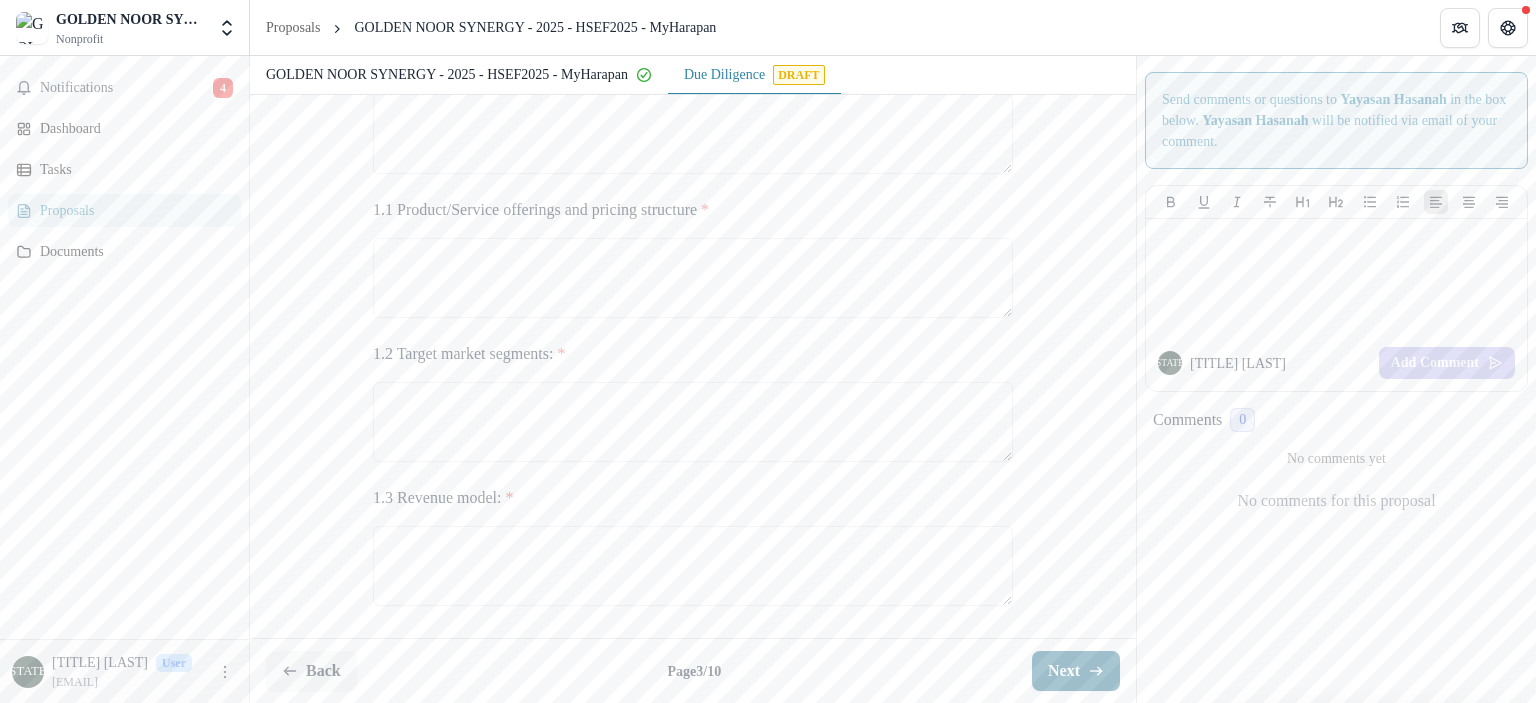 scroll, scrollTop: 0, scrollLeft: 0, axis: both 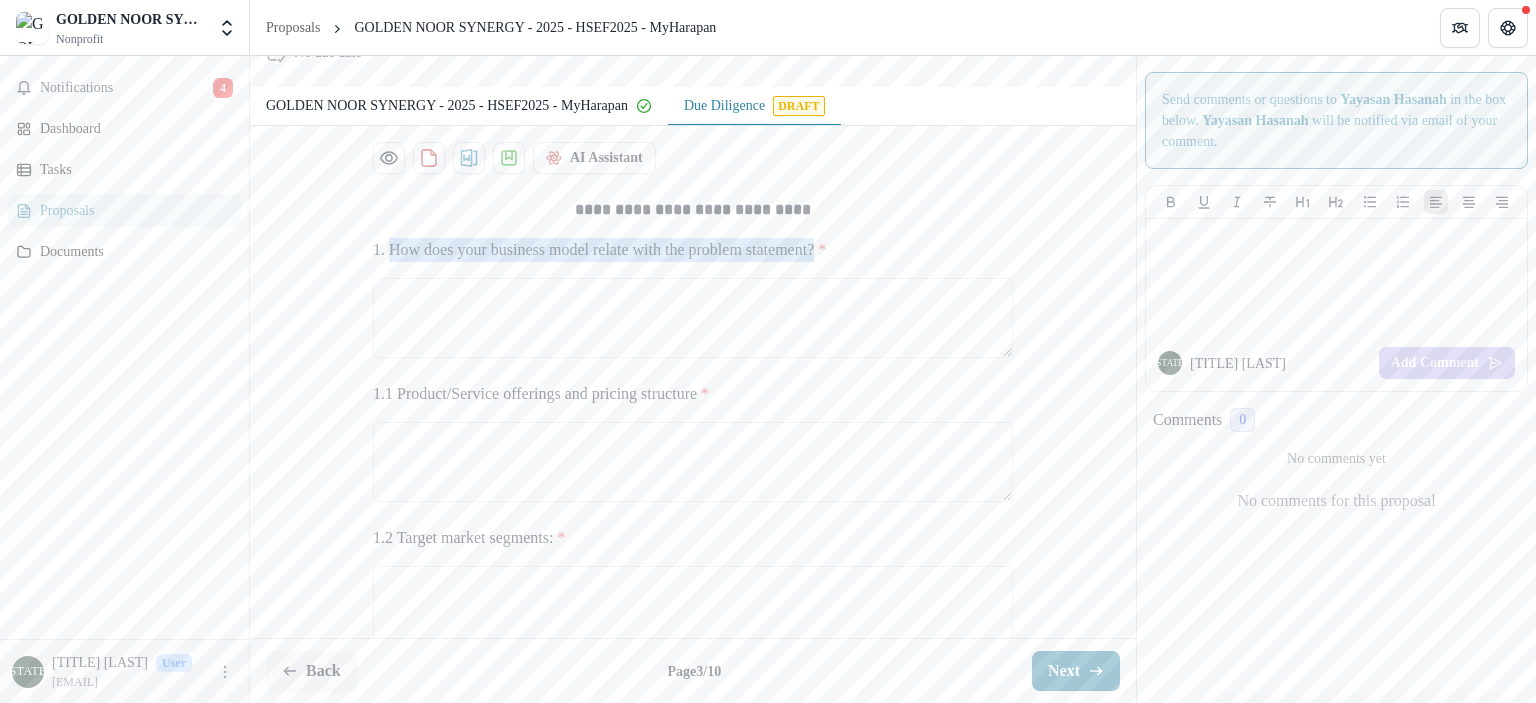 drag, startPoint x: 891, startPoint y: 341, endPoint x: 388, endPoint y: 339, distance: 503.00397 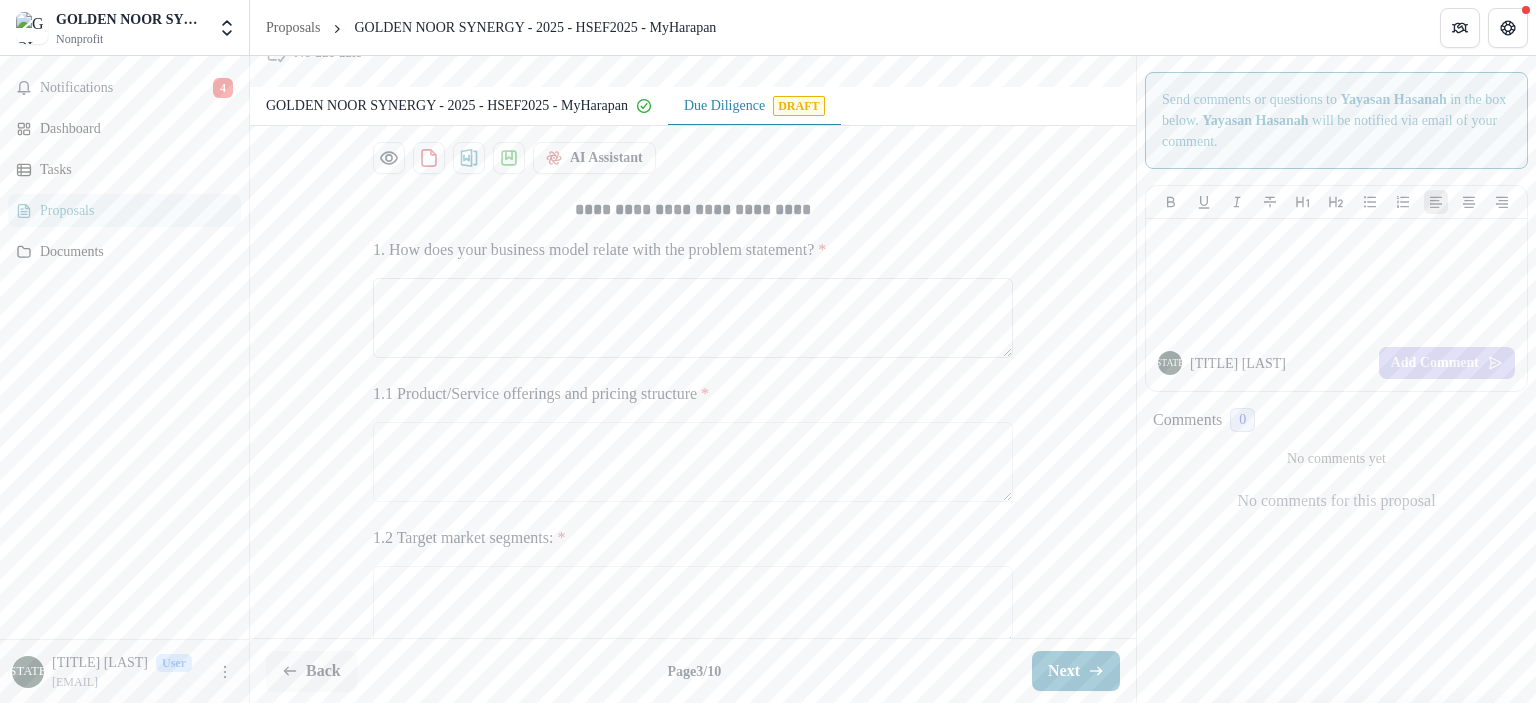 click on "1. How does your business model relate with the problem statement? *" at bounding box center [693, 318] 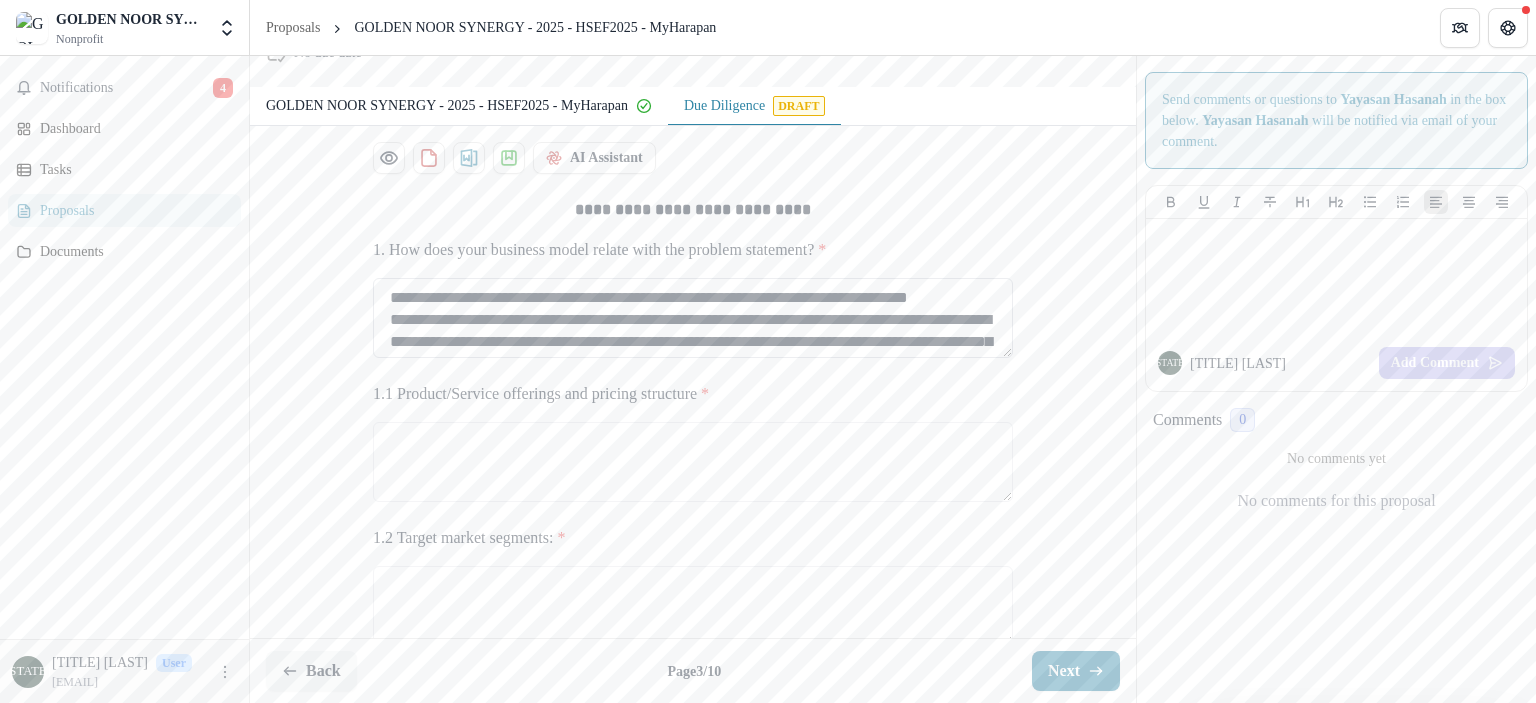 scroll, scrollTop: 1600, scrollLeft: 0, axis: vertical 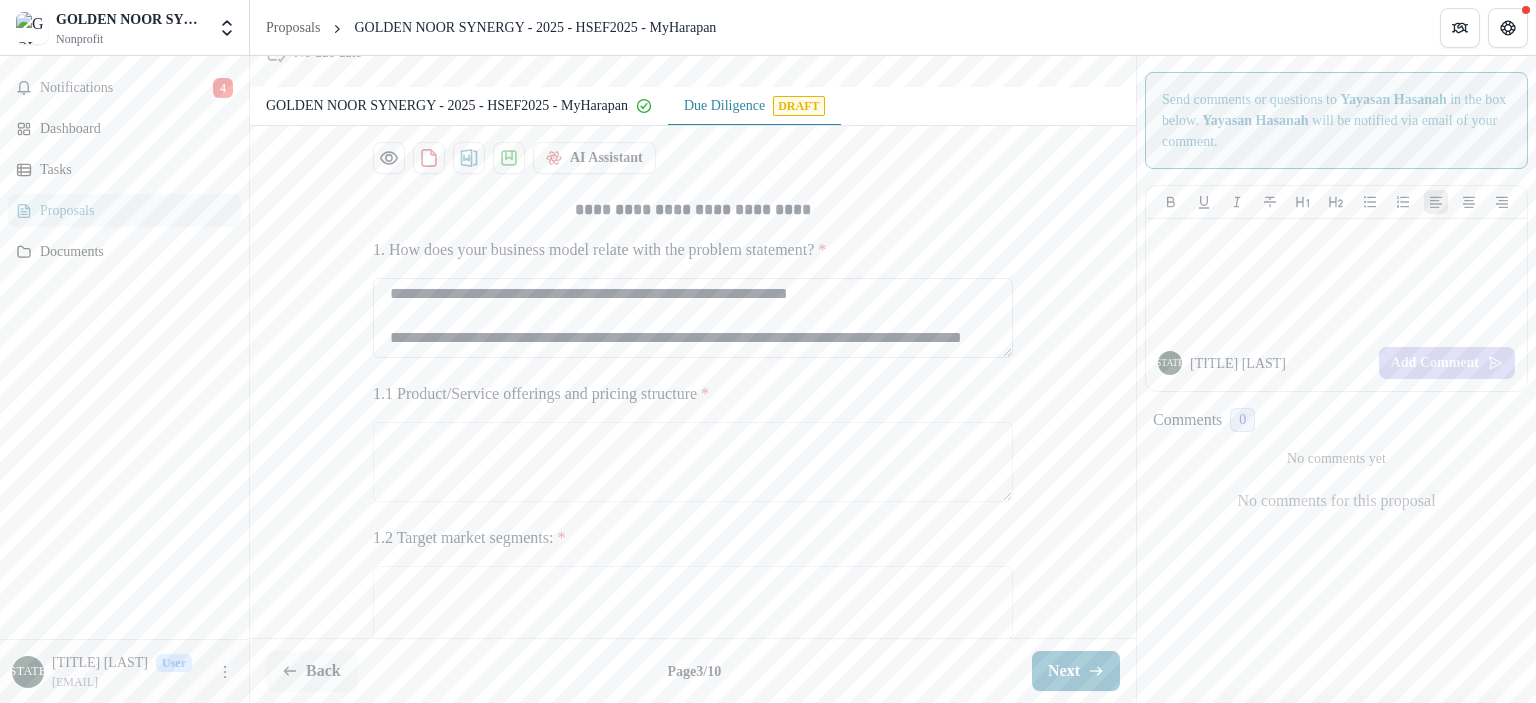 paste on "[REDACTED]
[REDACTED]
[REDACTED]
[REDACTED]
[REDACTED]" 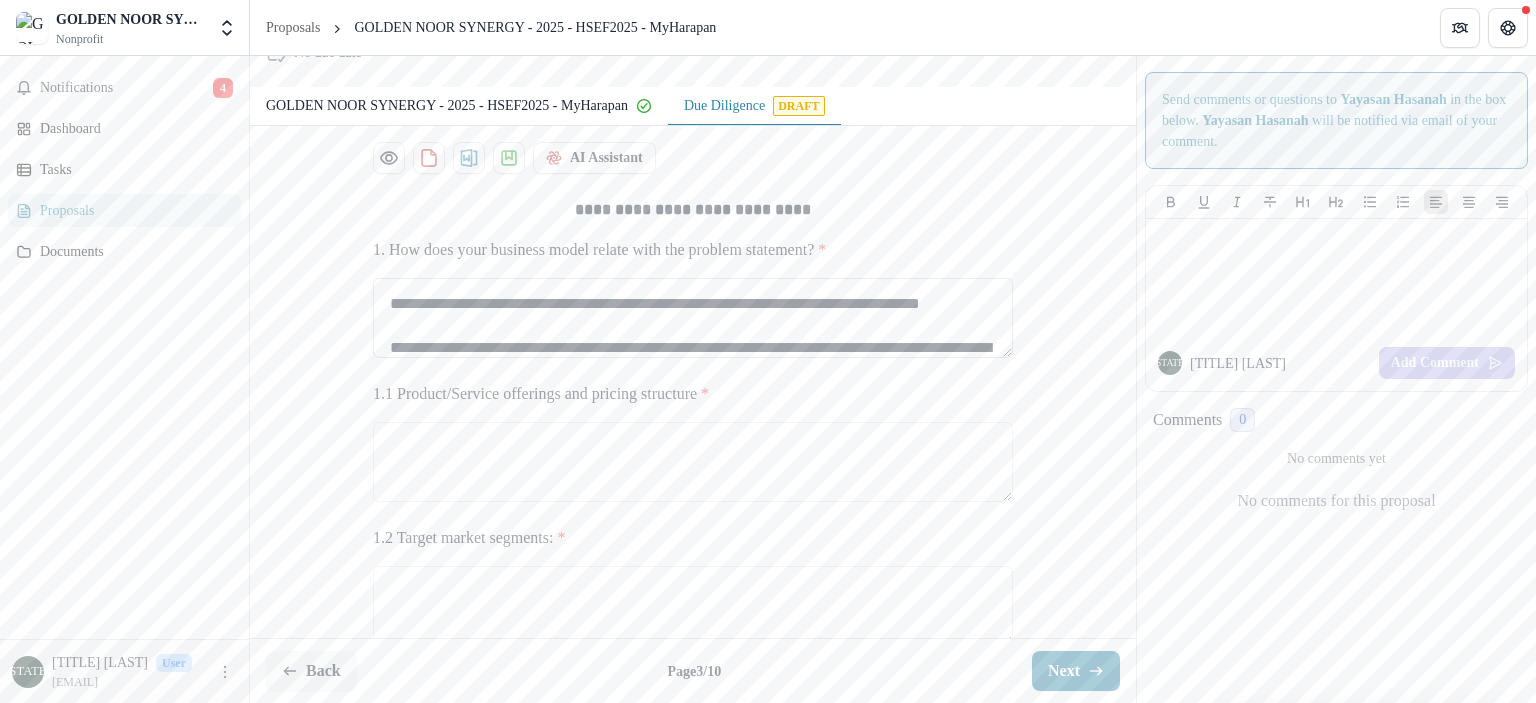 scroll, scrollTop: 1864, scrollLeft: 0, axis: vertical 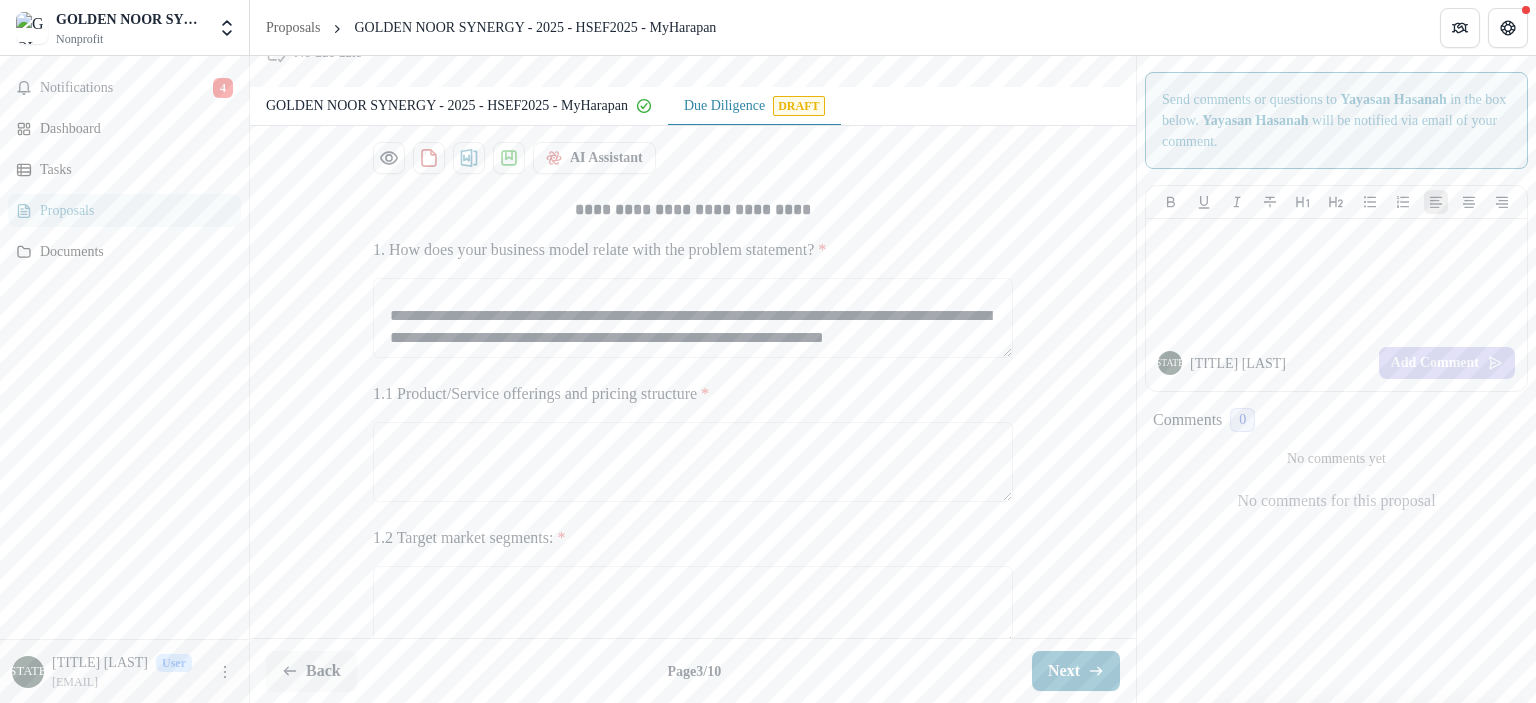 type on "[ADDRESS]" 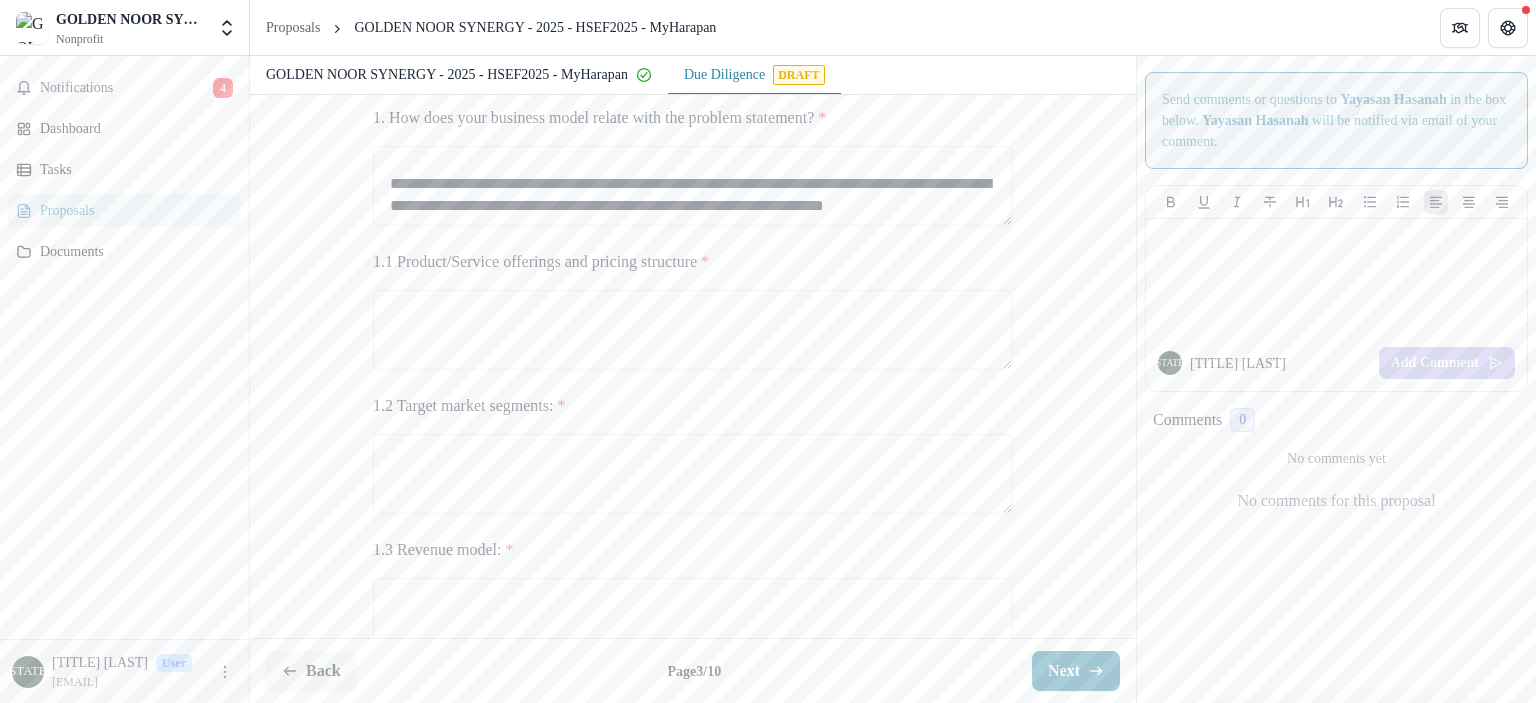 scroll, scrollTop: 381, scrollLeft: 0, axis: vertical 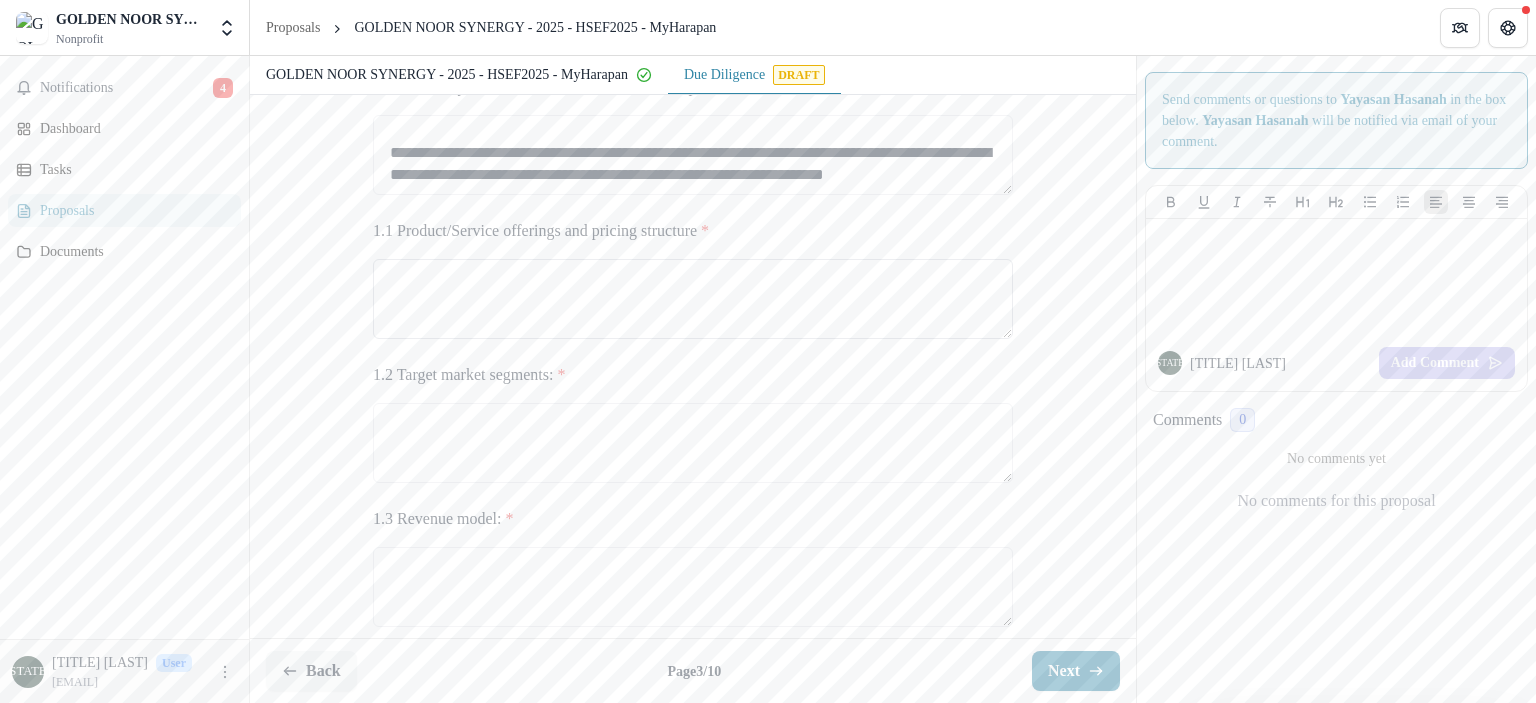 click on "1.1 Product/Service offerings and pricing structure *" at bounding box center (693, 299) 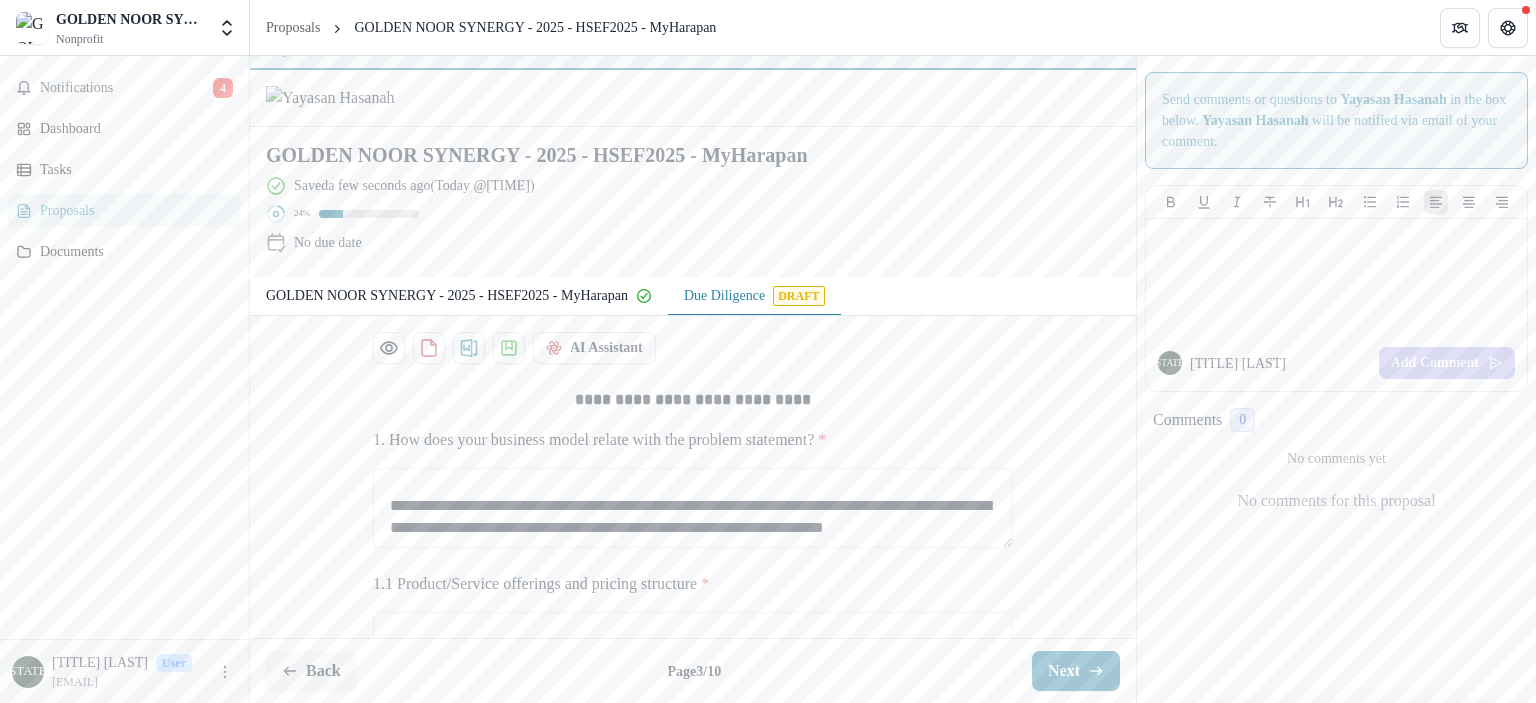 scroll, scrollTop: 0, scrollLeft: 0, axis: both 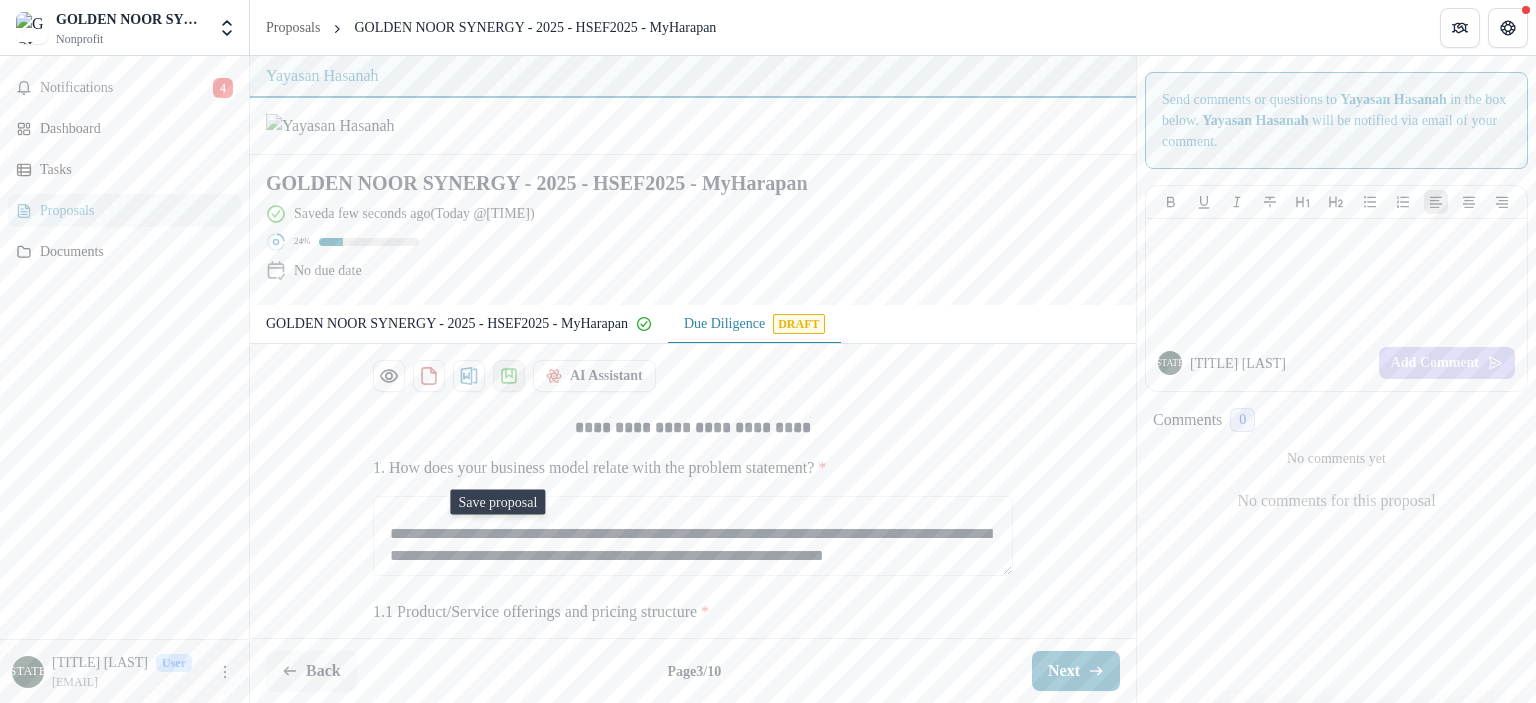 click at bounding box center [509, 376] 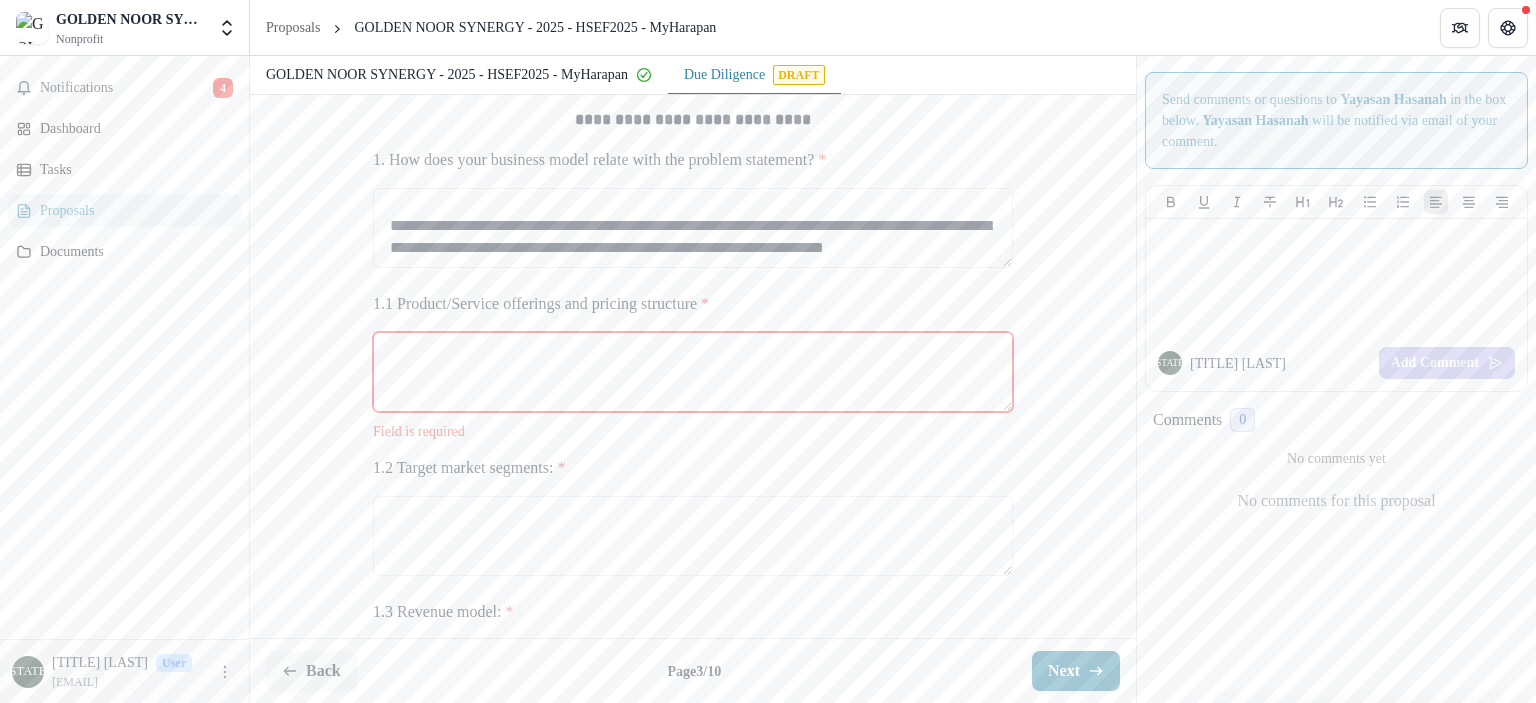 scroll, scrollTop: 317, scrollLeft: 0, axis: vertical 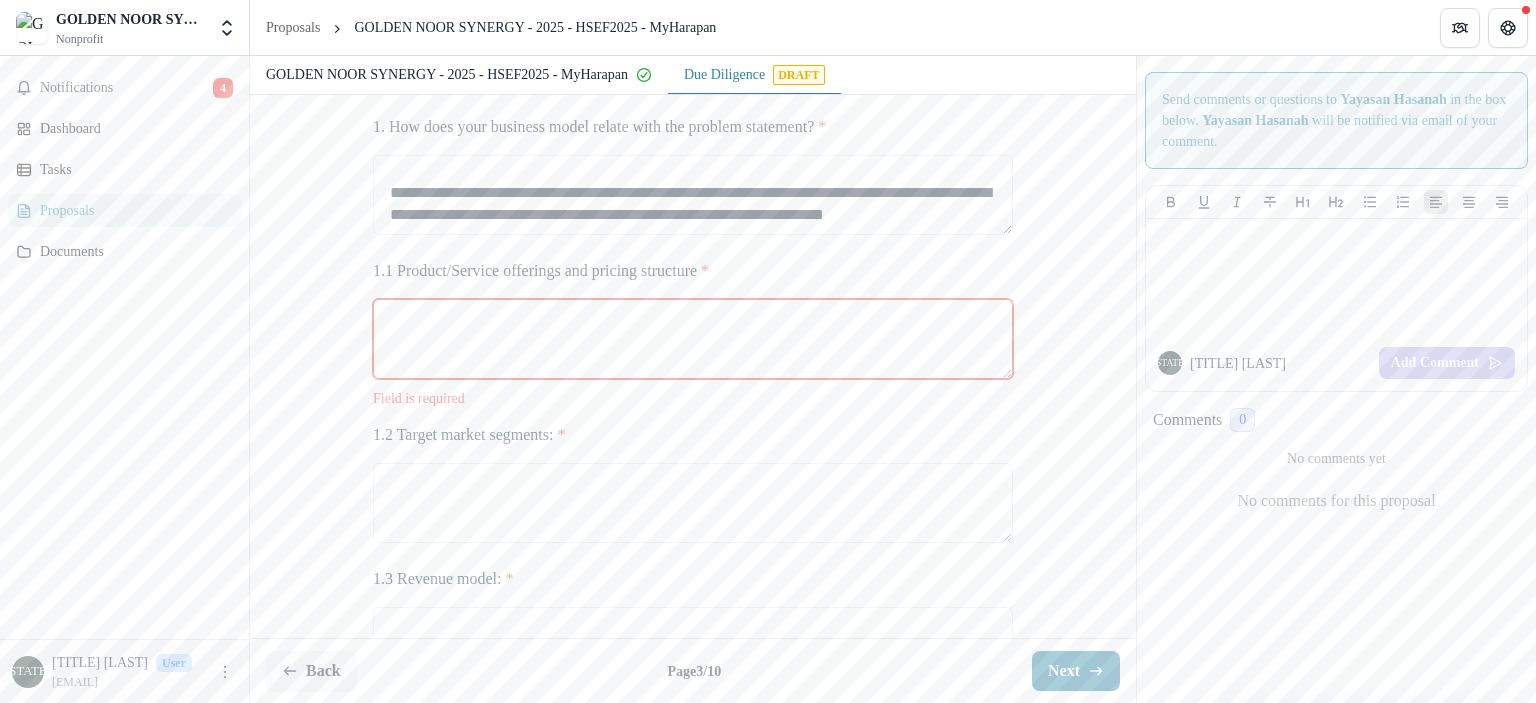 click on "1.1 Product/Service offerings and pricing structure *" at bounding box center [693, 339] 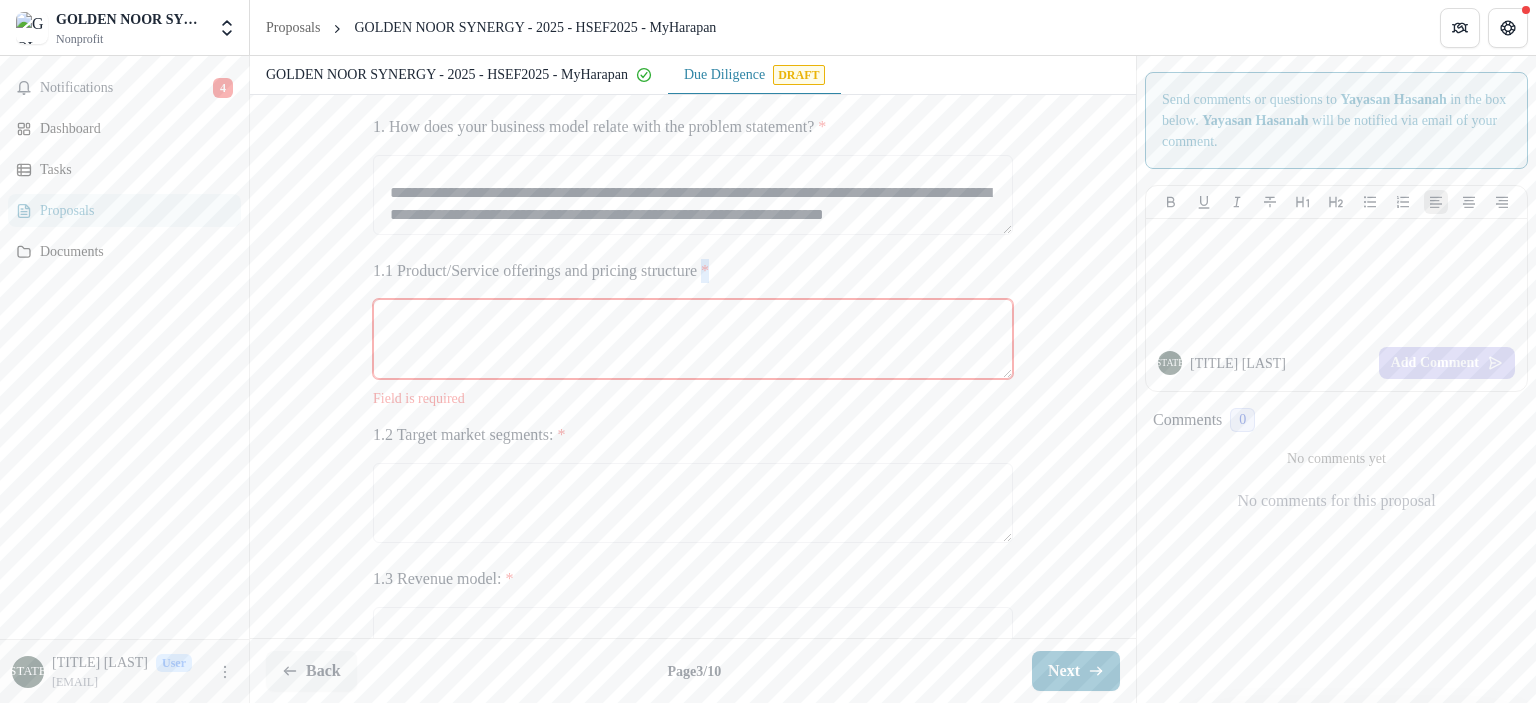 drag, startPoint x: 750, startPoint y: 384, endPoint x: 762, endPoint y: 467, distance: 83.86298 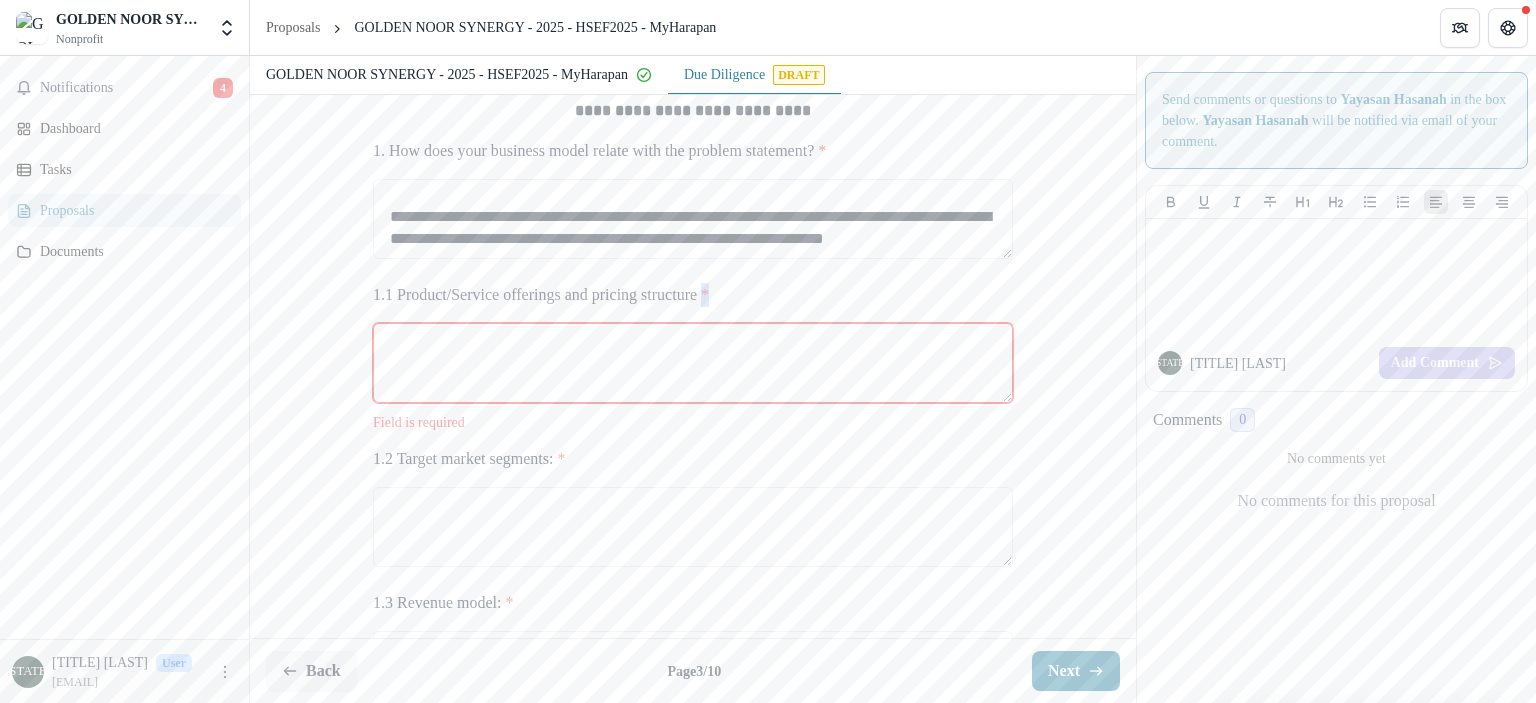 click on "1.1 Product/Service offerings and pricing structure * Field is required" at bounding box center (693, 357) 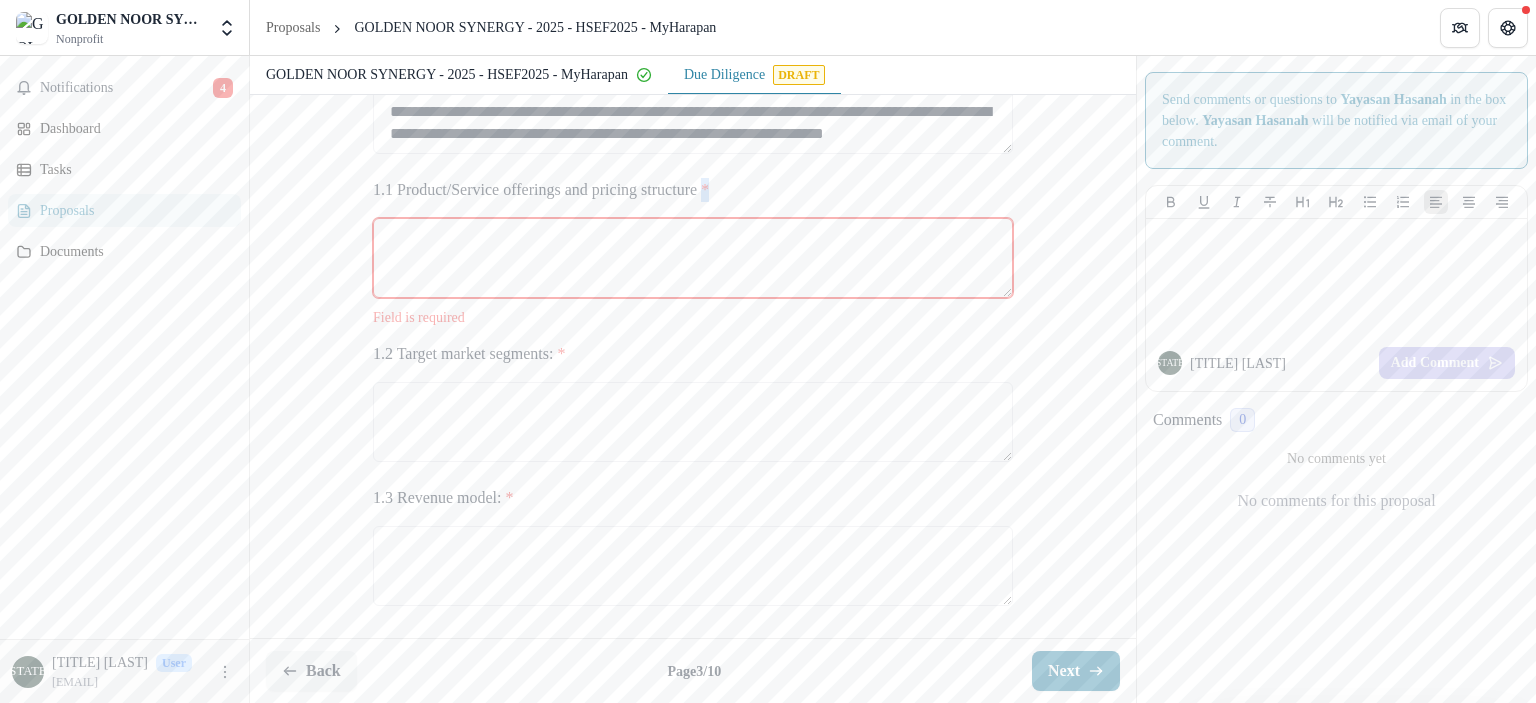 scroll, scrollTop: 512, scrollLeft: 0, axis: vertical 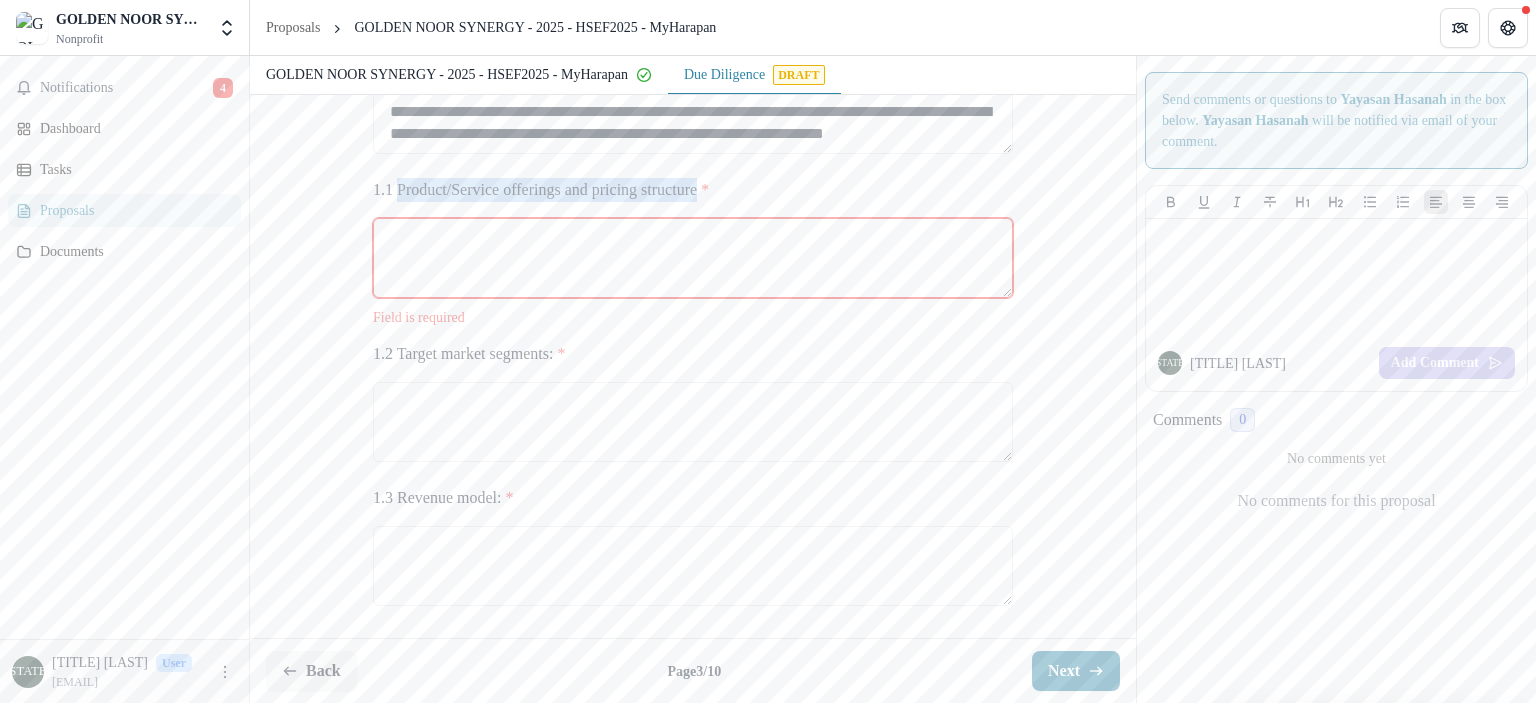 drag, startPoint x: 752, startPoint y: 187, endPoint x: 390, endPoint y: 183, distance: 362.0221 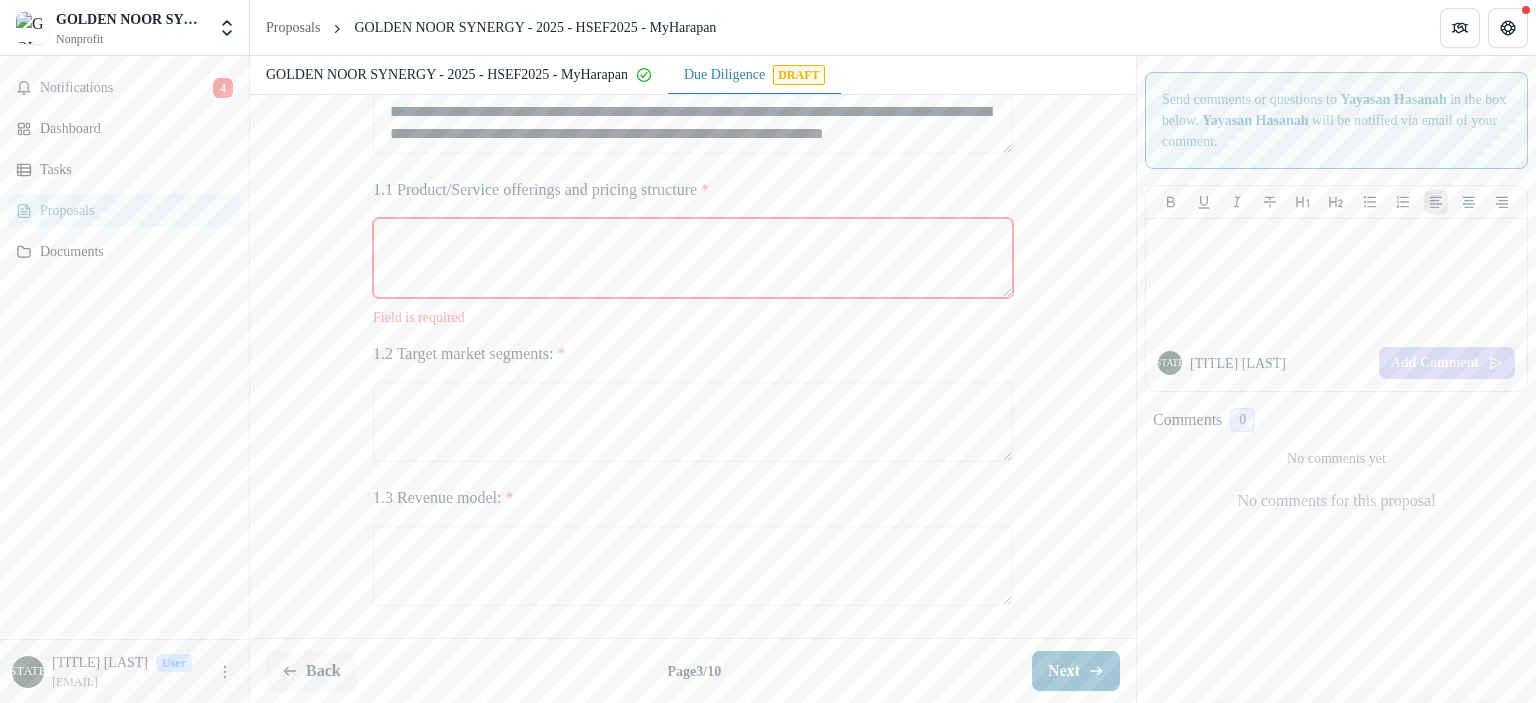 click on "1.1 Product/Service offerings and pricing structure *" at bounding box center (693, 258) 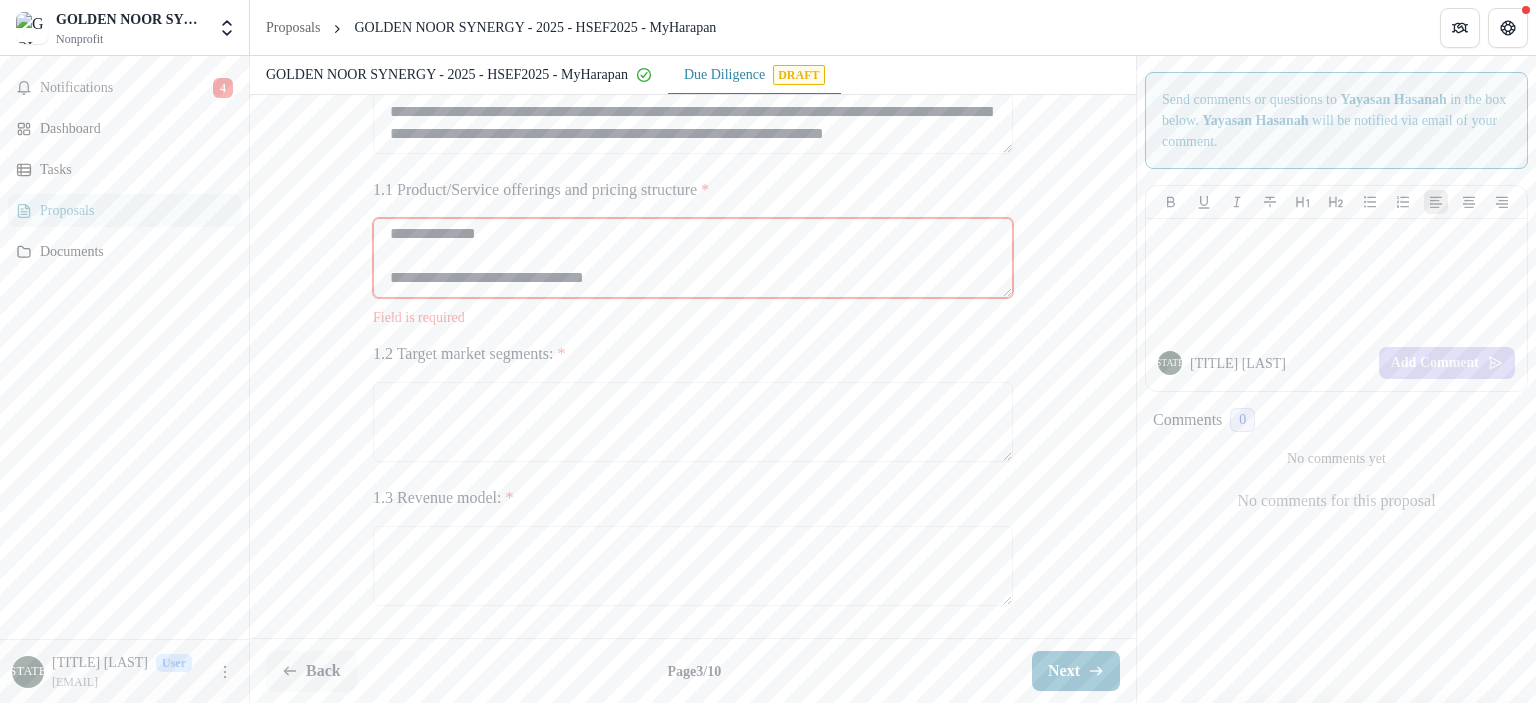 scroll, scrollTop: 676, scrollLeft: 0, axis: vertical 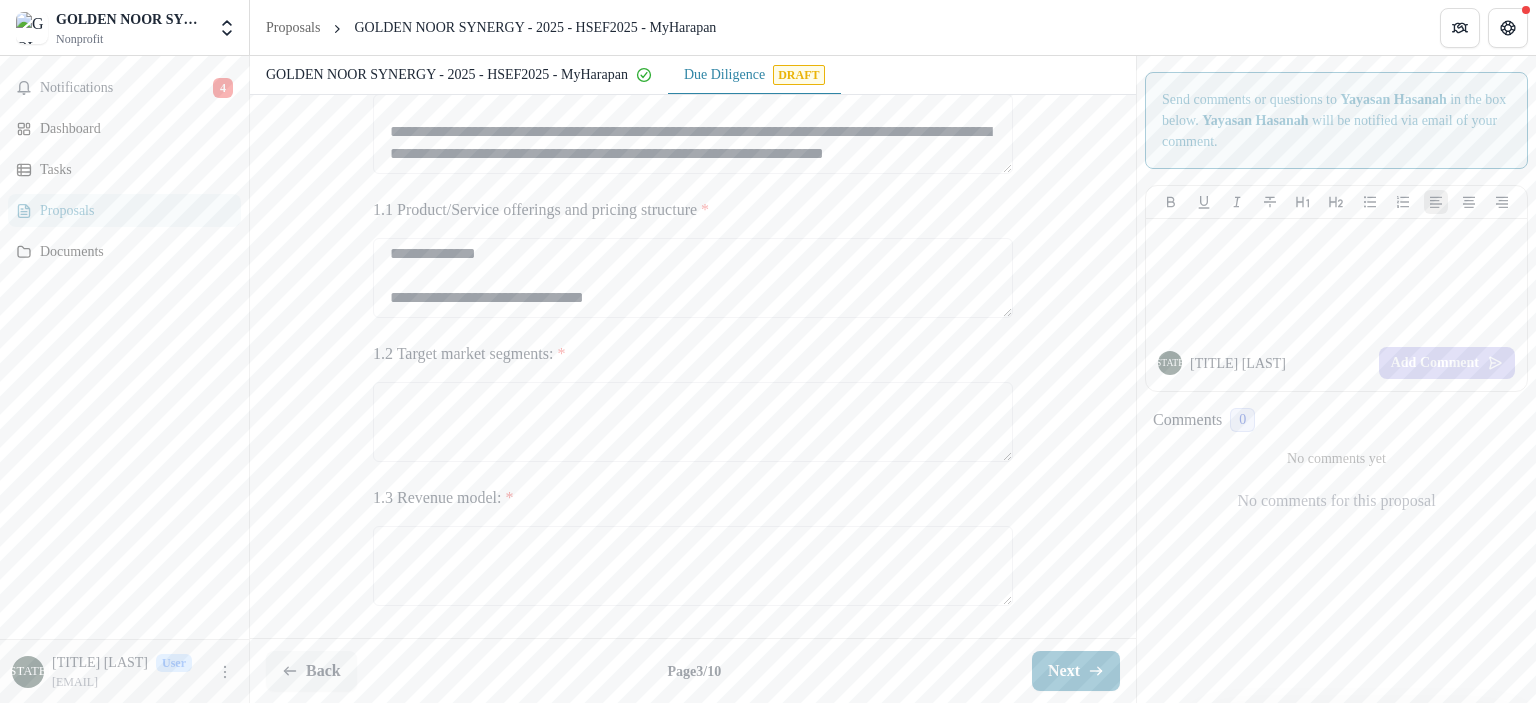 paste on "[REDACTED]
[REDACTED]
[REDACTED]
[REDACTED]
[REDACTED]" 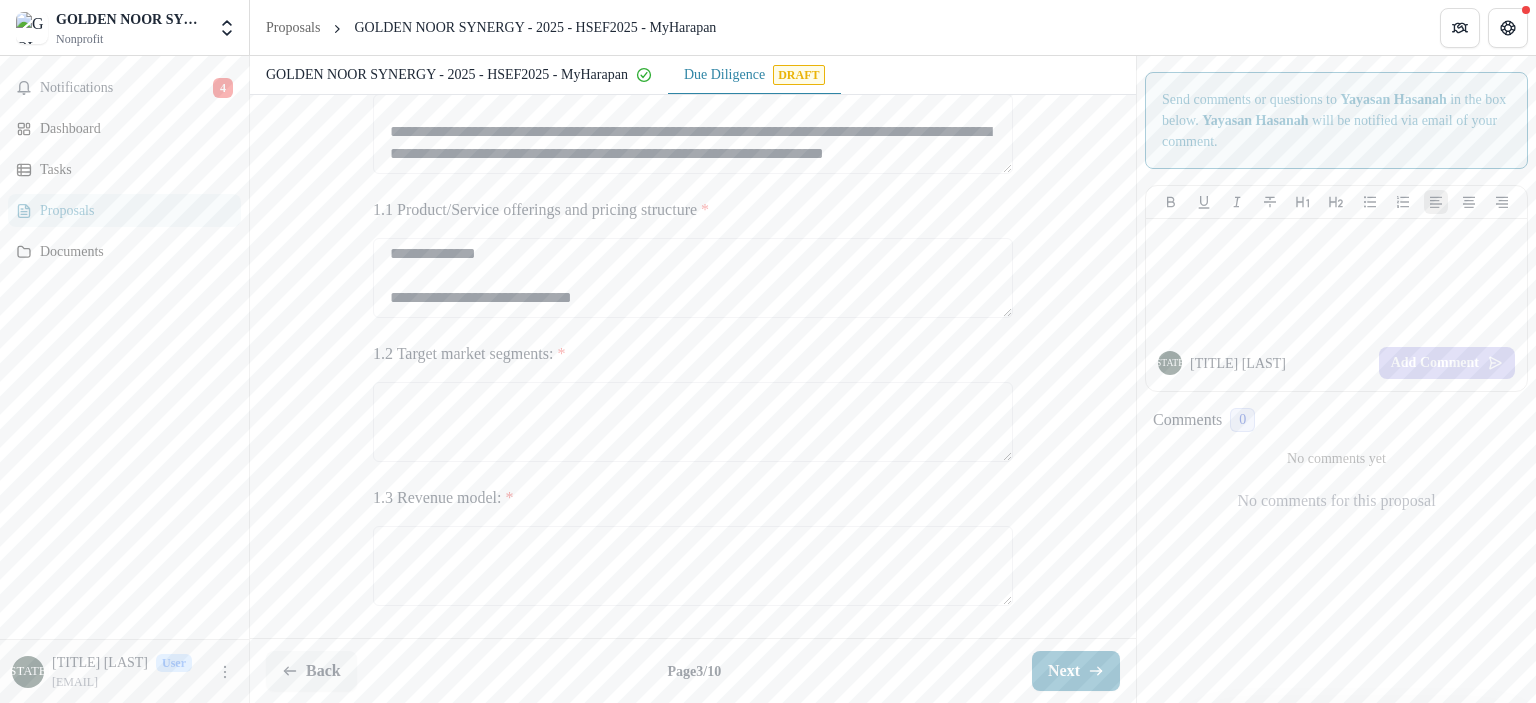 scroll, scrollTop: 896, scrollLeft: 0, axis: vertical 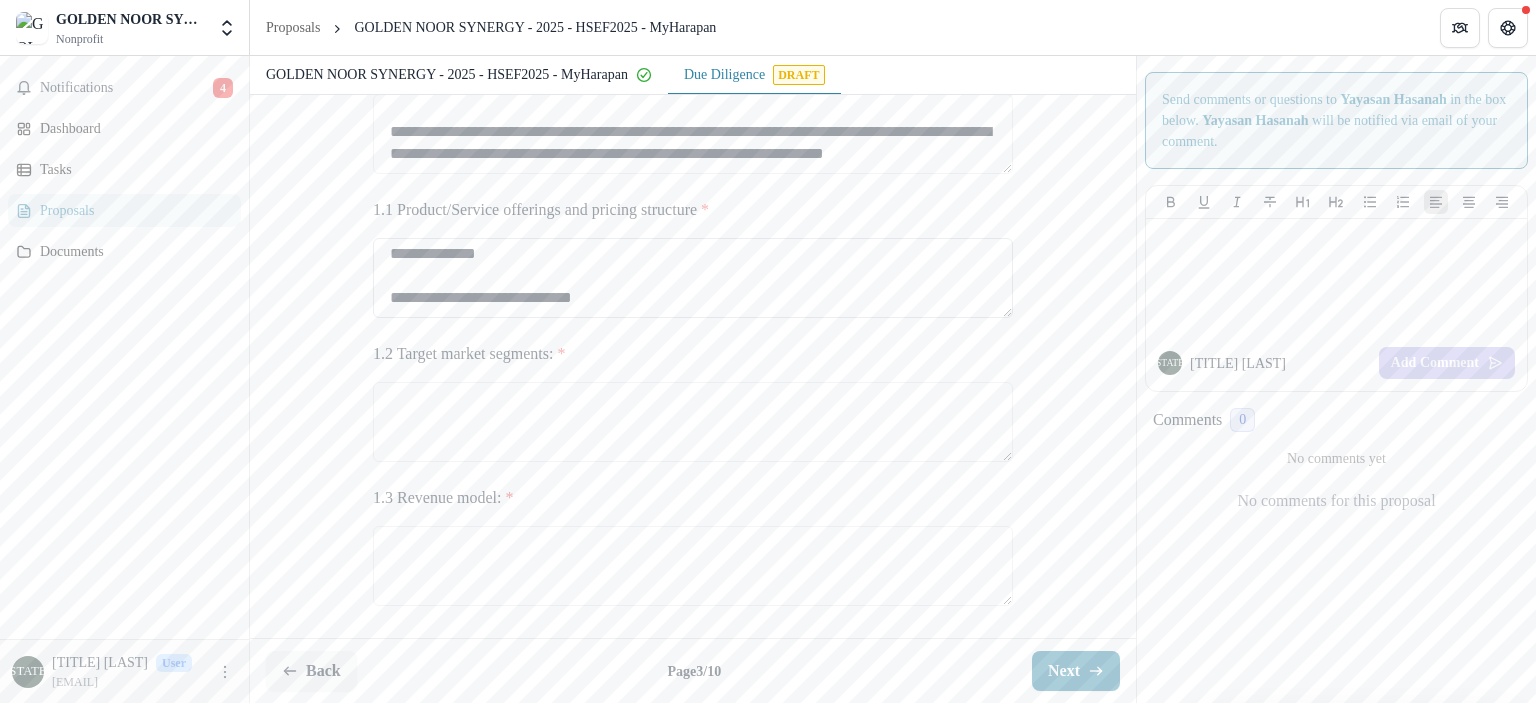click on "[REDACTED]
[REDACTED]
[REDACTED]
[REDACTED]
[REDACTED]
[REDACTED]
[REDACTED]
[REDACTED]
[REDACTED]
[REDACTED]
[REDACTED]
[REDACTED]
[REDACTED]
[REDACTED]
[REDACTED]
[REDACTED]
[REDACTED]
[REDACTED]
[REDACTED]
[REDACTED]
[REDACTED]
[REDACTED]" at bounding box center [693, 278] 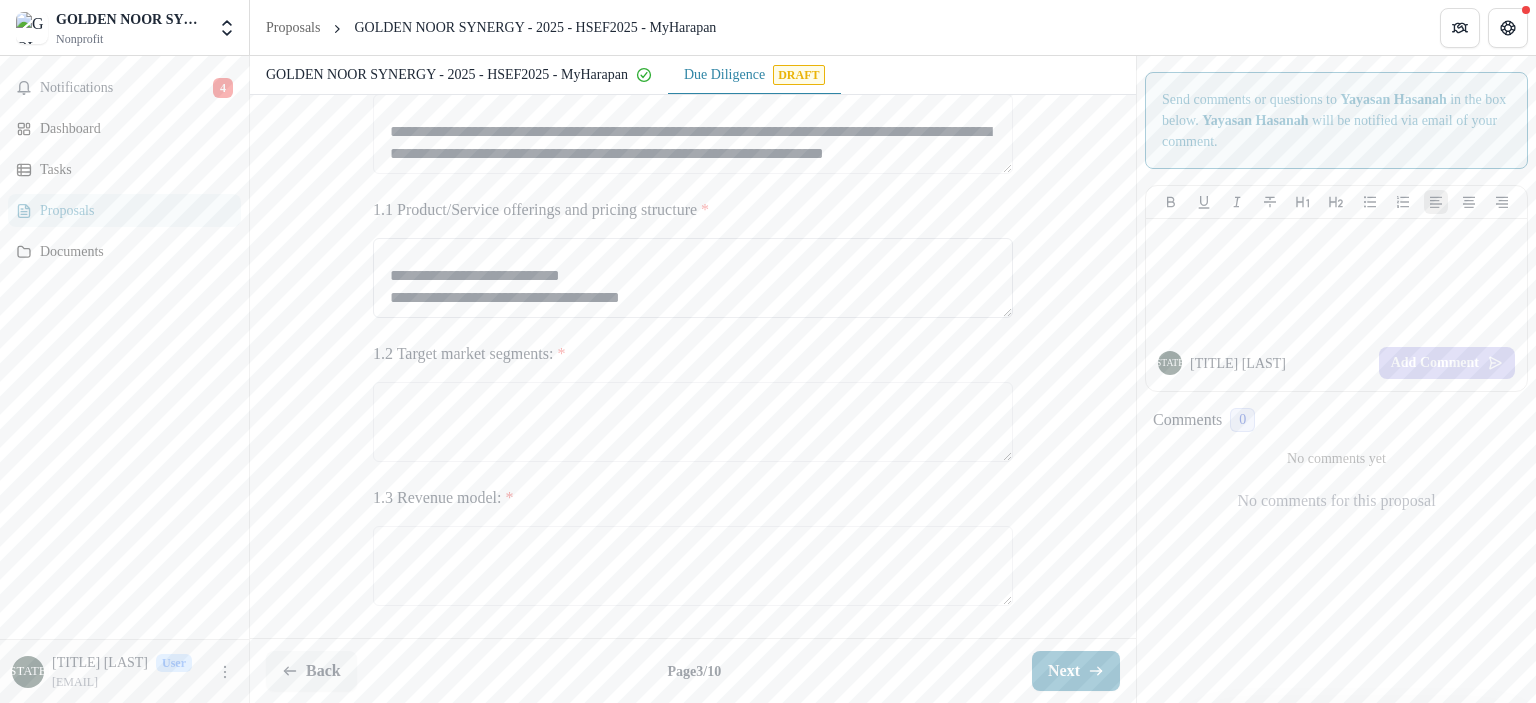 scroll, scrollTop: 918, scrollLeft: 0, axis: vertical 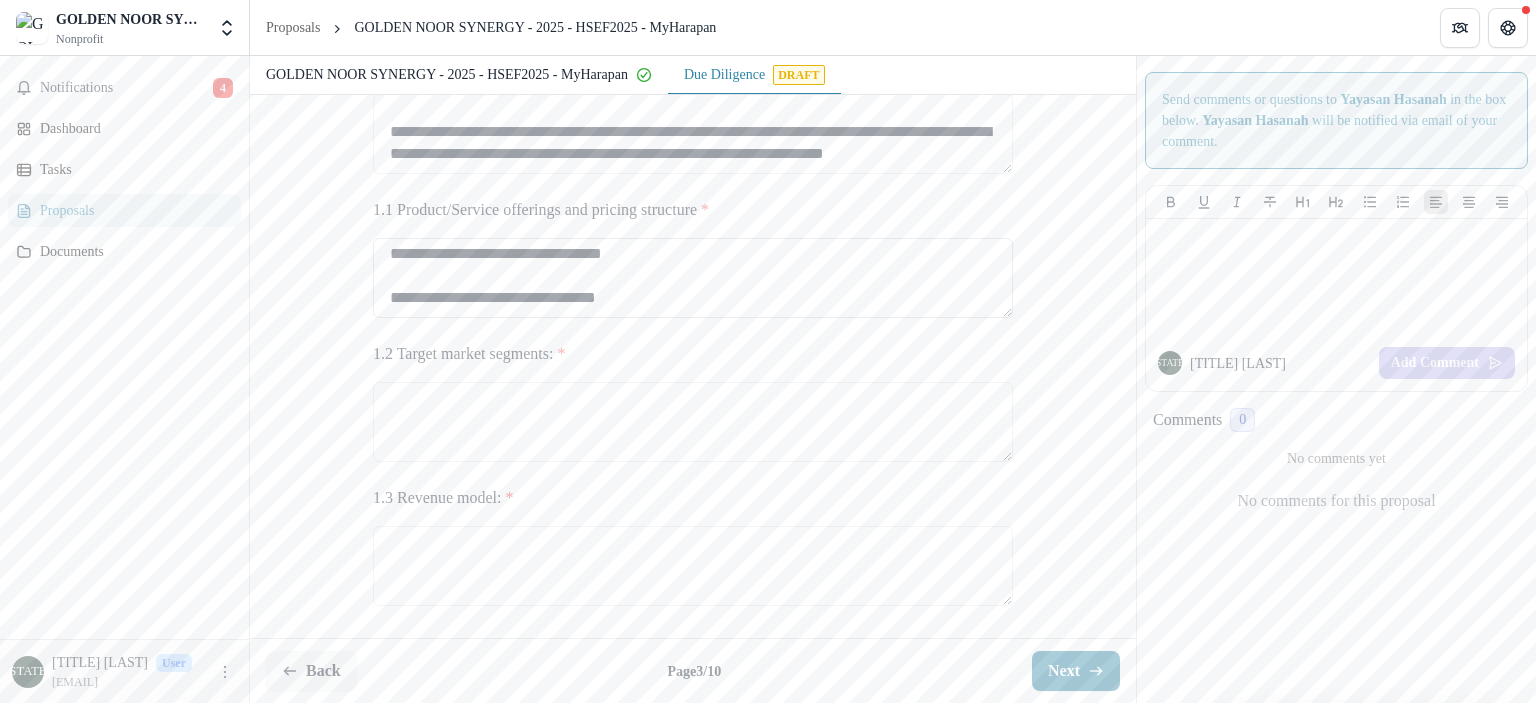 paste on "**********" 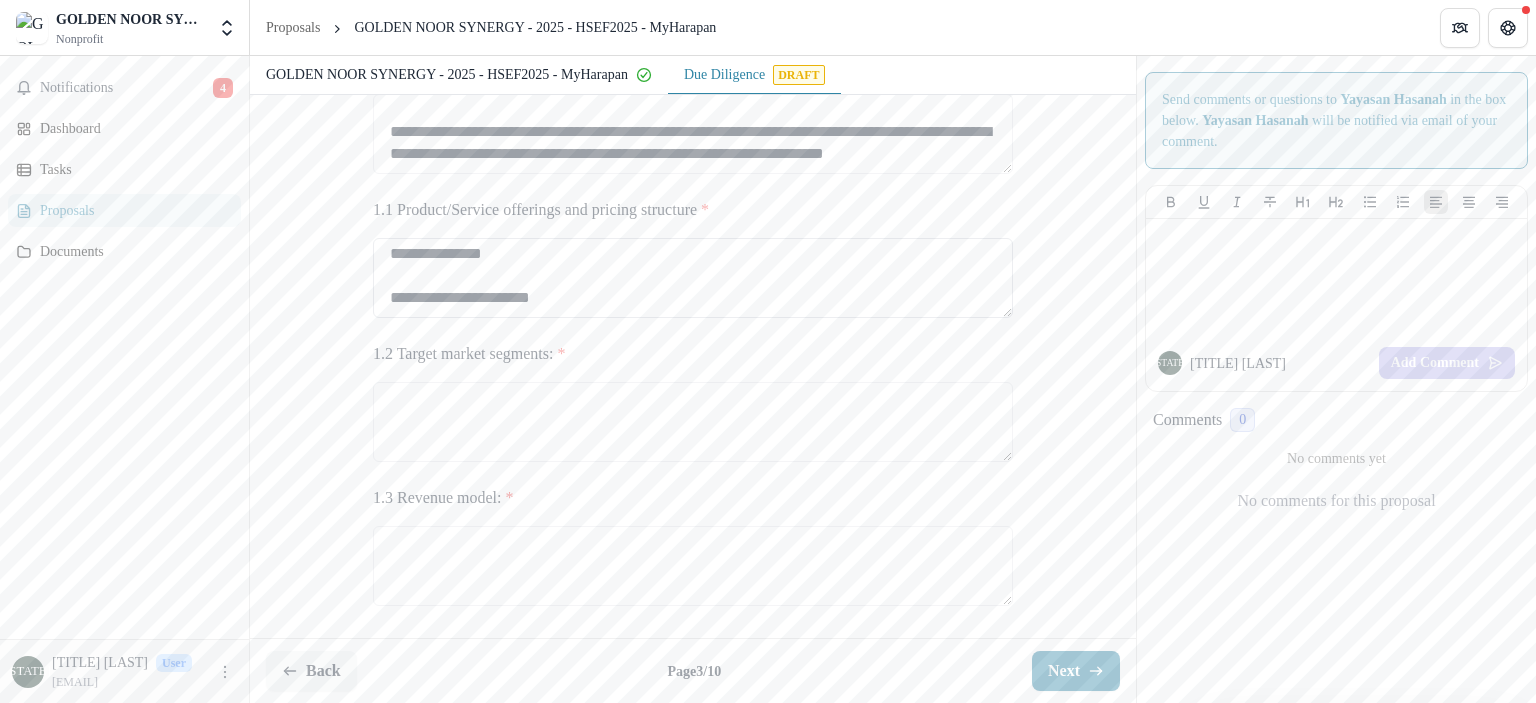 scroll, scrollTop: 2458, scrollLeft: 0, axis: vertical 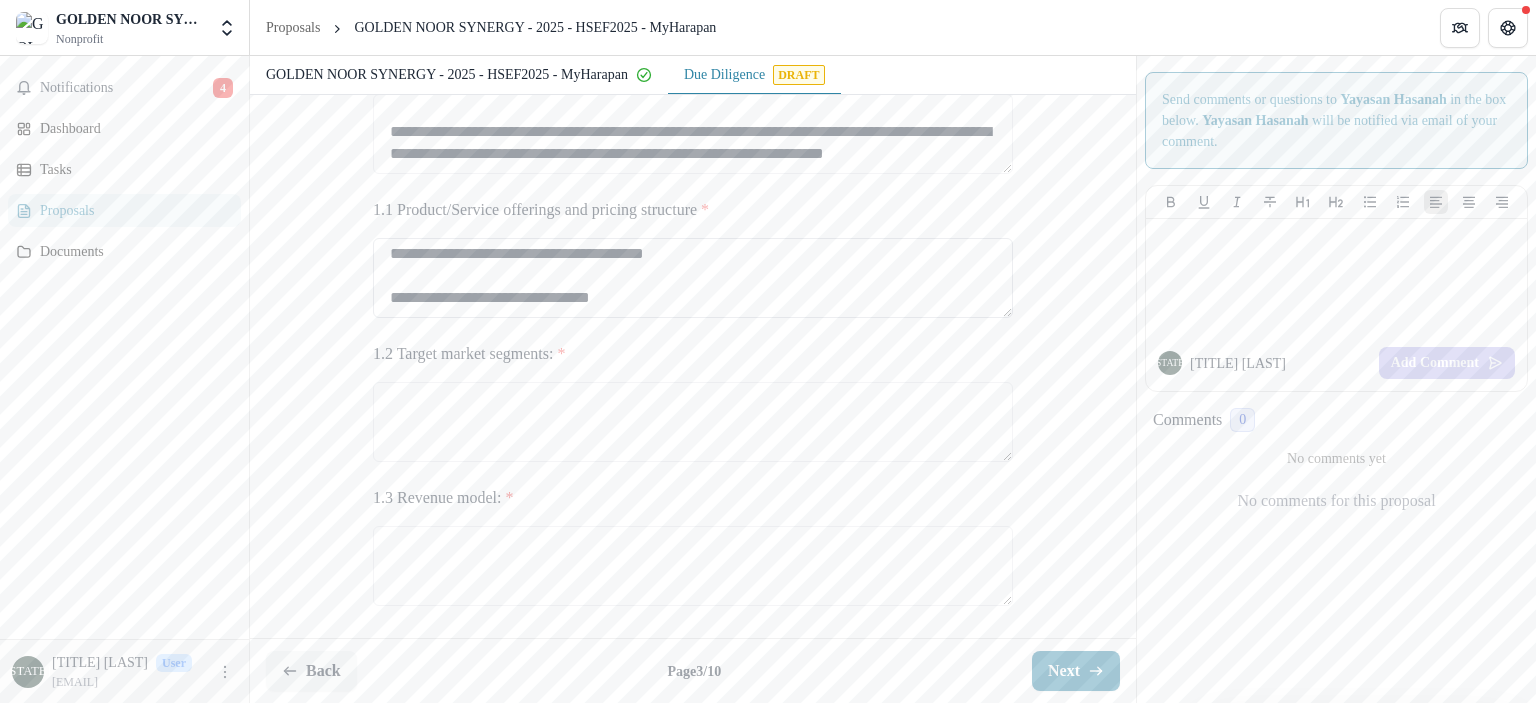 paste on "[REDACTED]" 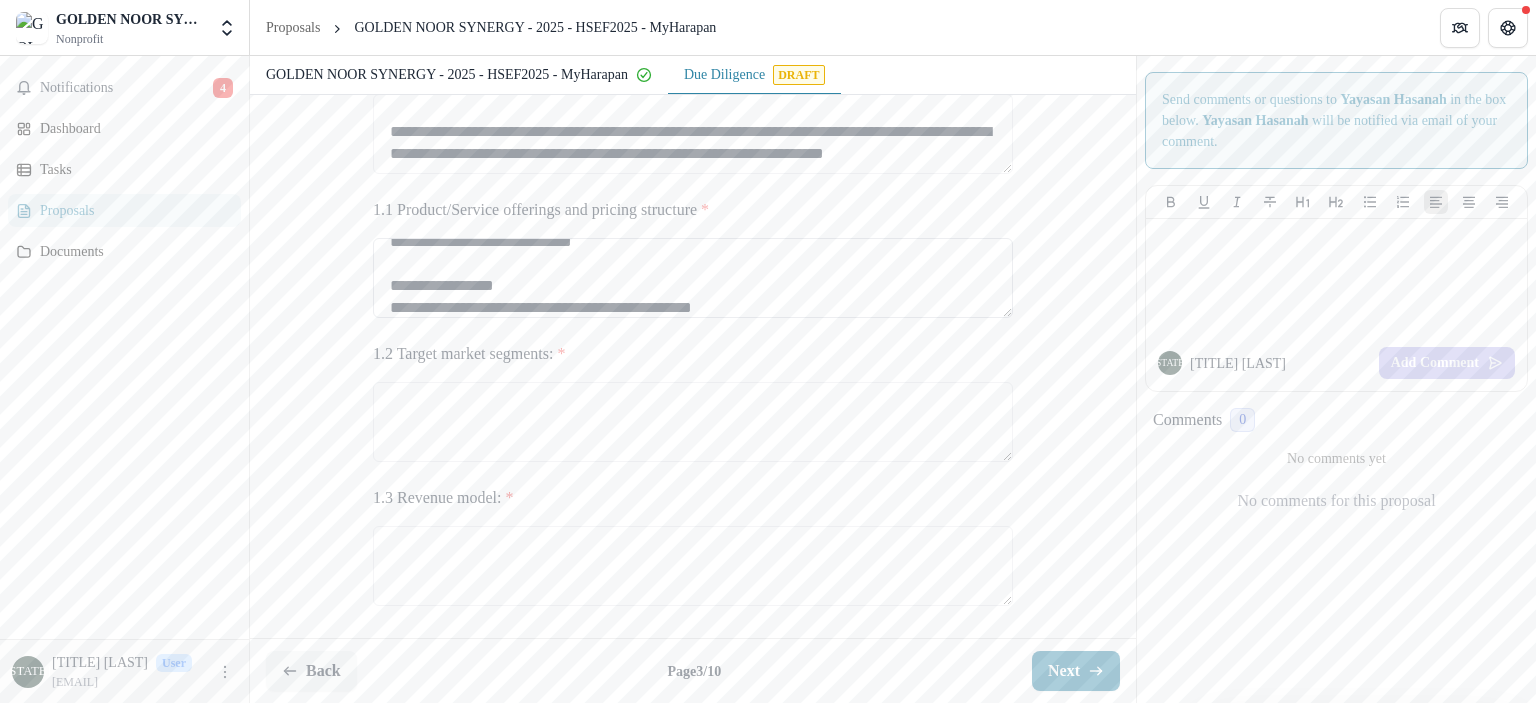 scroll, scrollTop: 3712, scrollLeft: 0, axis: vertical 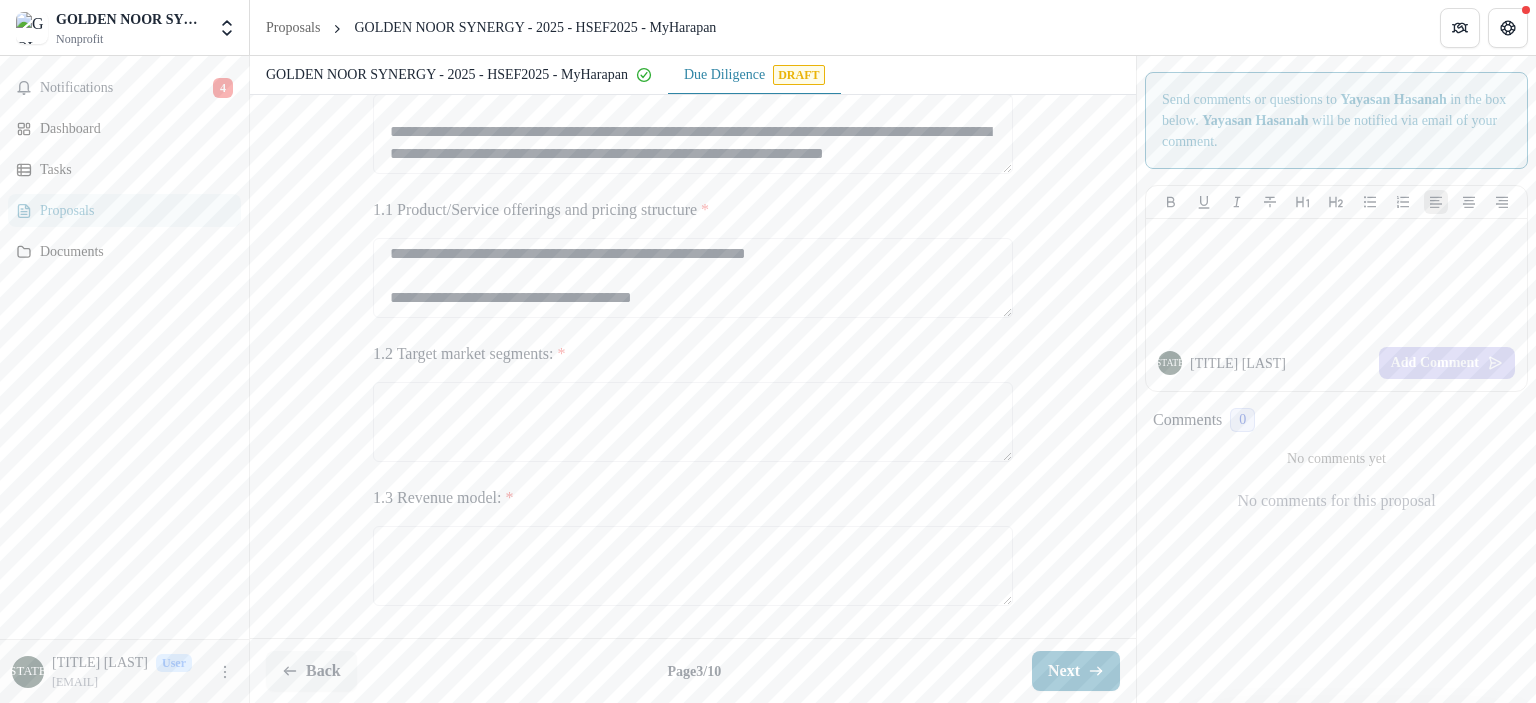 type on "[REDACTED]..." 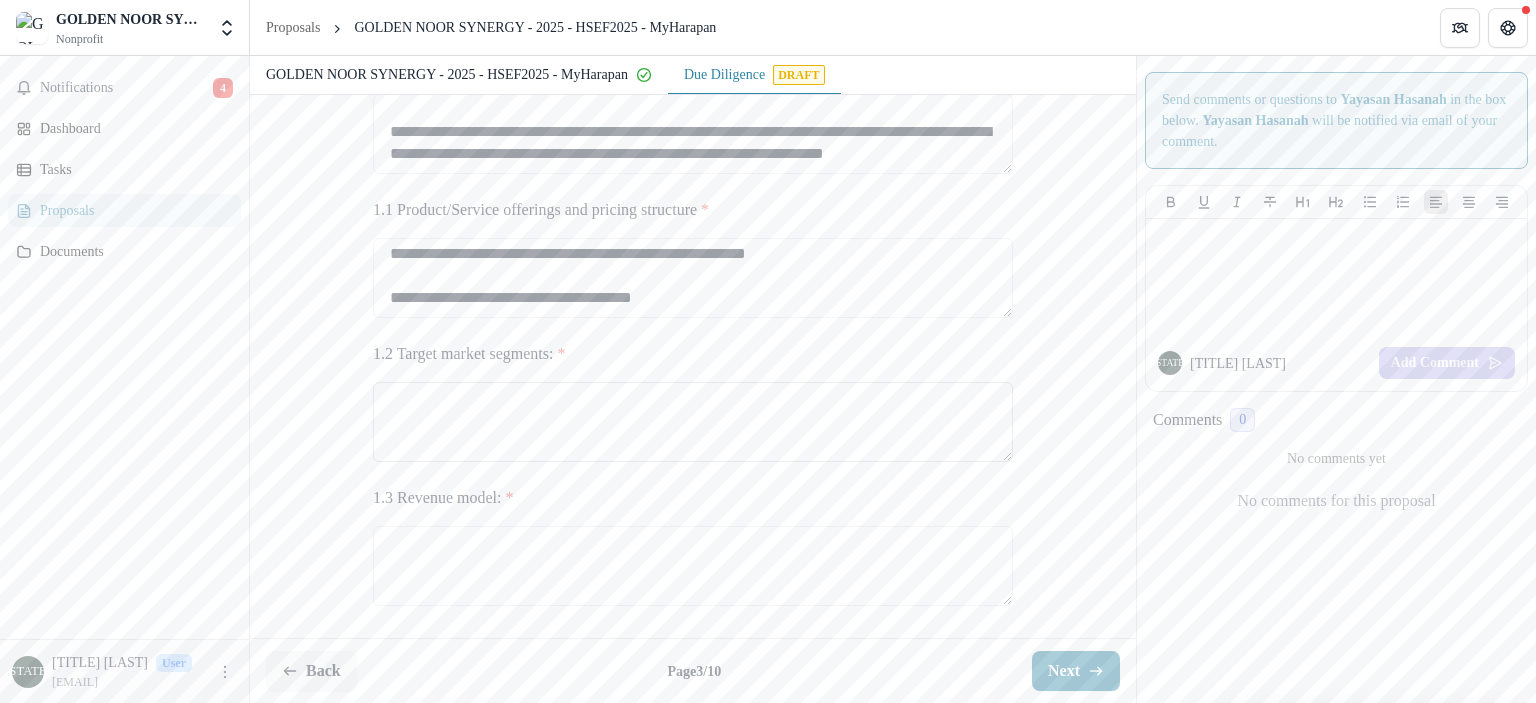 click on "1.2 Target market segments: *" at bounding box center [693, 422] 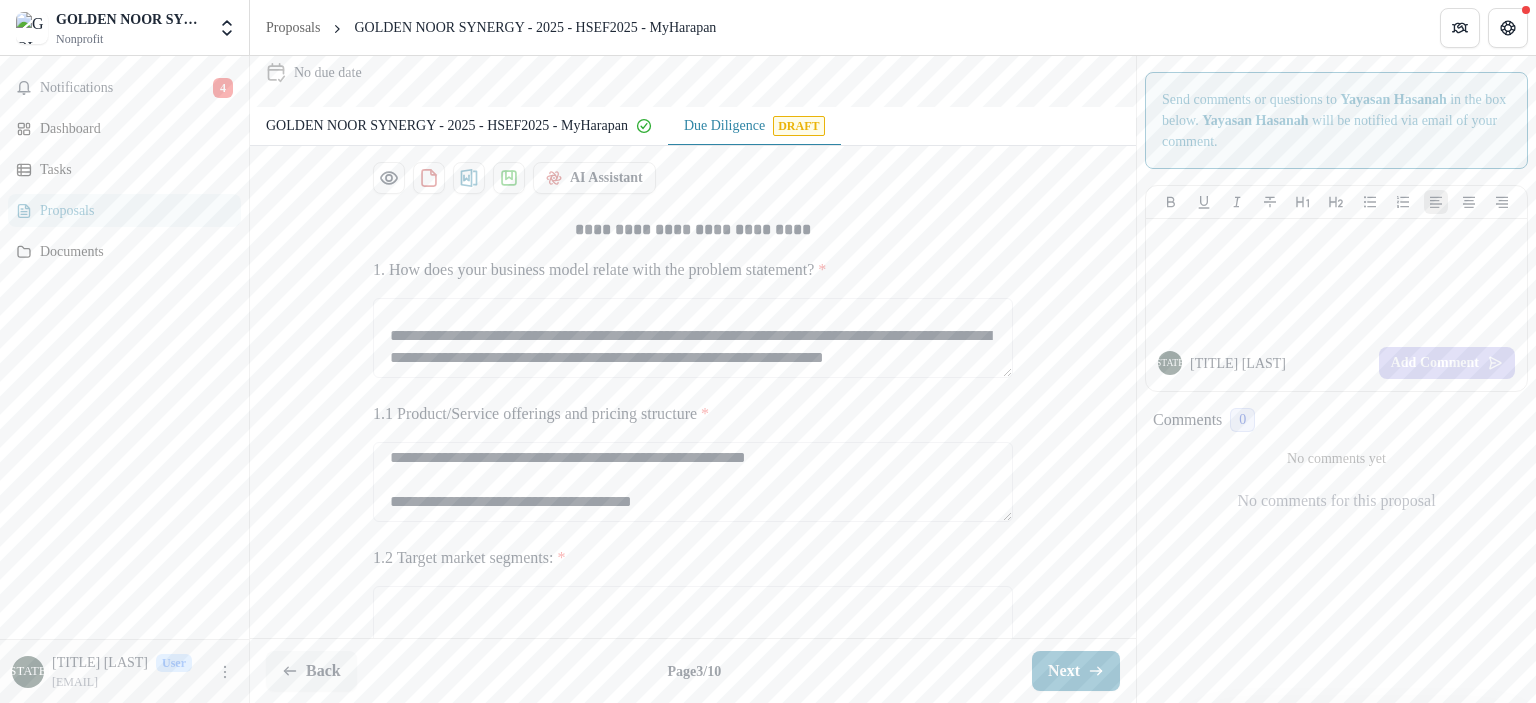 scroll, scrollTop: 162, scrollLeft: 0, axis: vertical 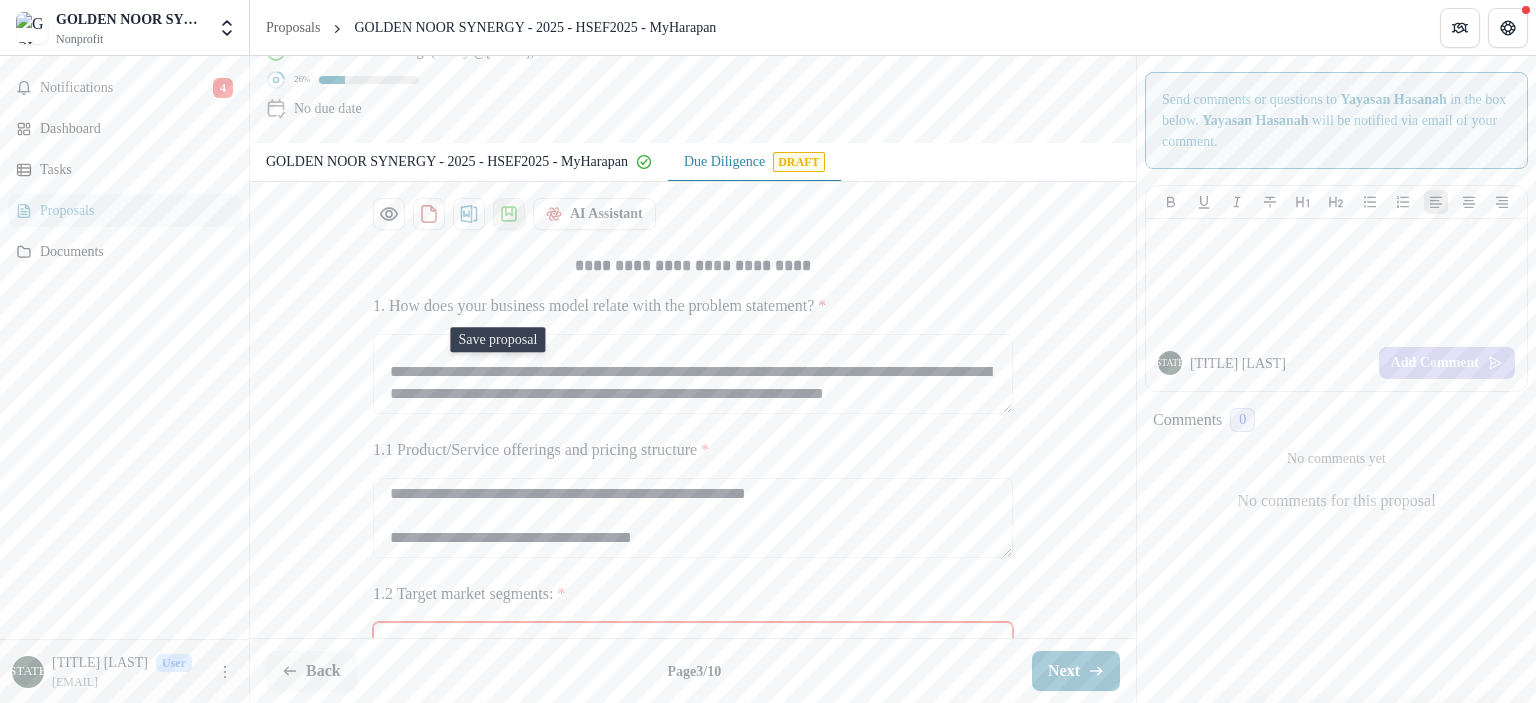 click at bounding box center [509, 211] 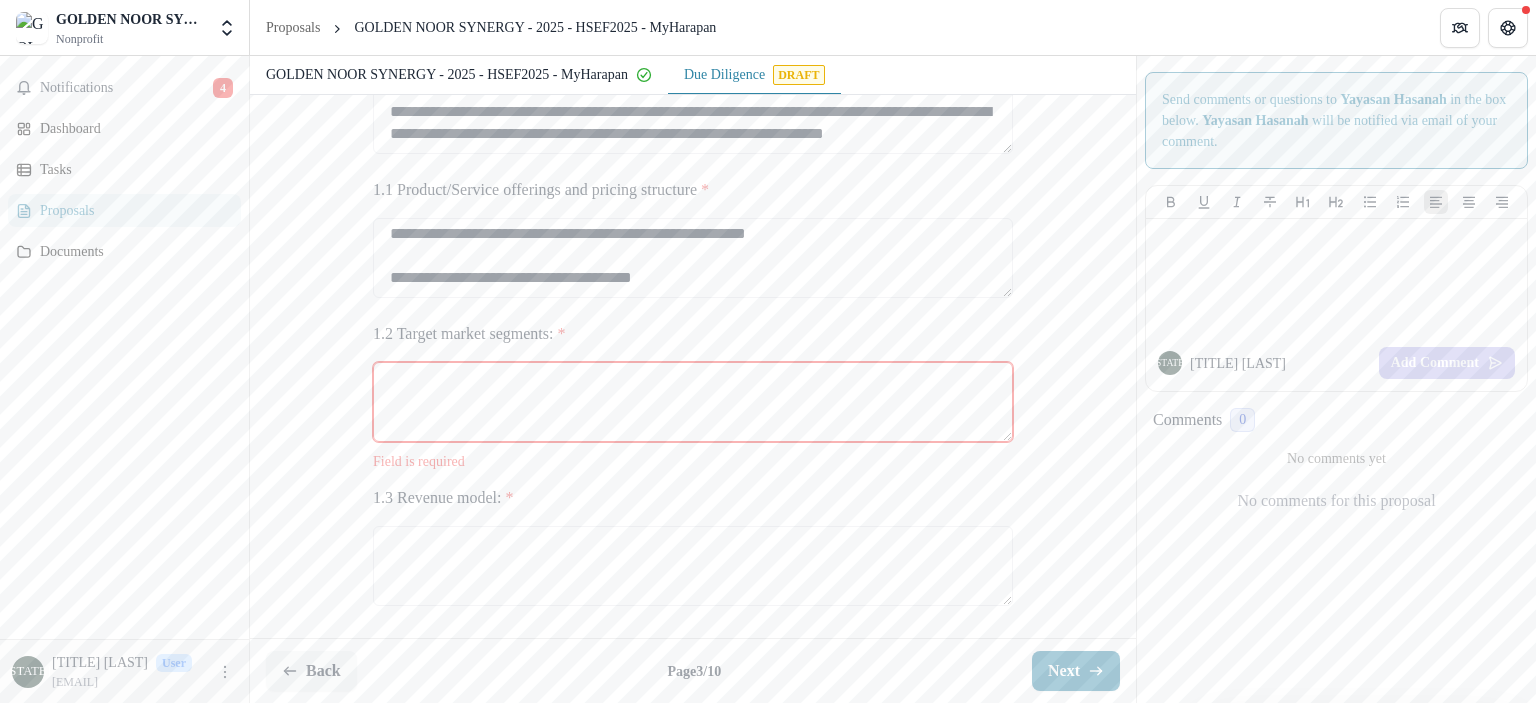 scroll, scrollTop: 512, scrollLeft: 0, axis: vertical 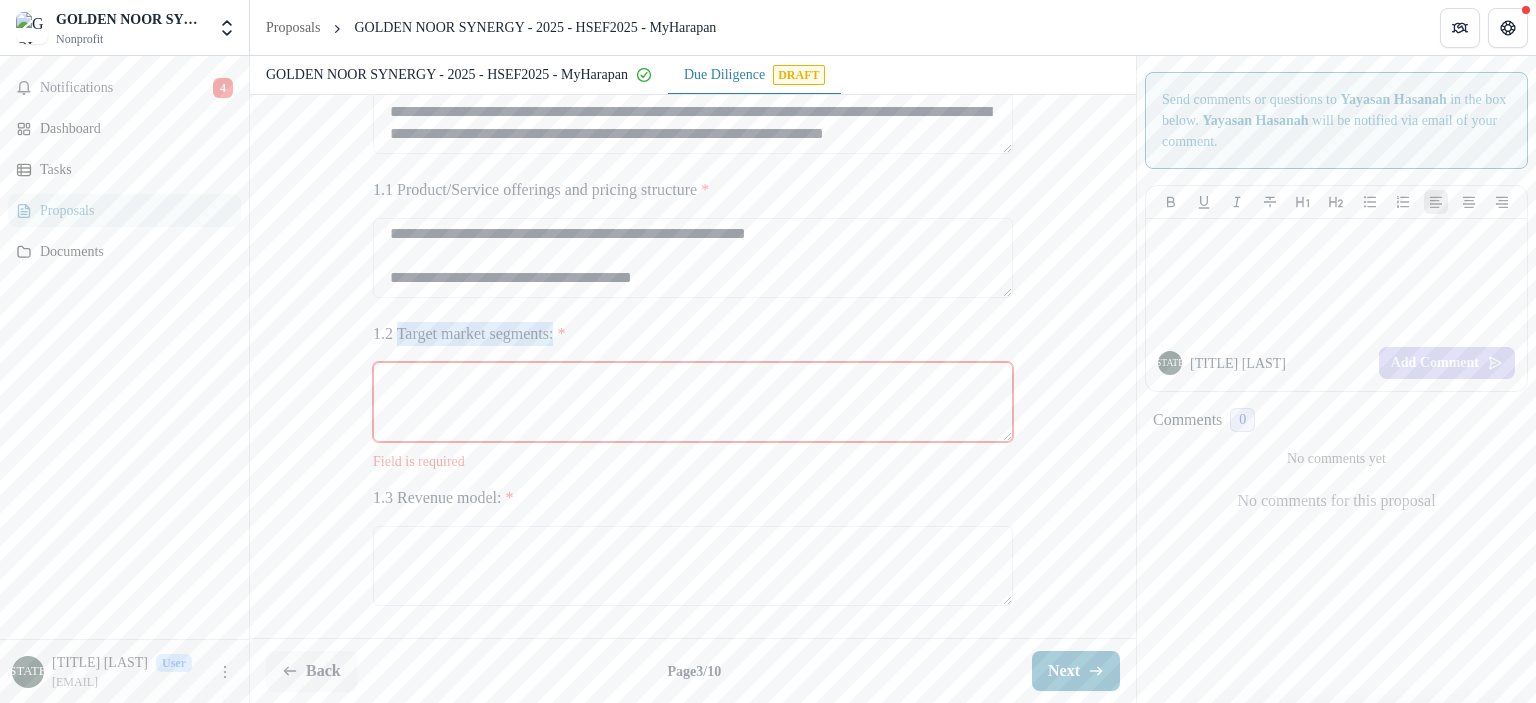 drag, startPoint x: 591, startPoint y: 334, endPoint x: 394, endPoint y: 339, distance: 197.06345 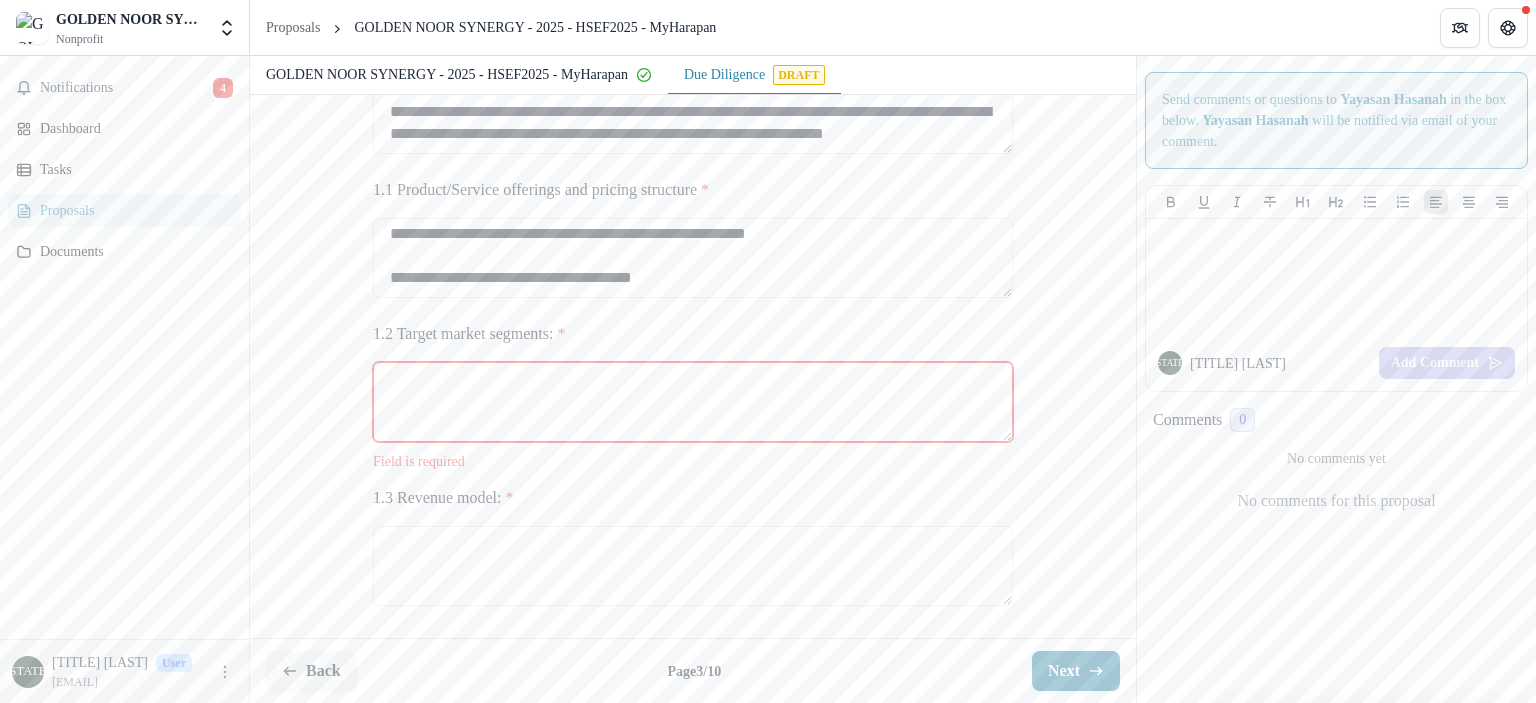 click on "1.2 Target market segments: *" at bounding box center (687, 334) 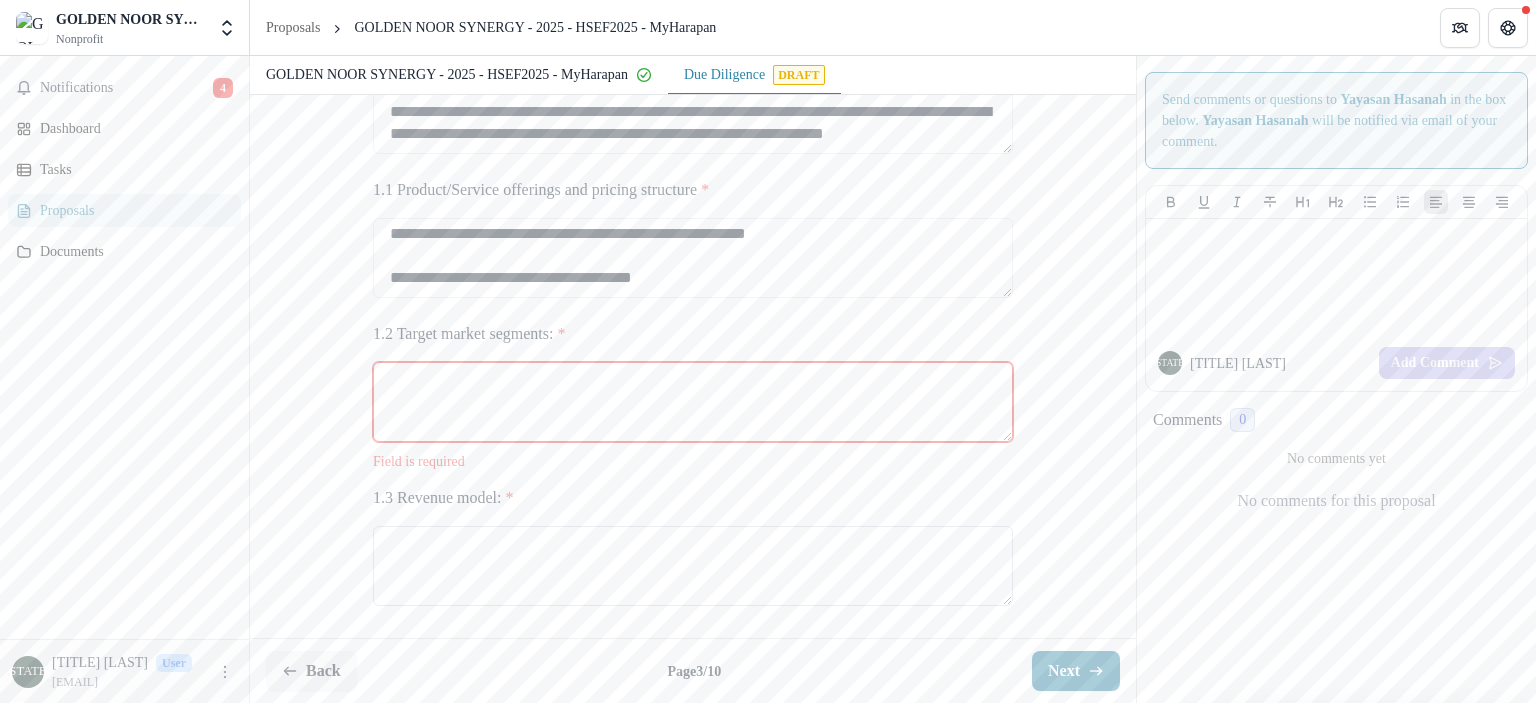 click on "1.3 Revenue model: *" at bounding box center [693, 566] 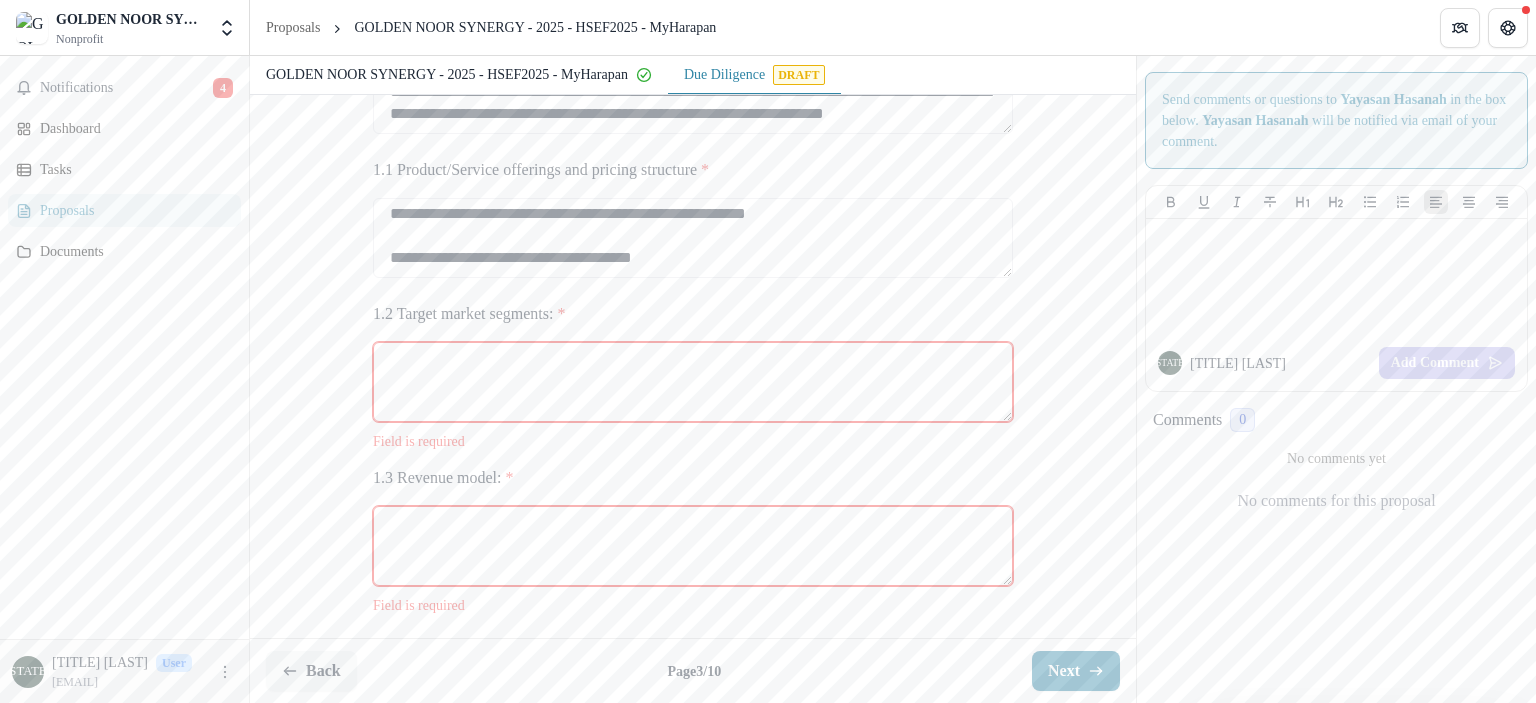 click on "1.2 Target market segments: *" at bounding box center (693, 382) 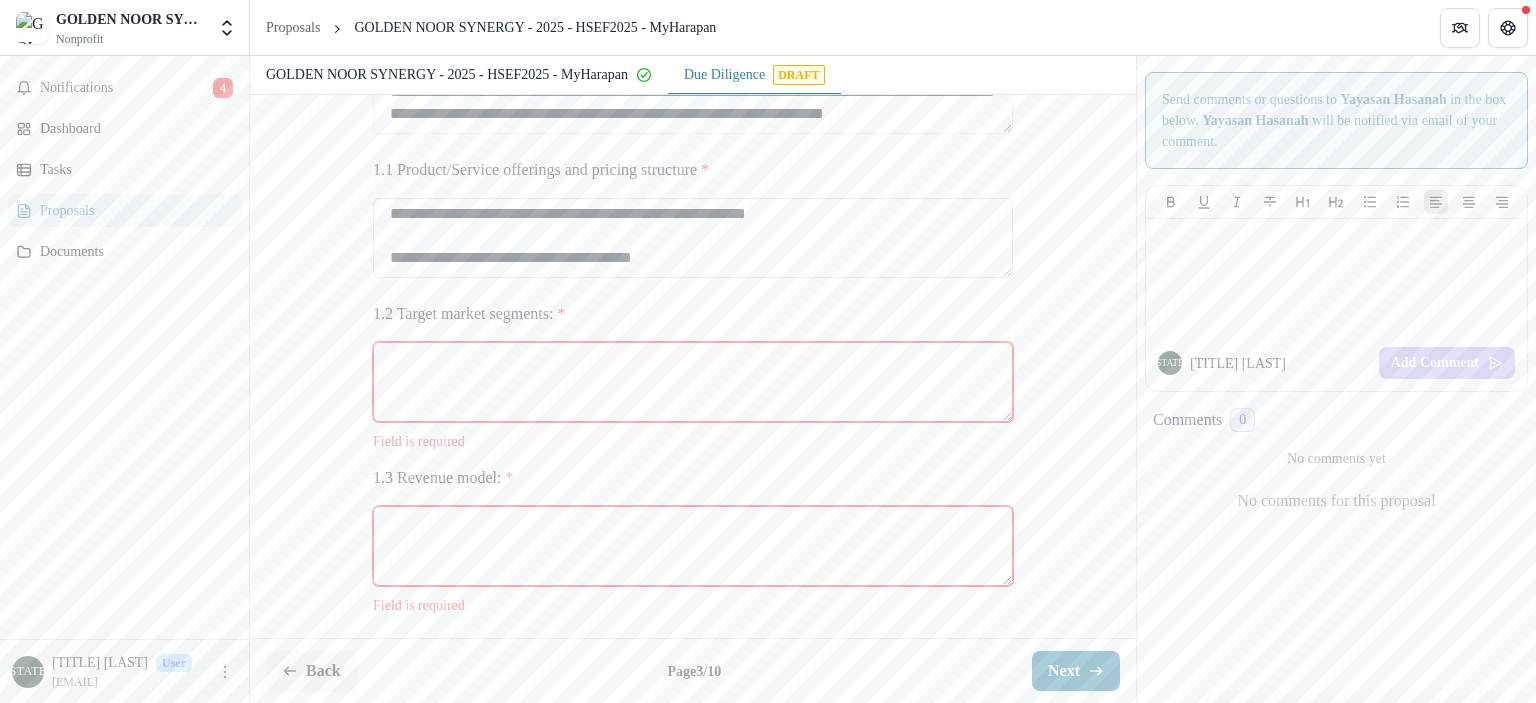 click on "1.1 Product/Service offerings and pricing structure *" at bounding box center (693, 238) 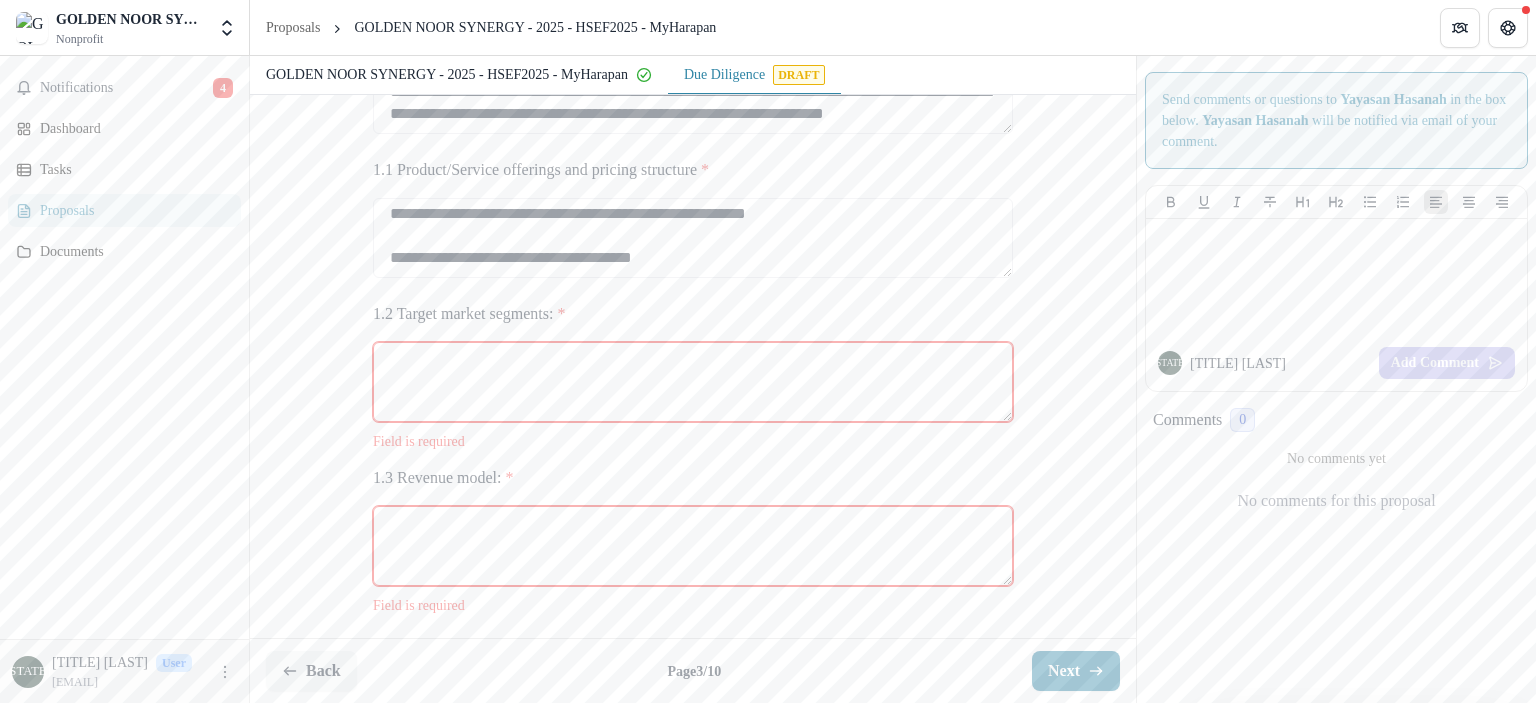 click on "1.2 Target market segments: *" at bounding box center [693, 382] 